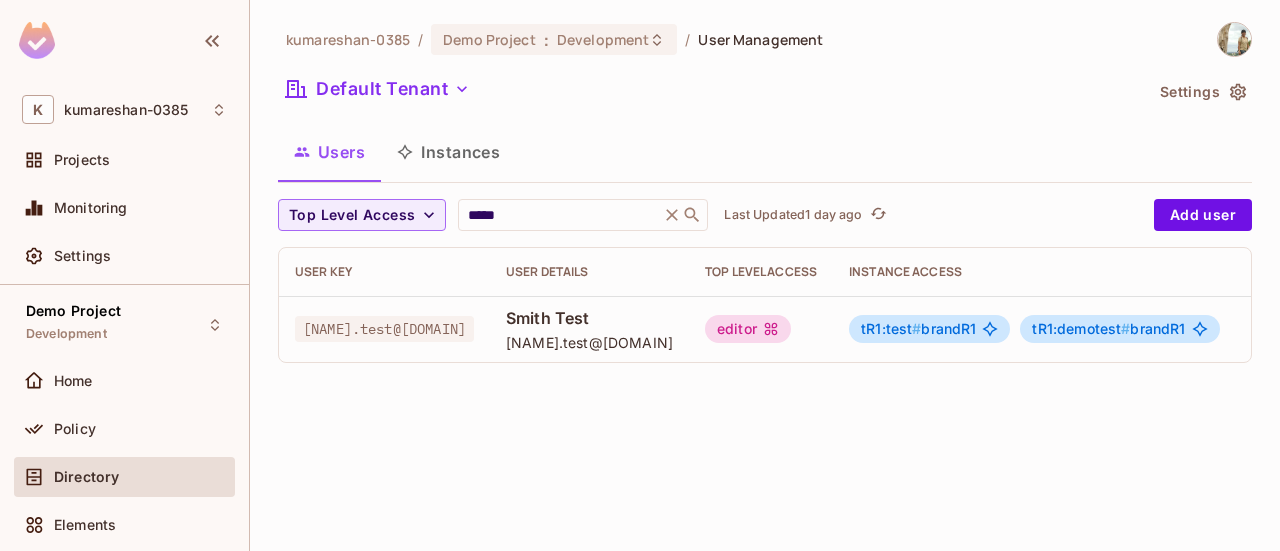 scroll, scrollTop: 0, scrollLeft: 0, axis: both 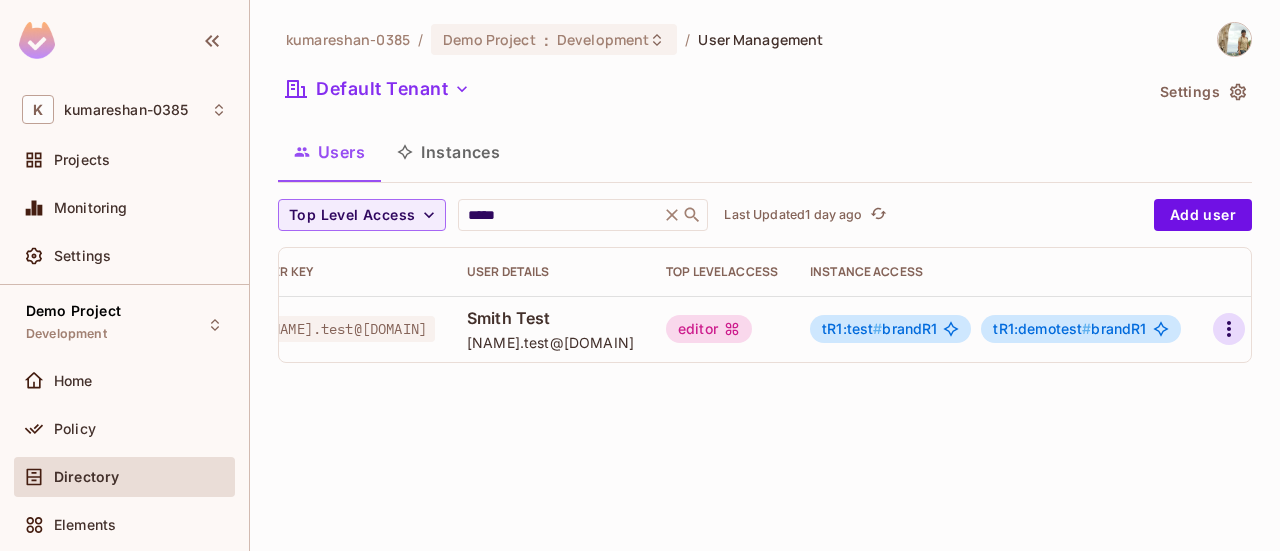 click 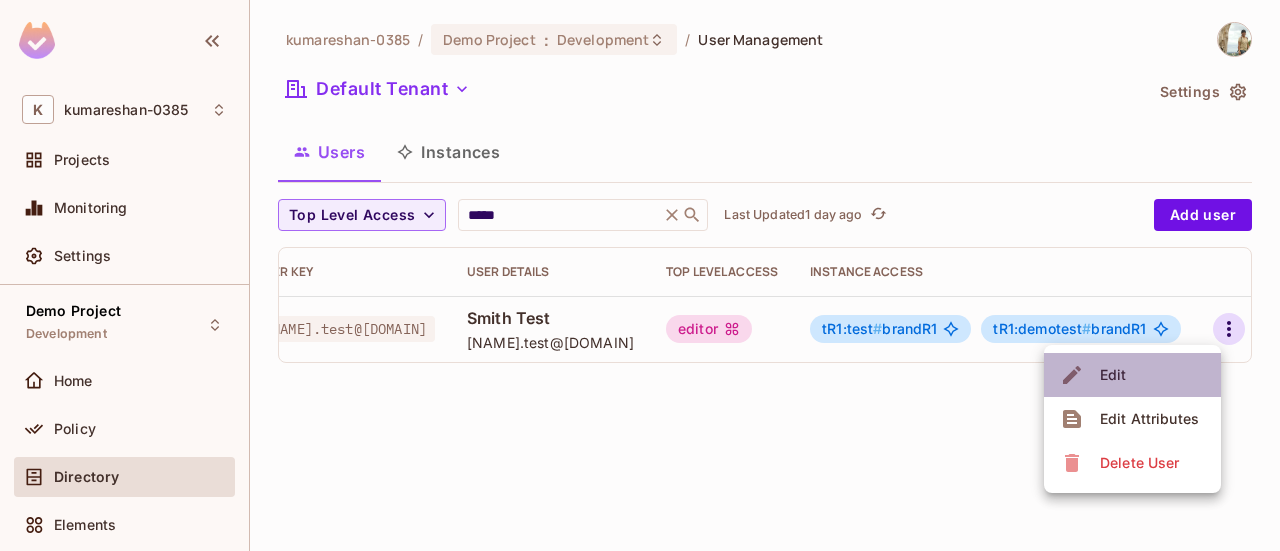 click on "Edit" at bounding box center (1132, 375) 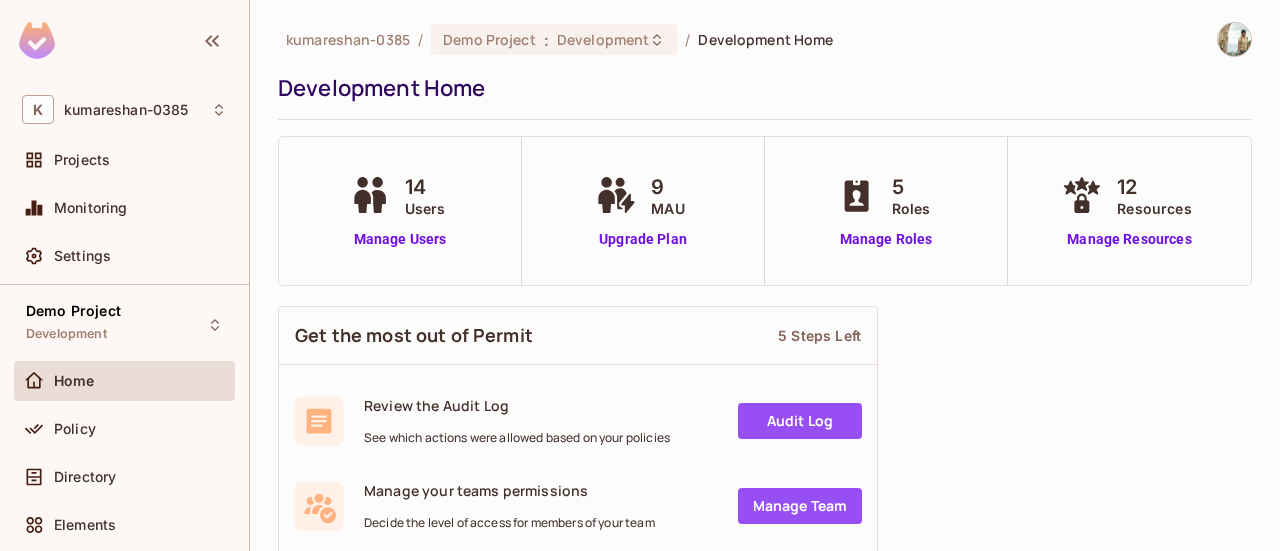 scroll, scrollTop: 0, scrollLeft: 0, axis: both 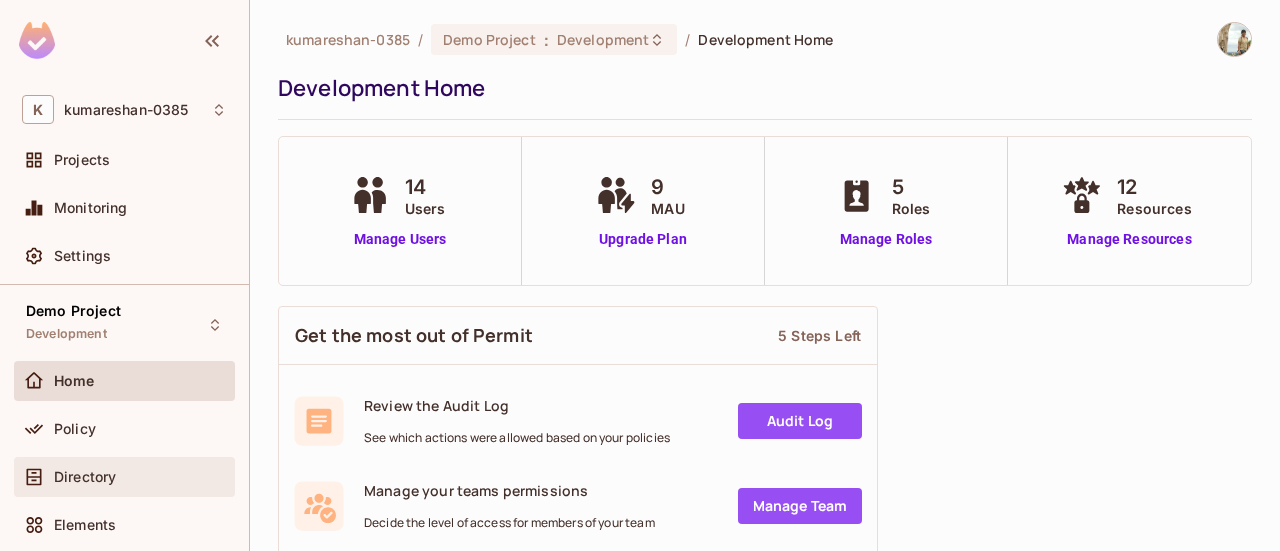 click on "Directory" at bounding box center (85, 477) 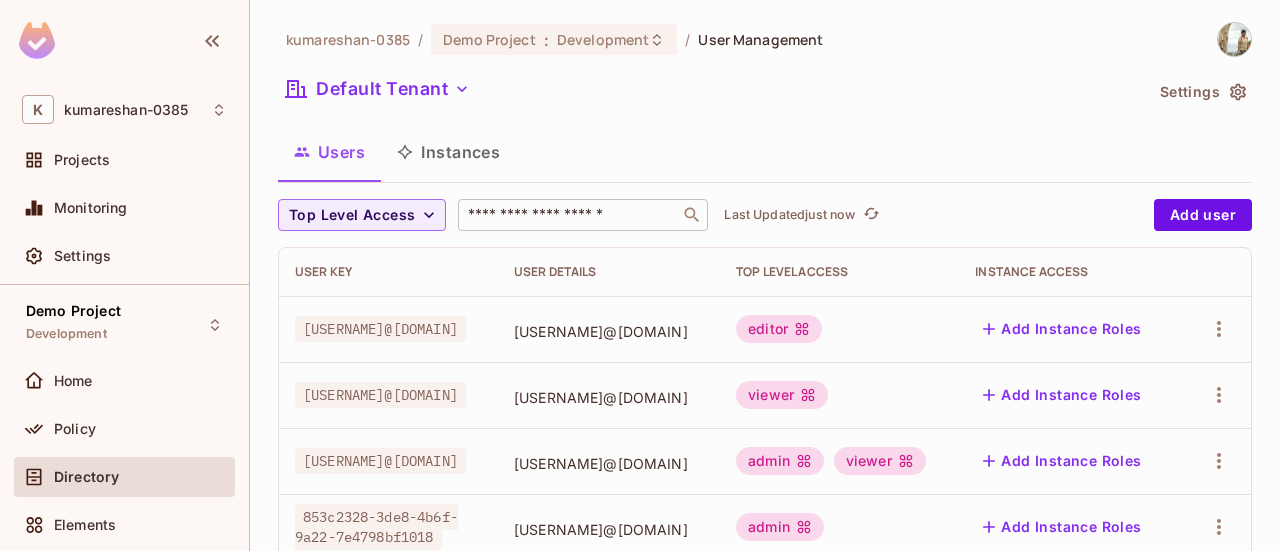 click on "​" at bounding box center (583, 215) 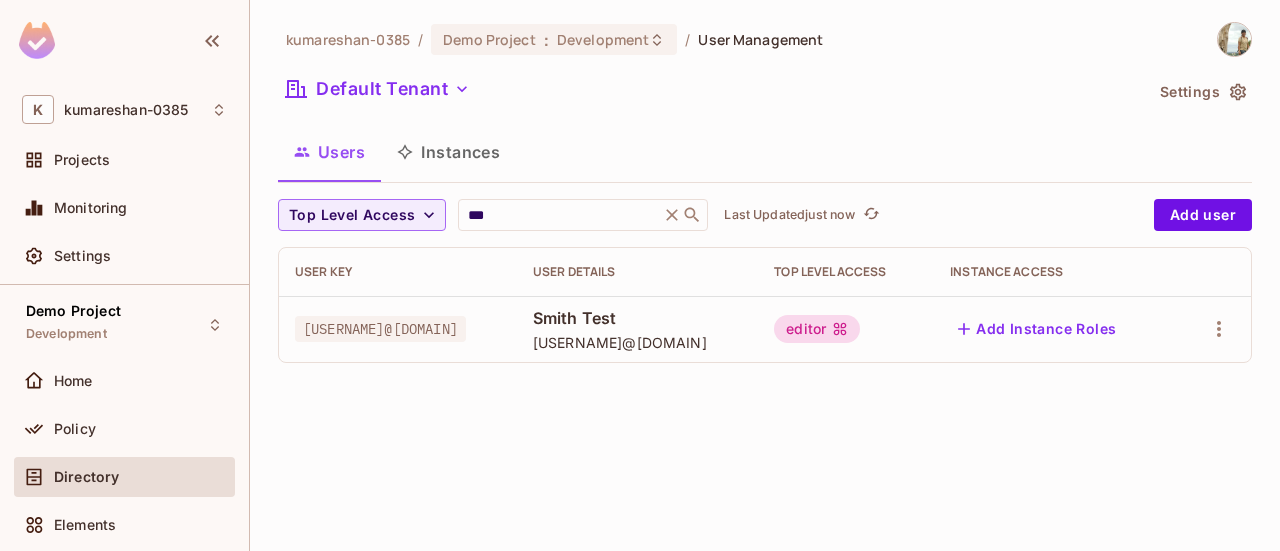 click on "[EMAIL]" at bounding box center [637, 342] 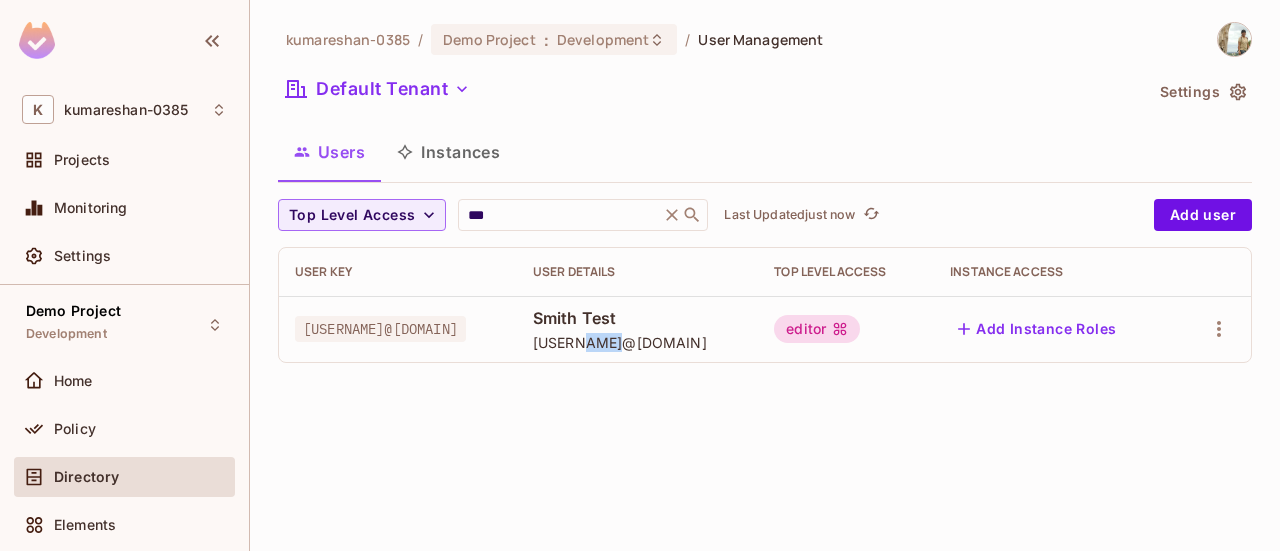 click on "[EMAIL]" at bounding box center (637, 342) 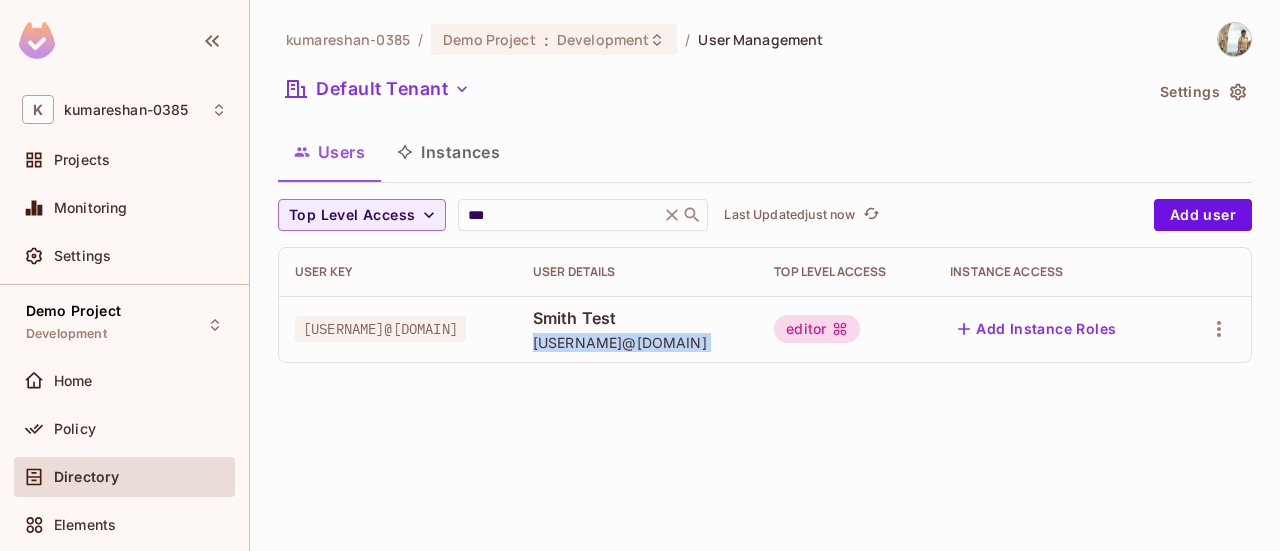 click on "[EMAIL]" at bounding box center (637, 342) 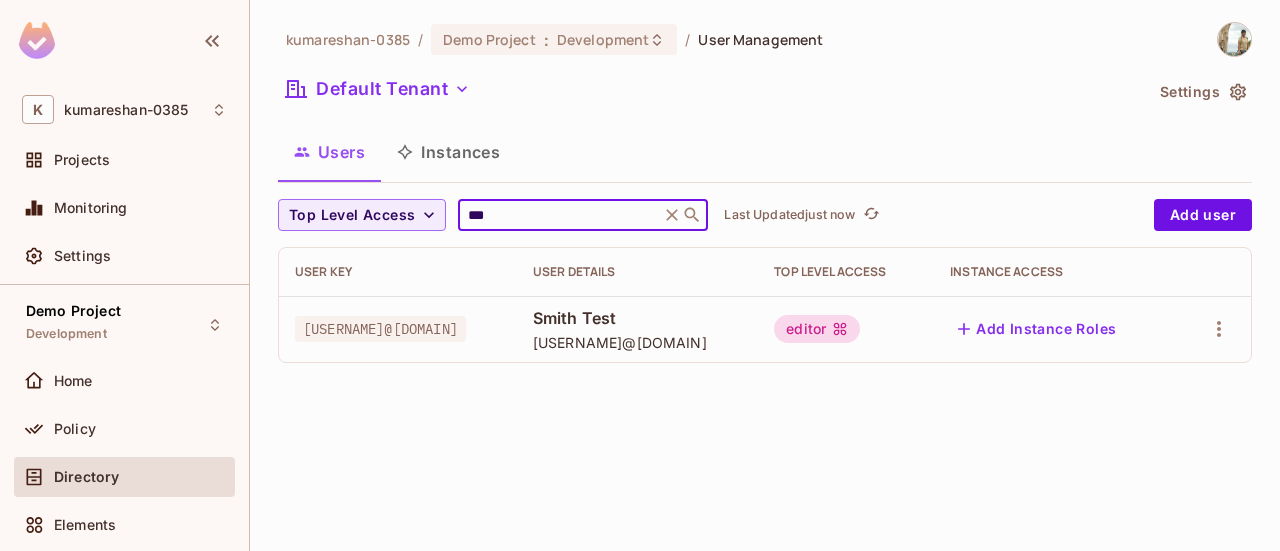 click on "***" at bounding box center [559, 215] 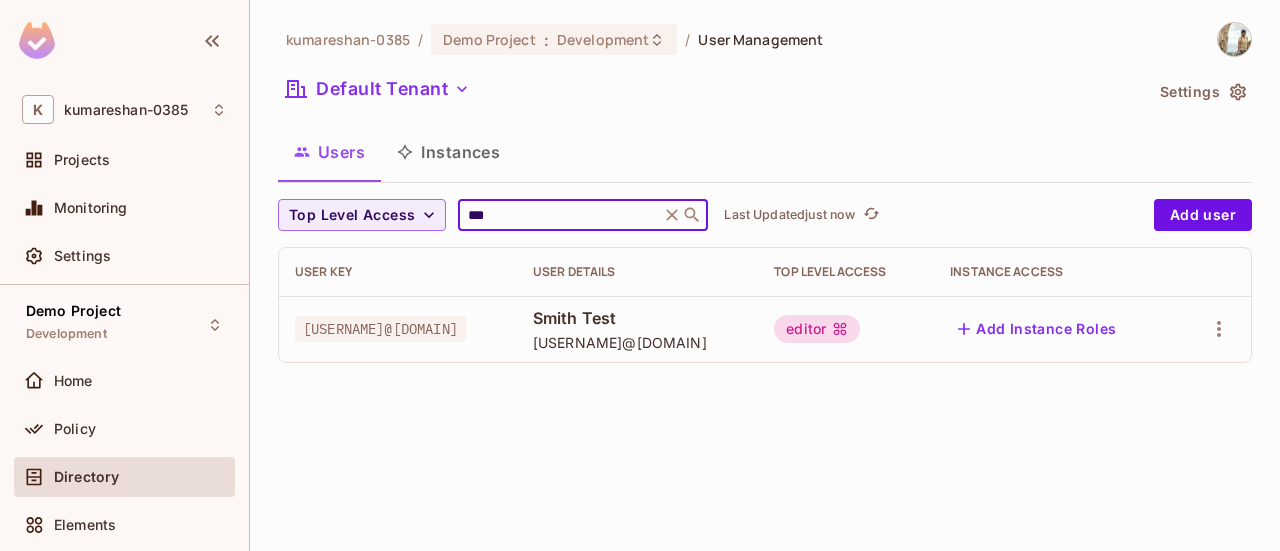 paste on "**********" 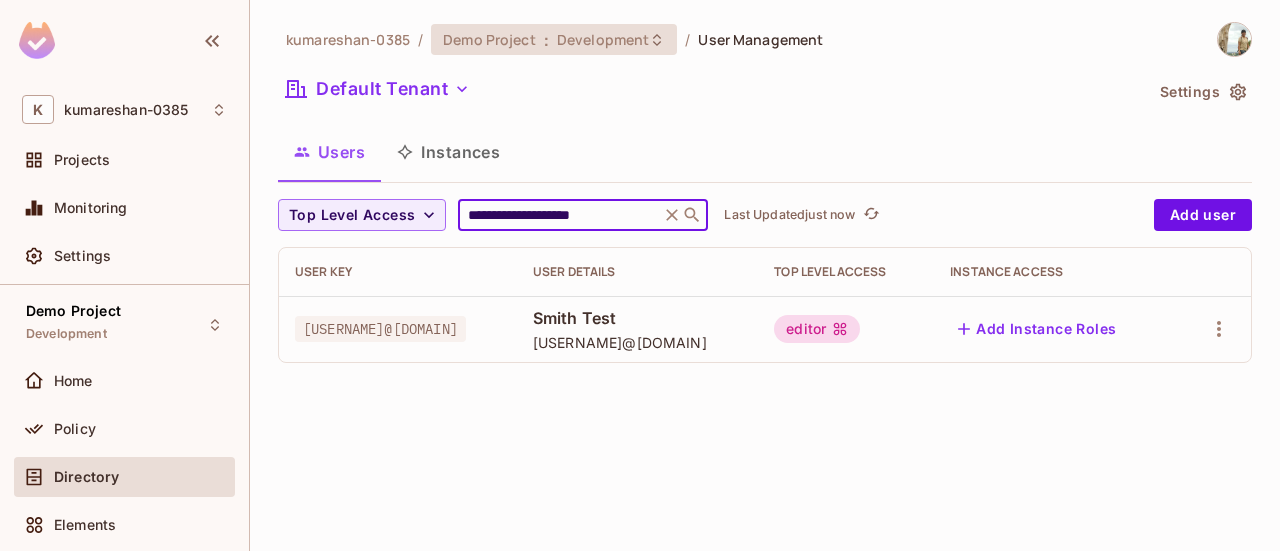 type on "**********" 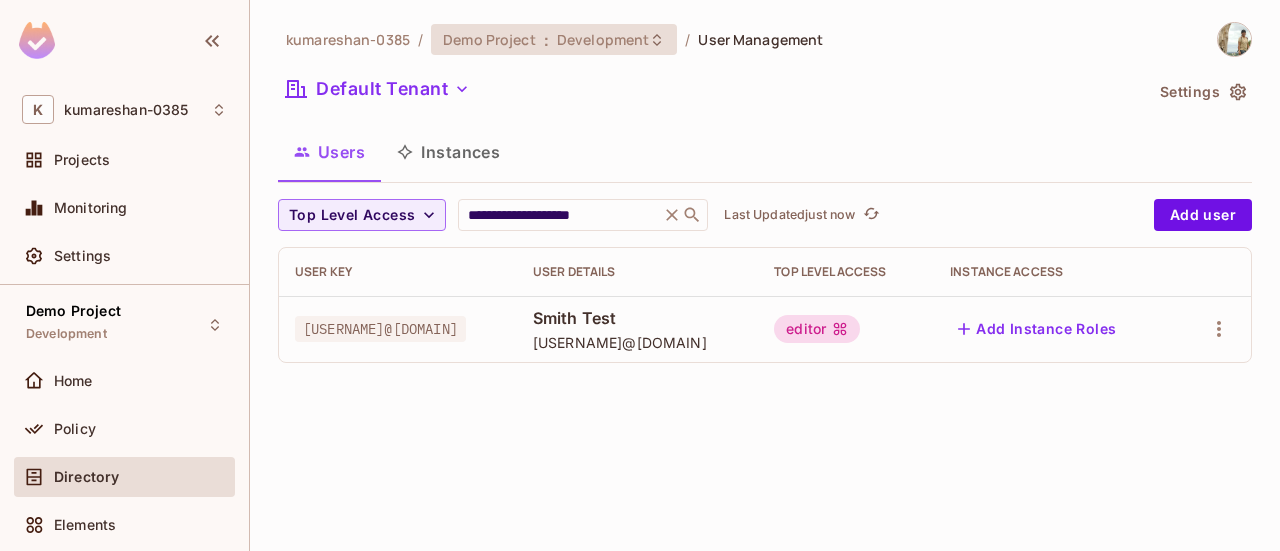 click on "Development" at bounding box center (603, 39) 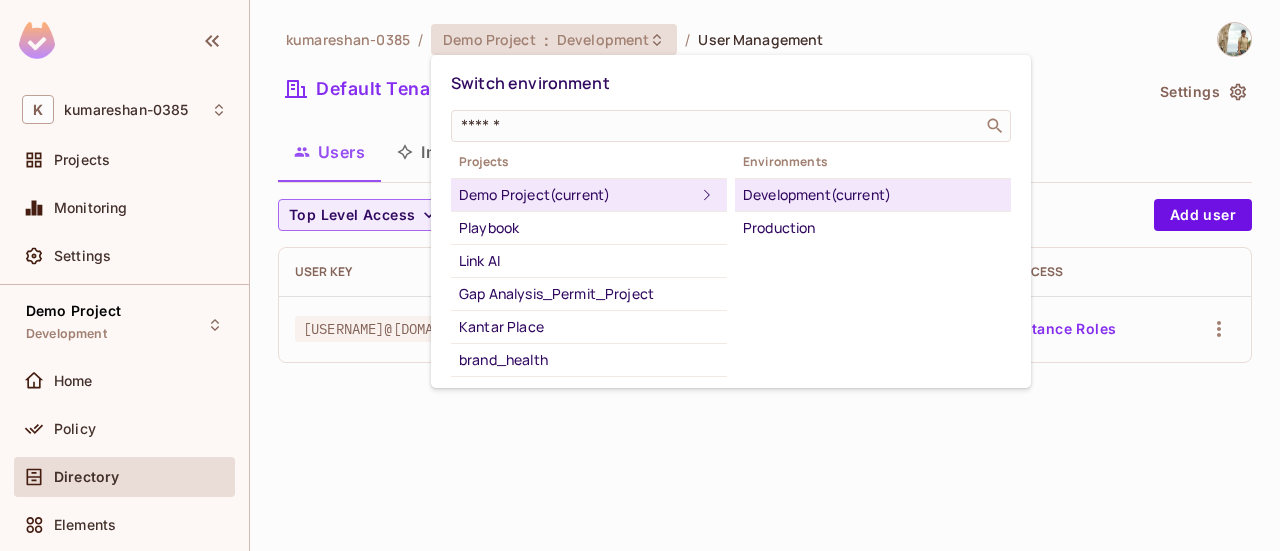 scroll, scrollTop: 61, scrollLeft: 0, axis: vertical 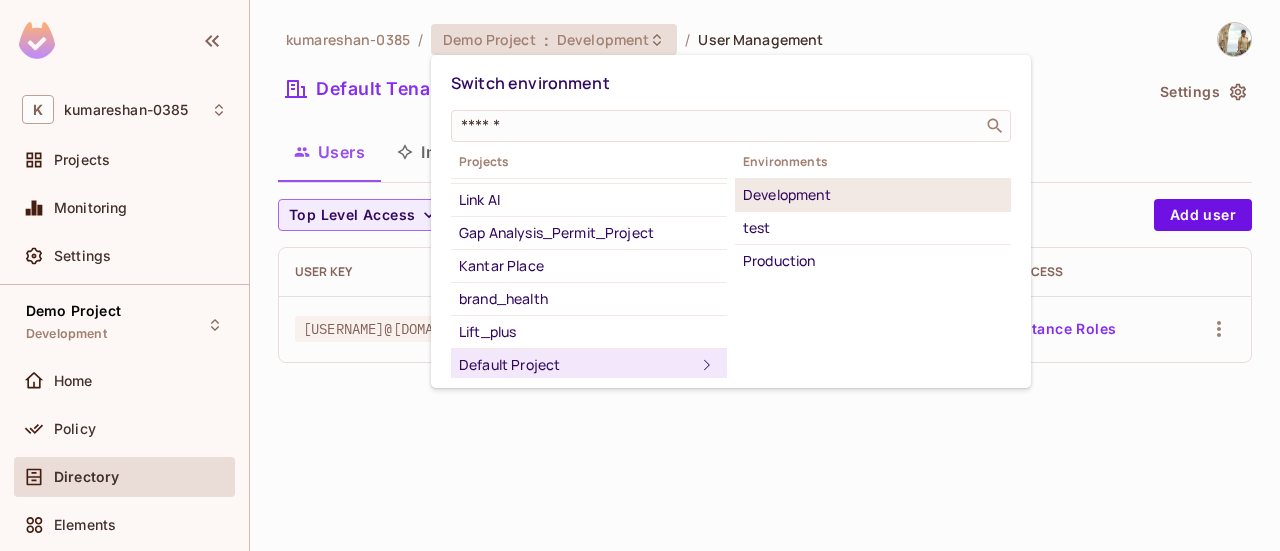 click on "Development" at bounding box center (873, 195) 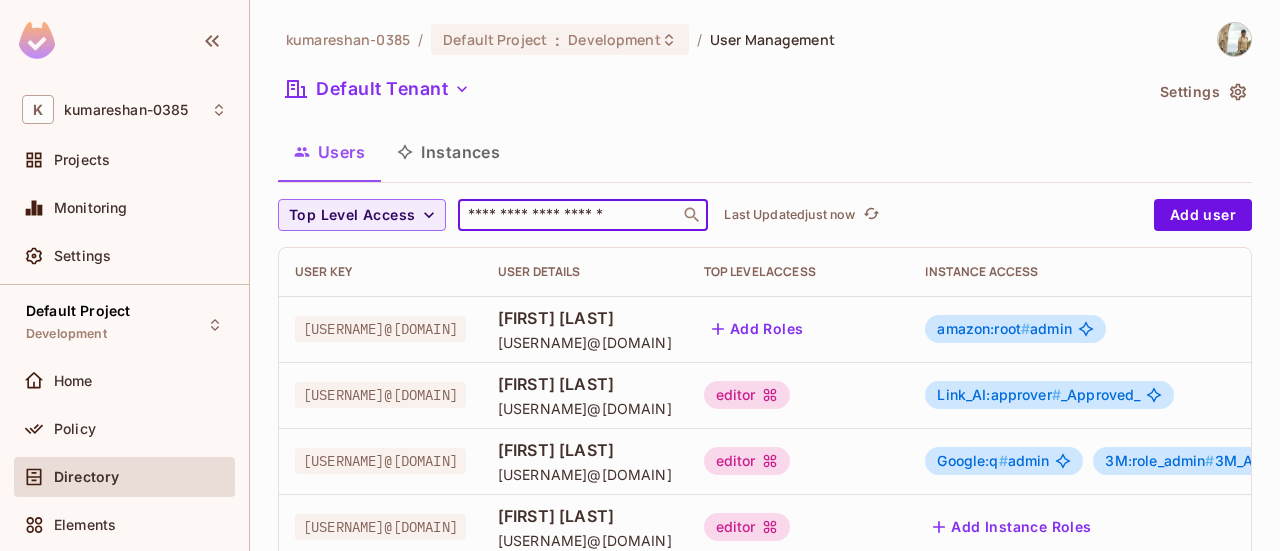 click at bounding box center [569, 215] 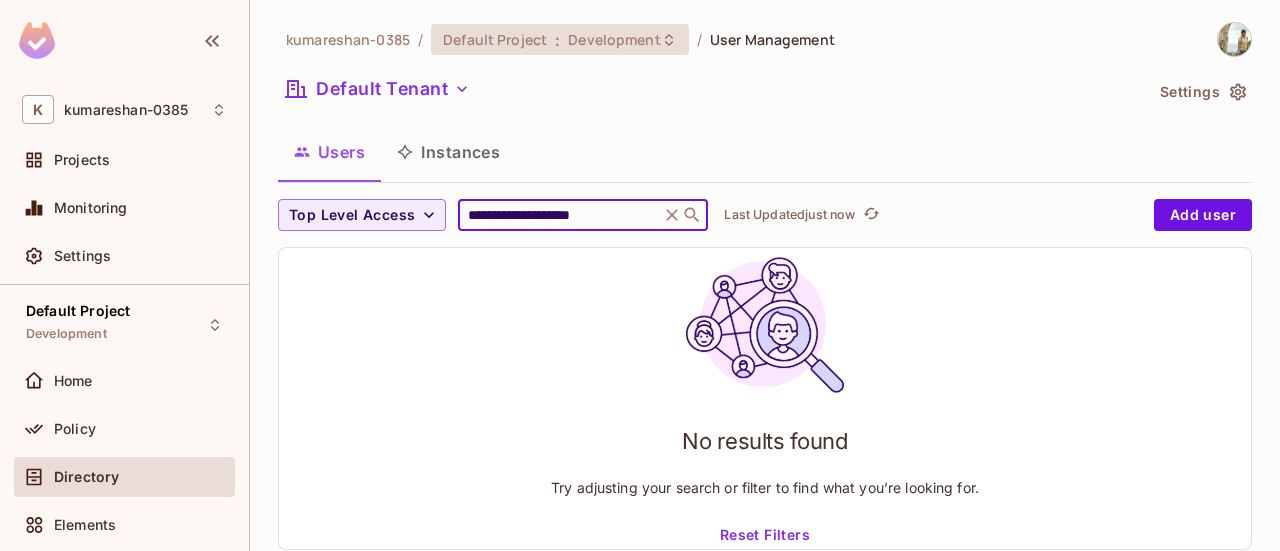 type on "**********" 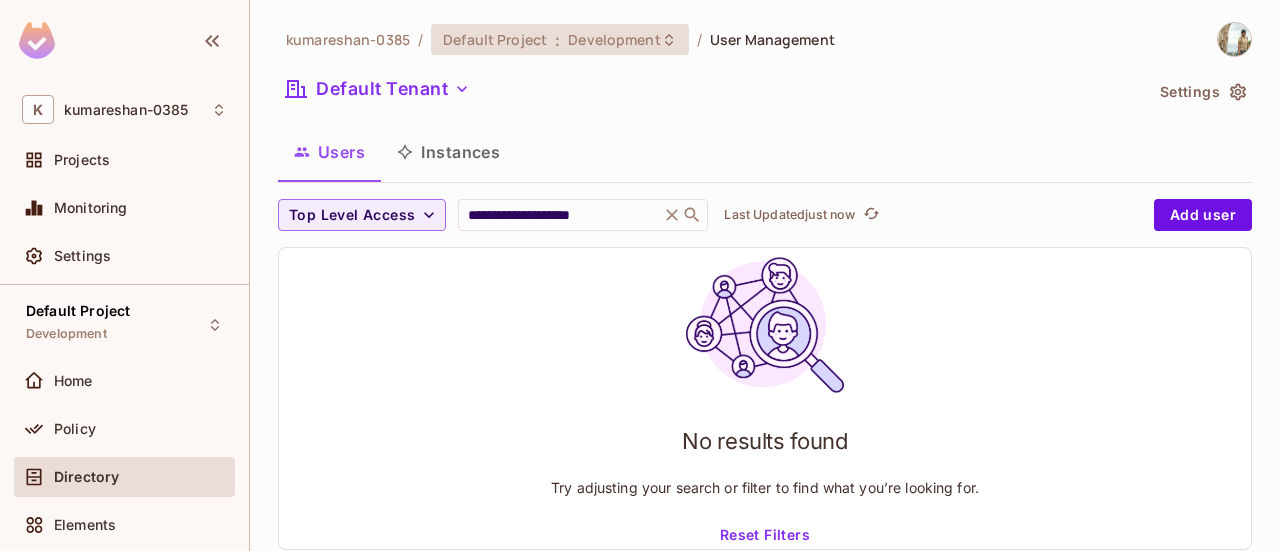 click on "Default Project : Development" at bounding box center (560, 39) 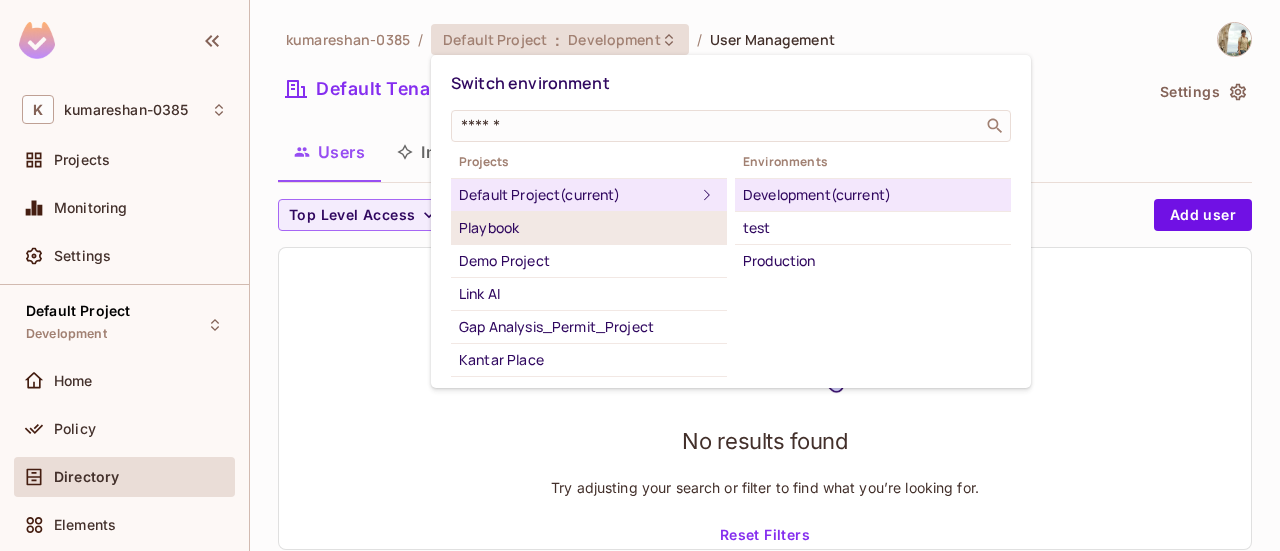 click on "Playbook" at bounding box center [589, 228] 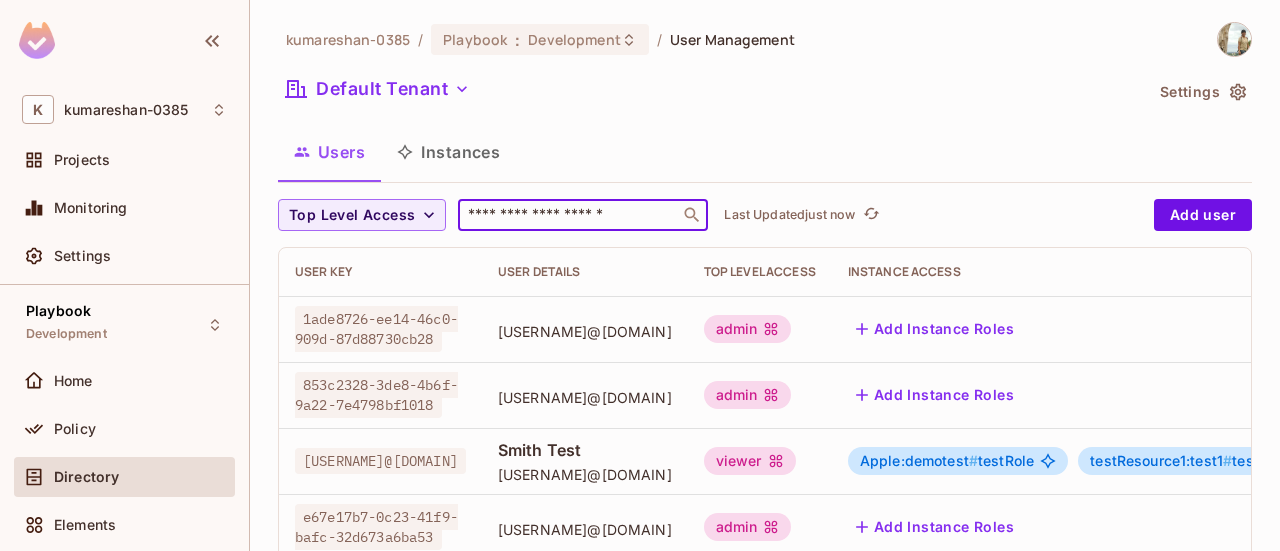 click at bounding box center (569, 215) 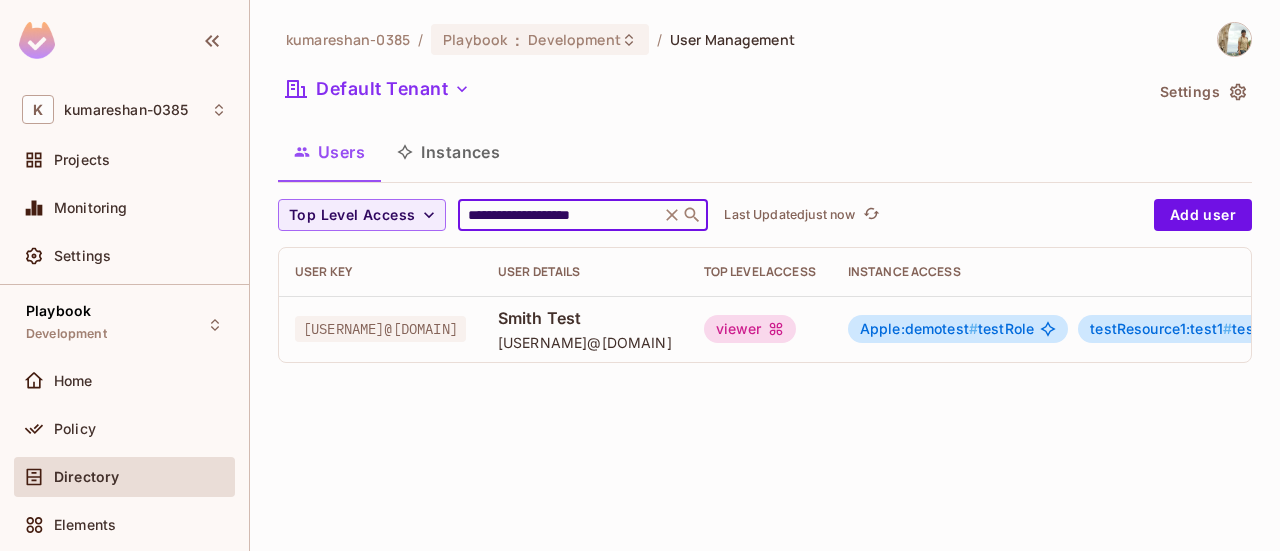 scroll, scrollTop: 0, scrollLeft: 244, axis: horizontal 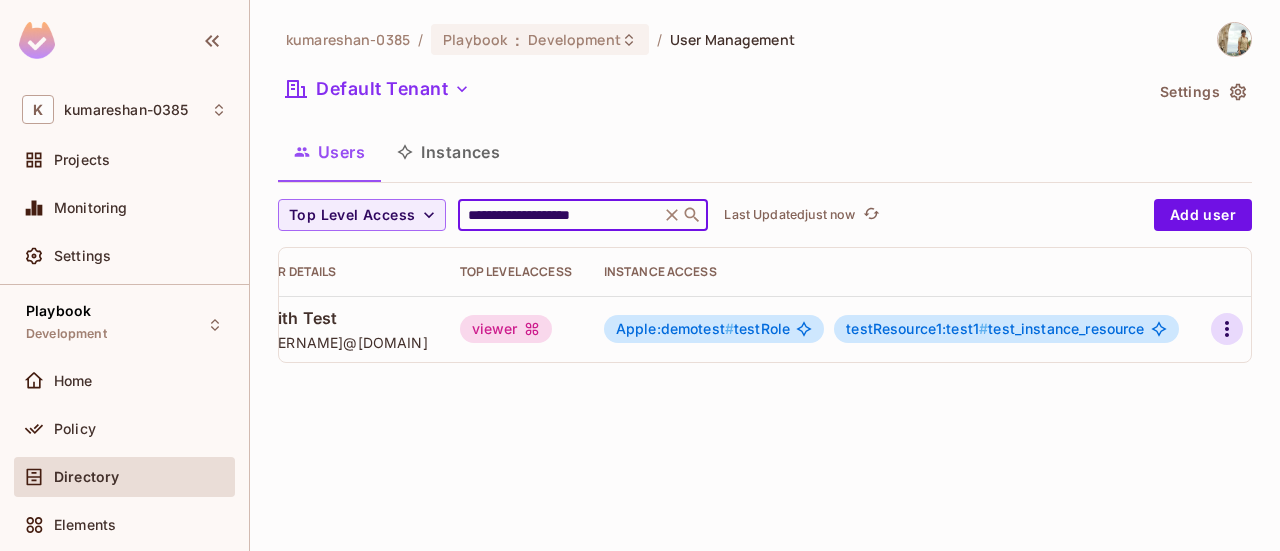 type on "**********" 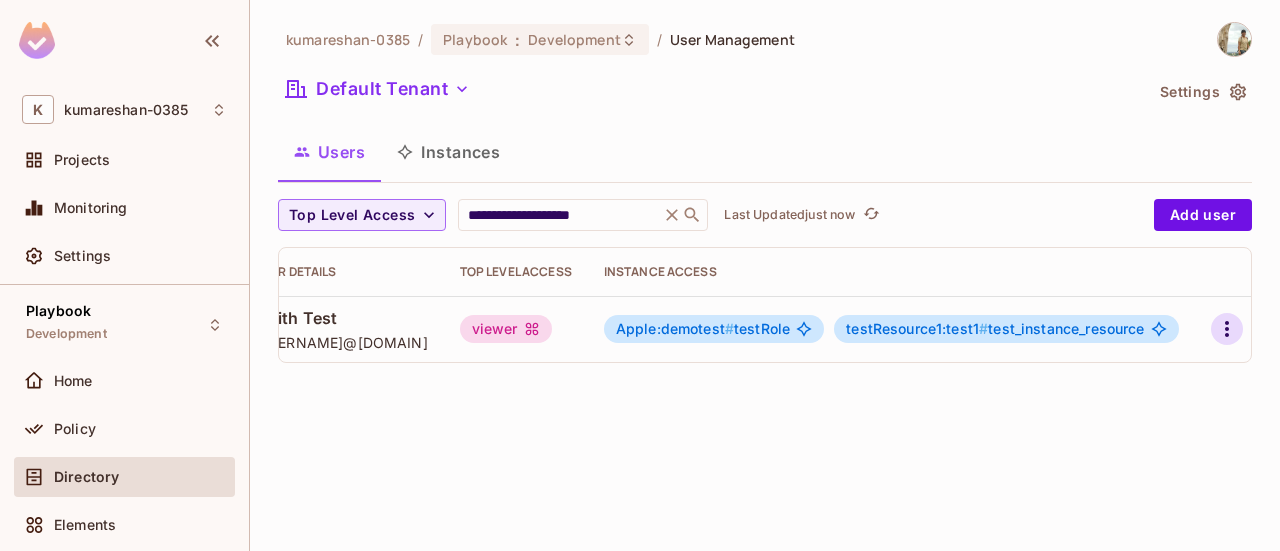 click 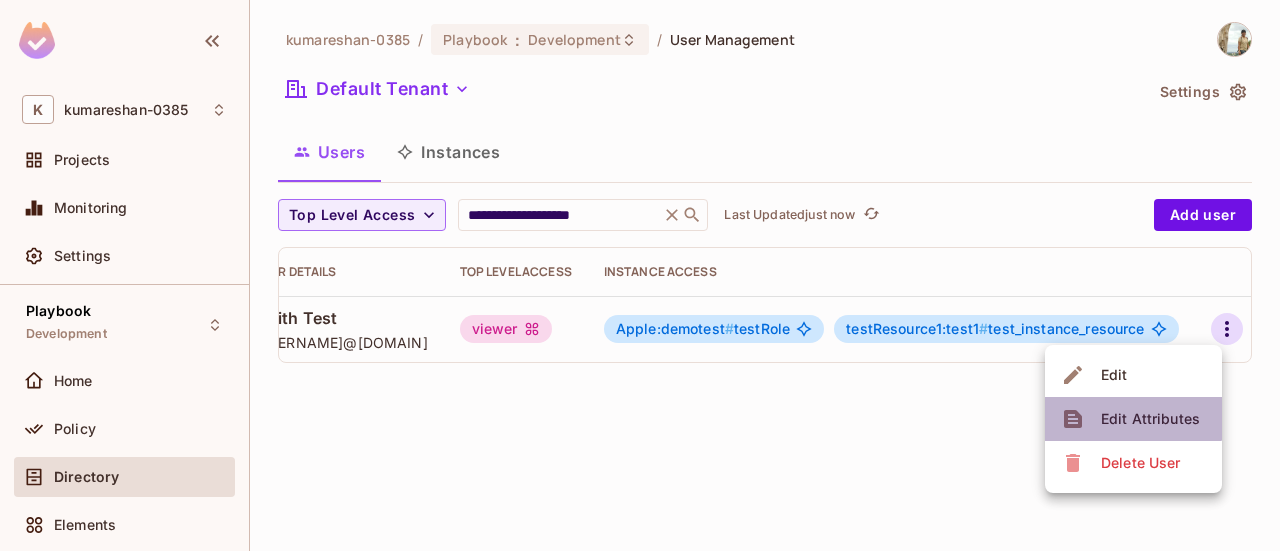 click on "Edit Attributes" at bounding box center [1150, 419] 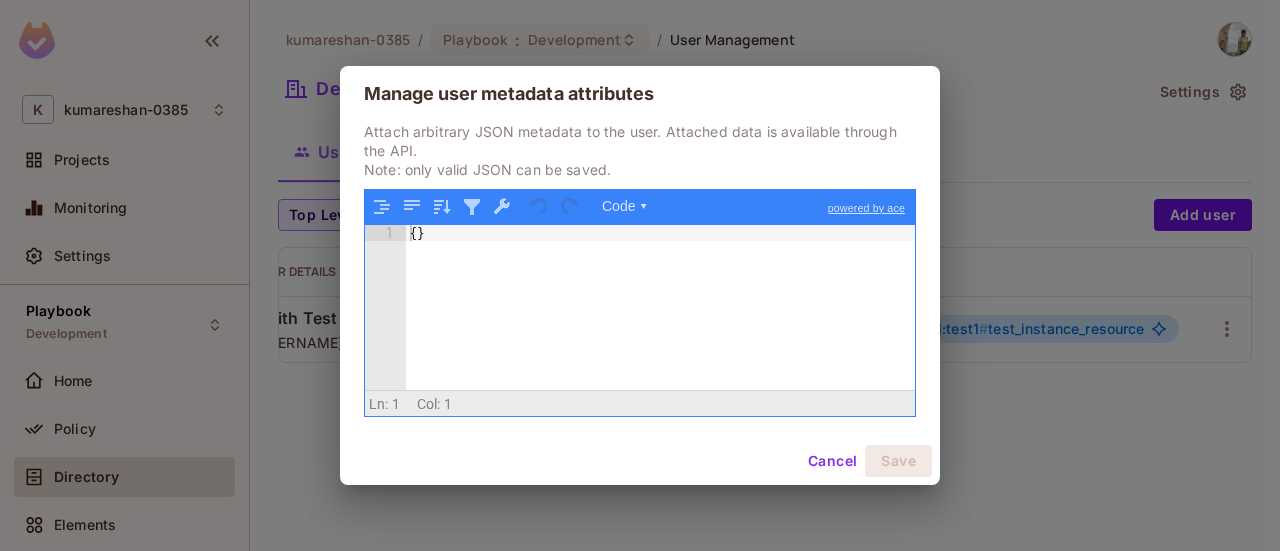 click on "Cancel" at bounding box center [832, 461] 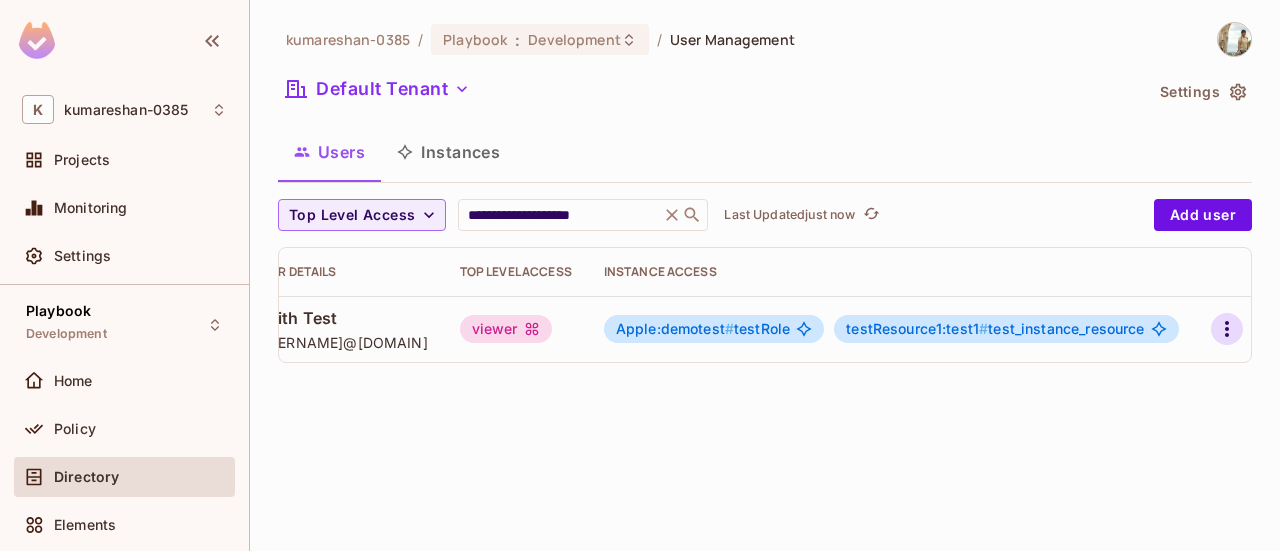 click 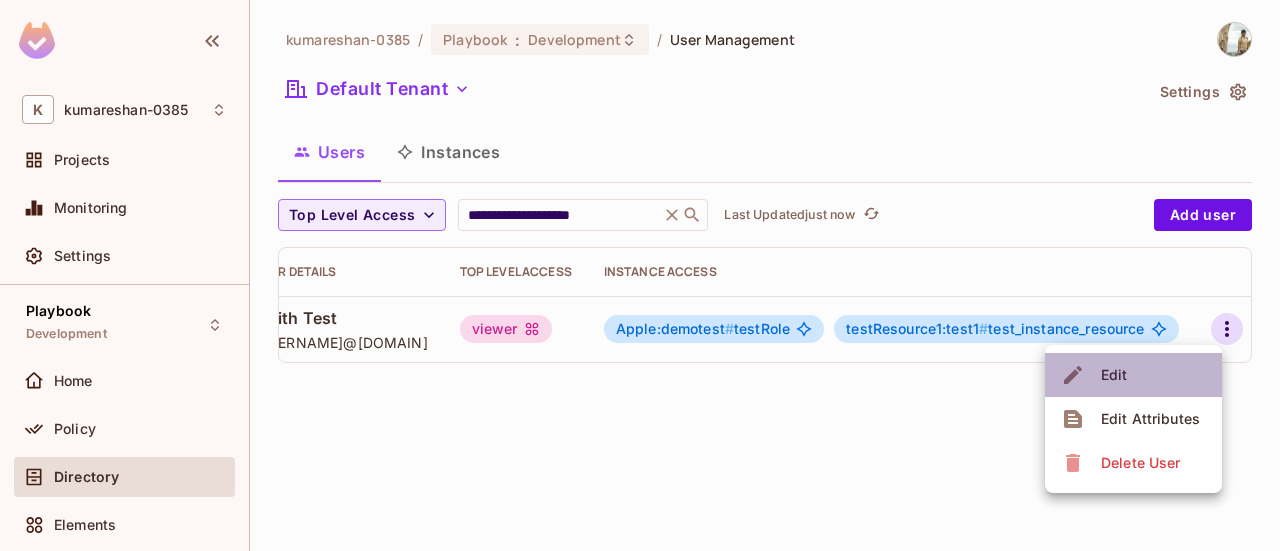 click on "Edit" at bounding box center (1133, 375) 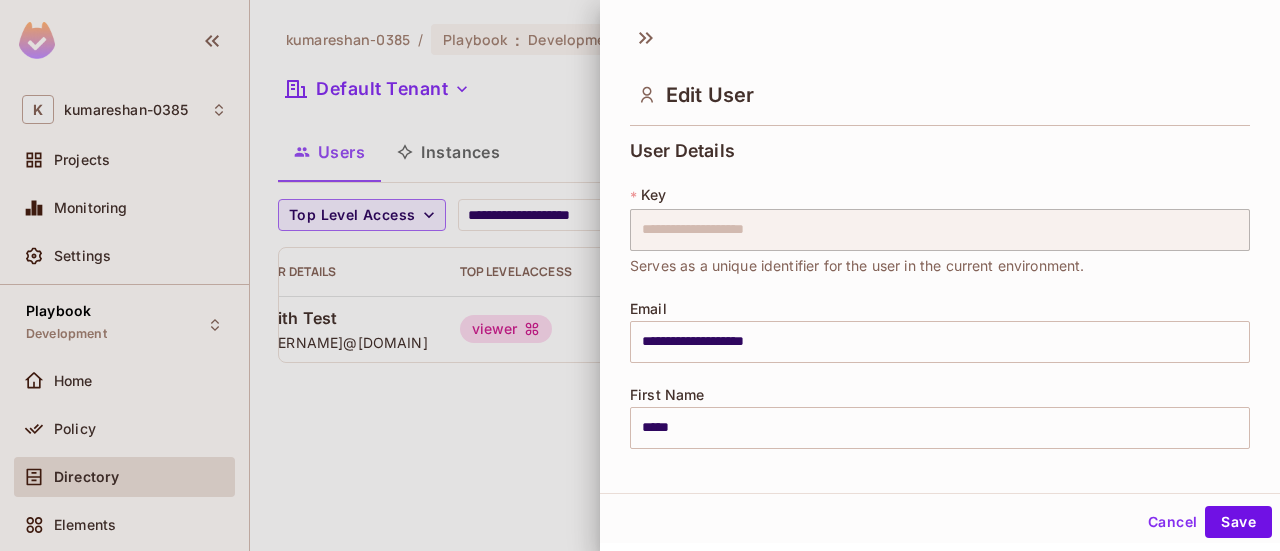 scroll, scrollTop: 628, scrollLeft: 0, axis: vertical 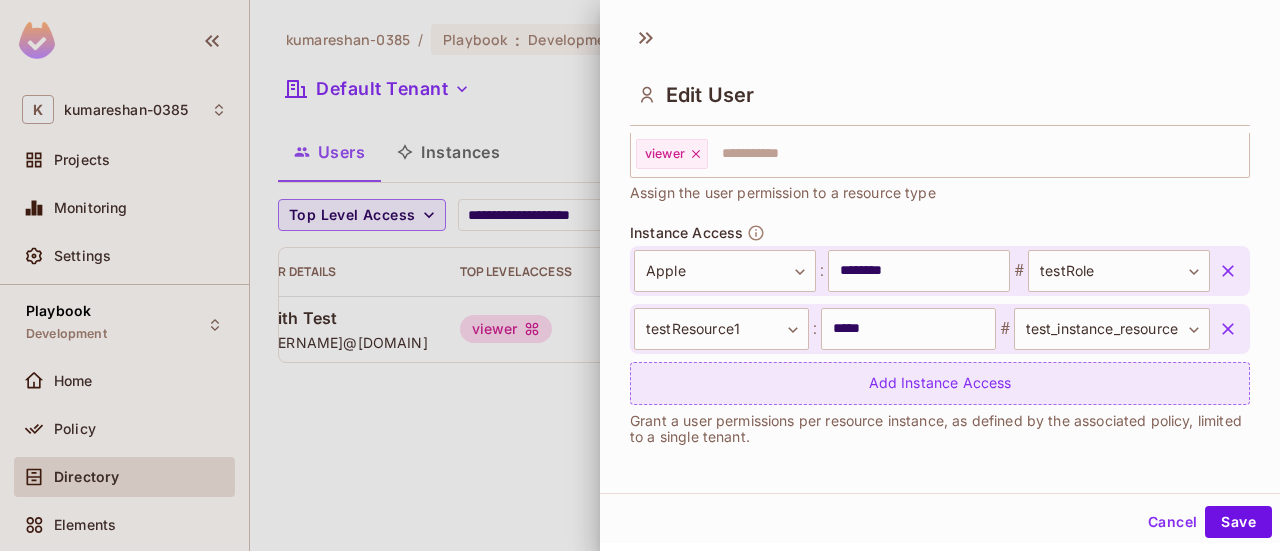 click on "Add Instance Access" at bounding box center (940, 383) 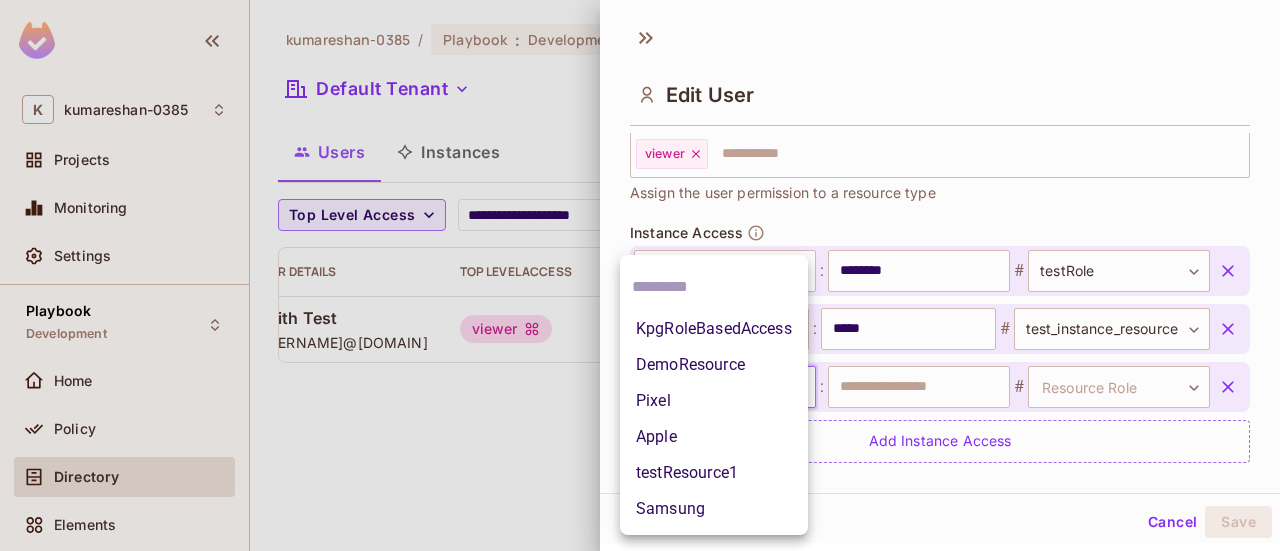 click on "**********" at bounding box center [640, 275] 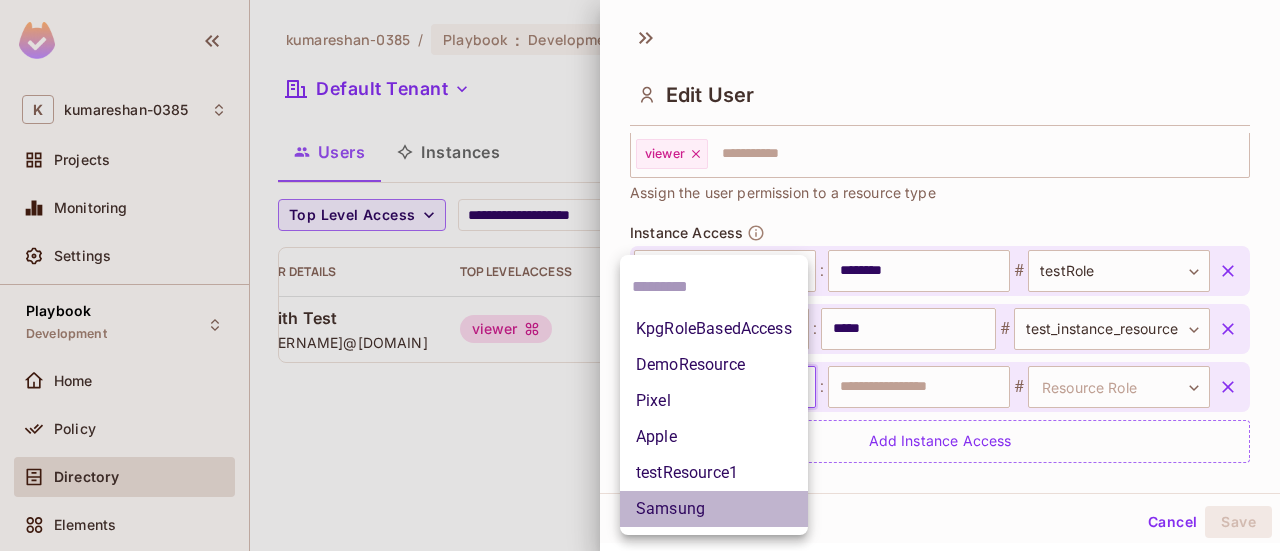 click on "Samsung" at bounding box center [714, 509] 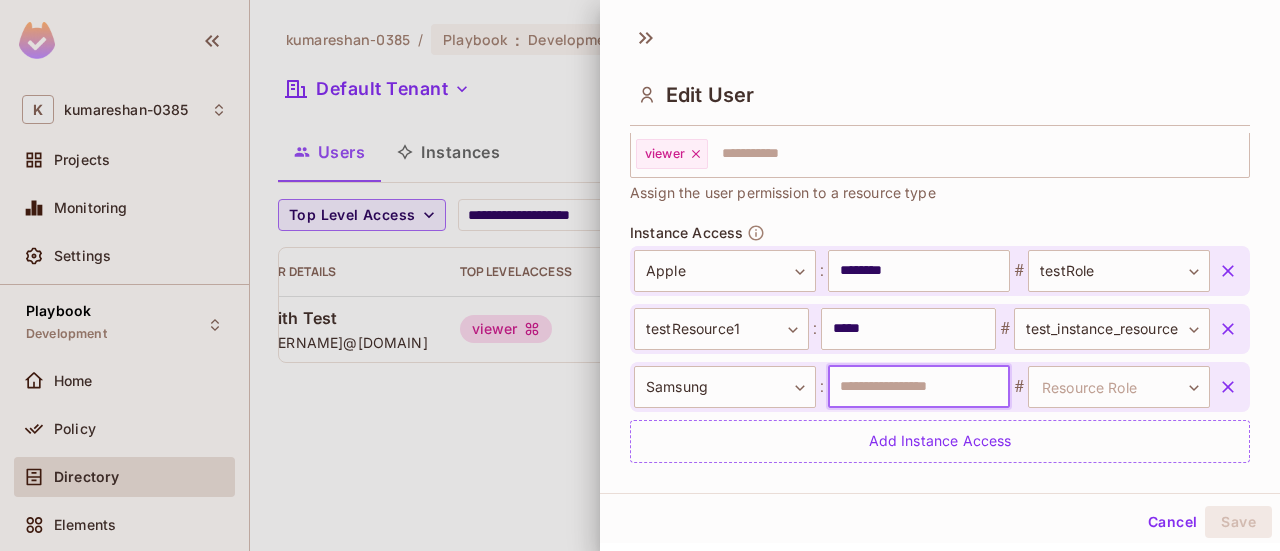 click at bounding box center (919, 387) 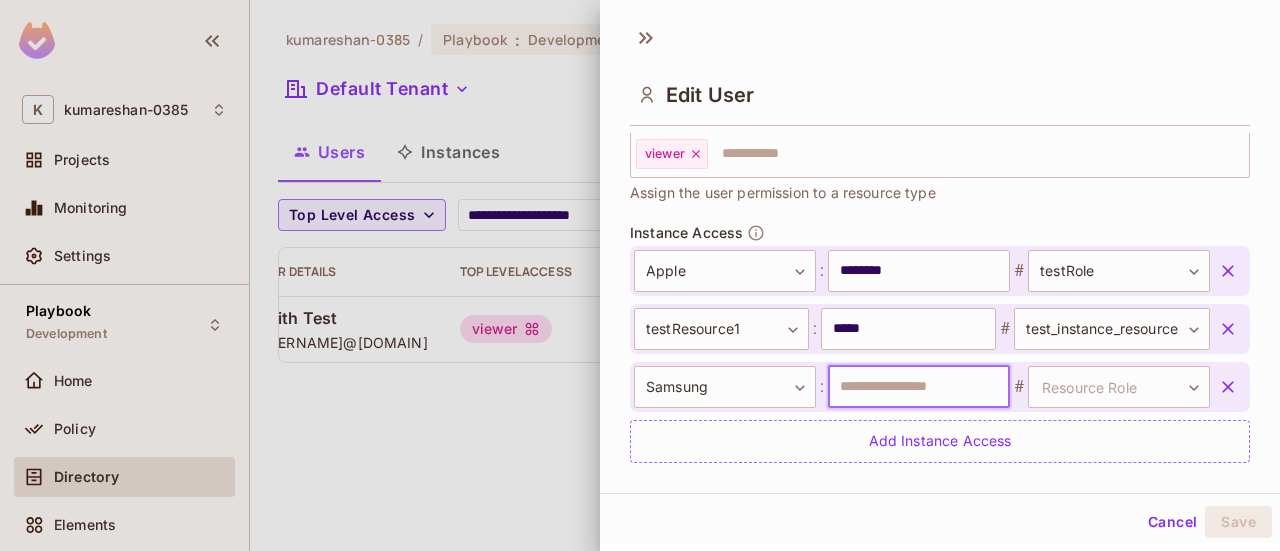 click at bounding box center [919, 387] 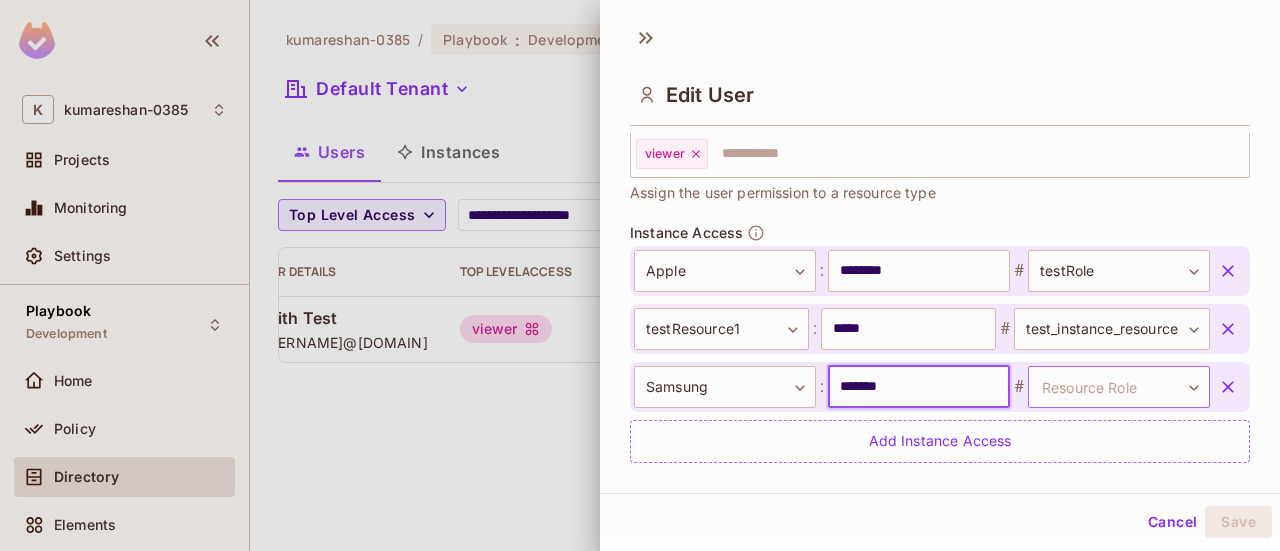 type on "*******" 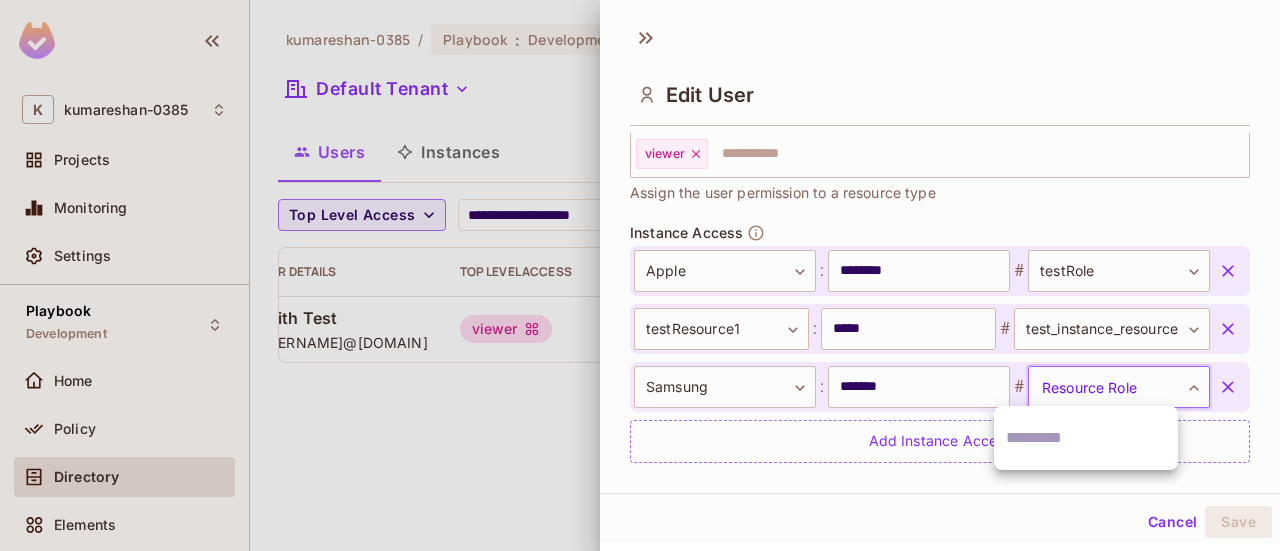click on "**********" at bounding box center (640, 275) 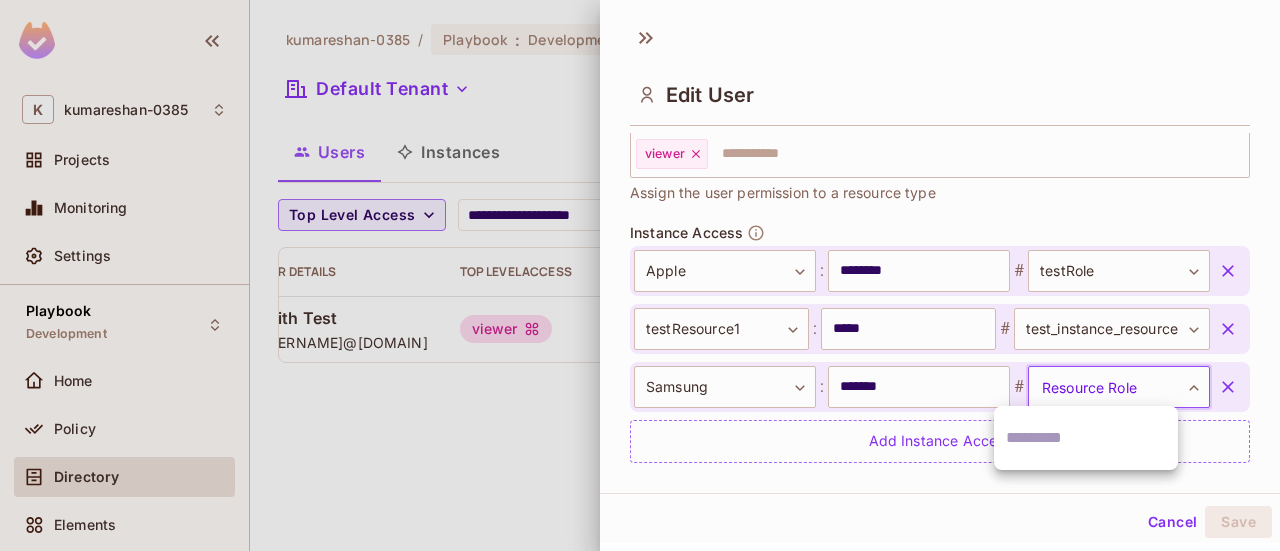click at bounding box center [640, 275] 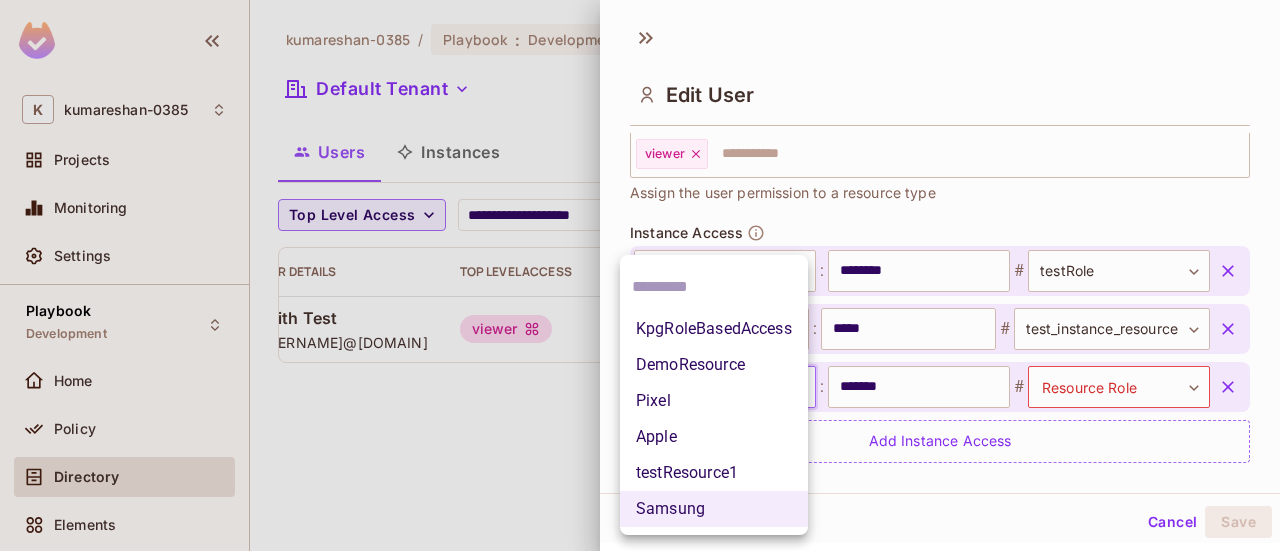 click on "**********" at bounding box center (640, 275) 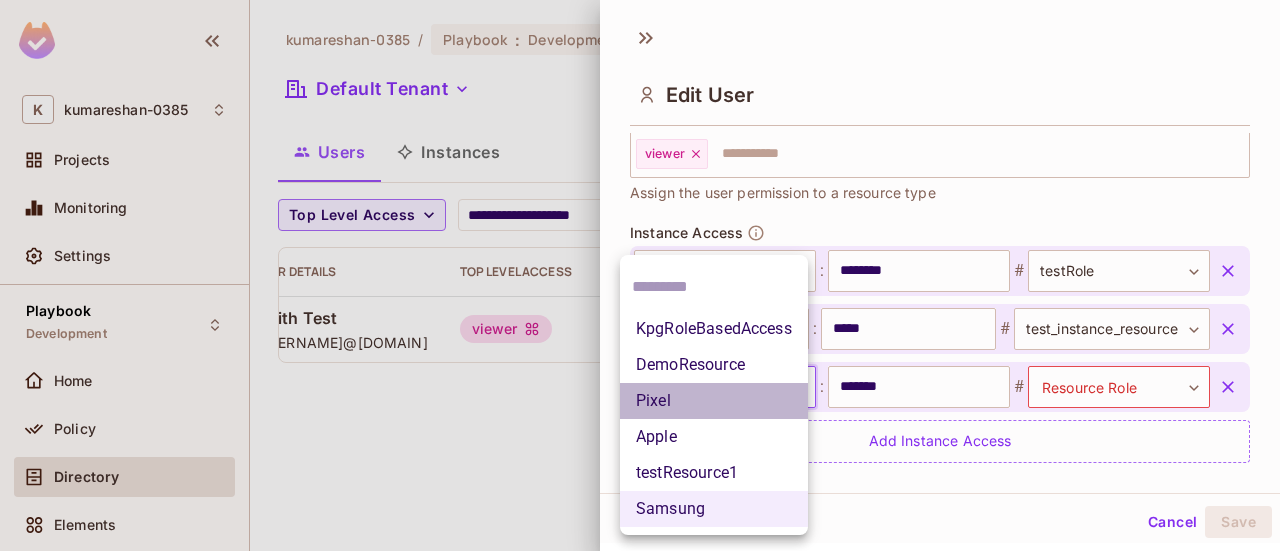 click on "Pixel" at bounding box center [714, 401] 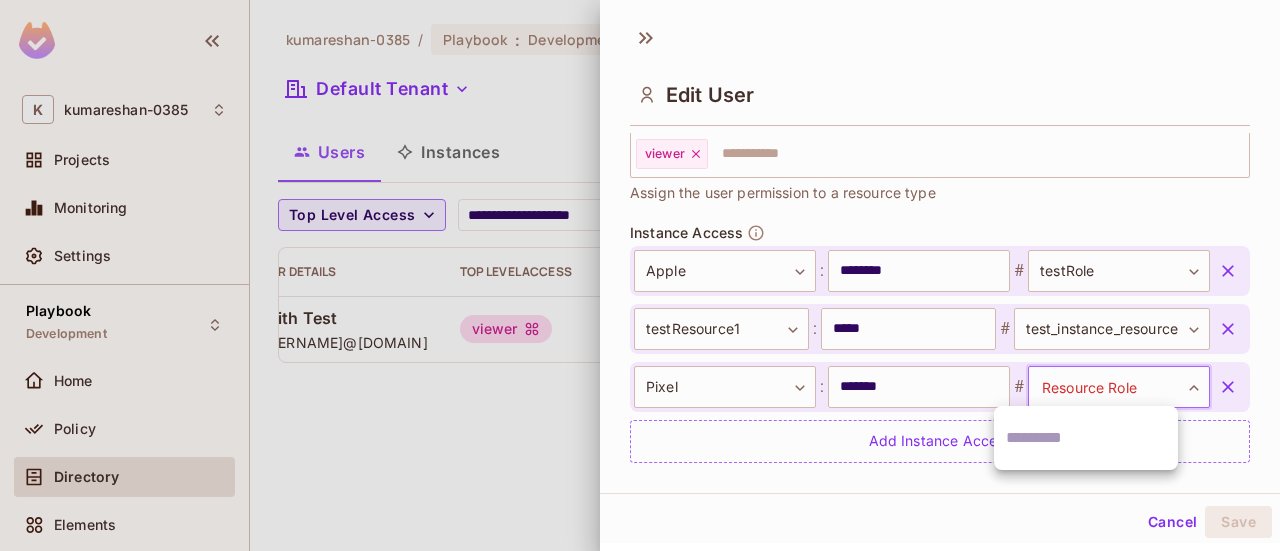 click on "**********" at bounding box center [640, 275] 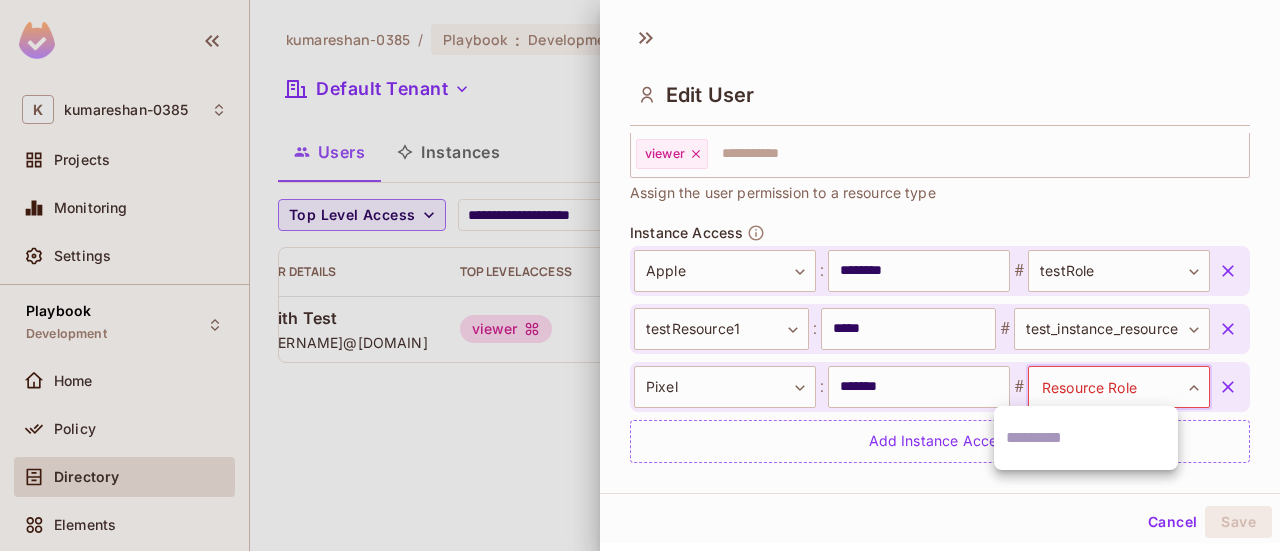 click at bounding box center [640, 275] 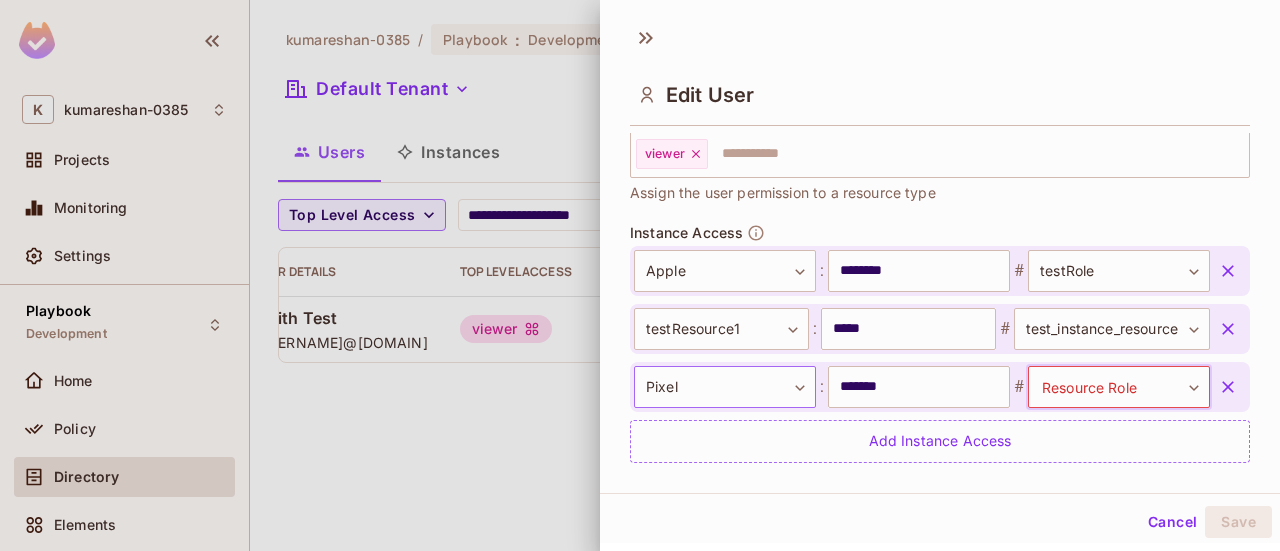 click on "**********" at bounding box center [640, 275] 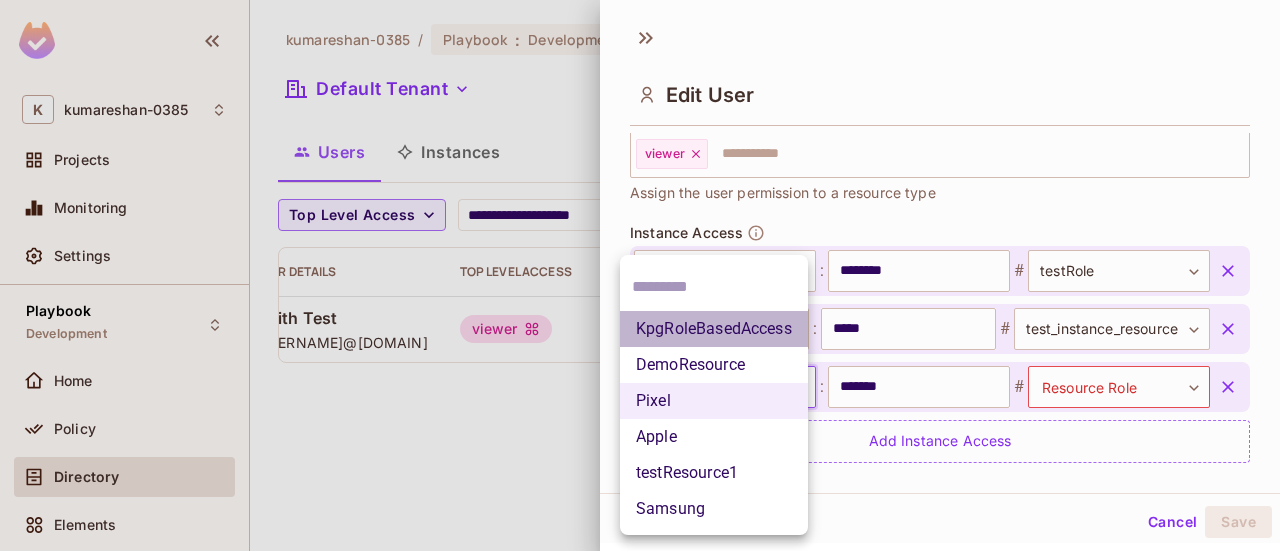click on "KpgRoleBasedAccess" at bounding box center [714, 329] 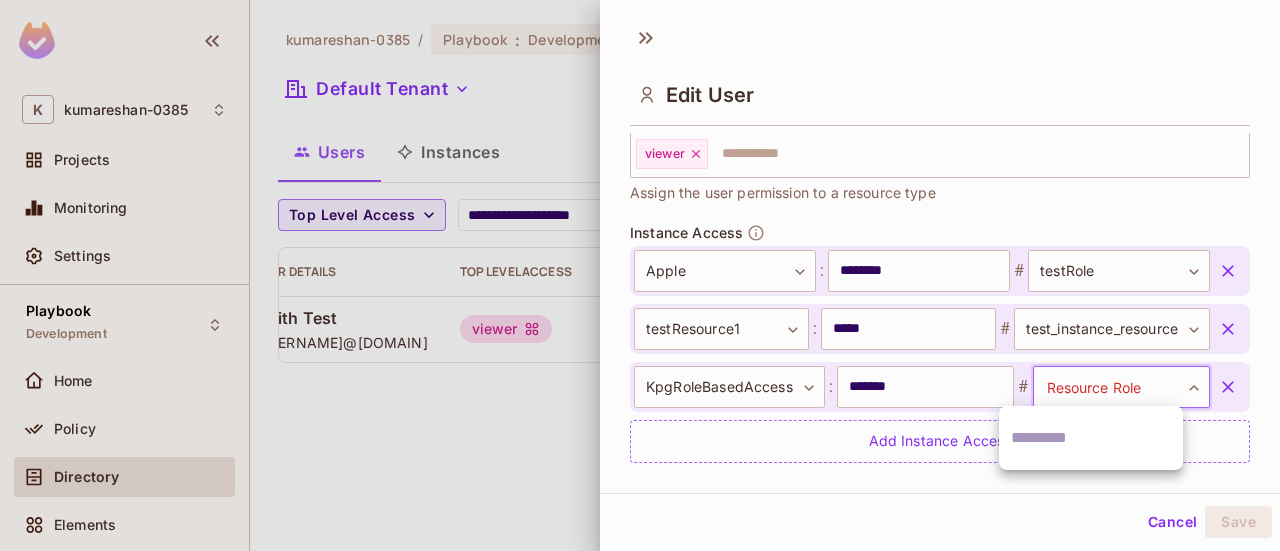 click on "**********" at bounding box center [640, 275] 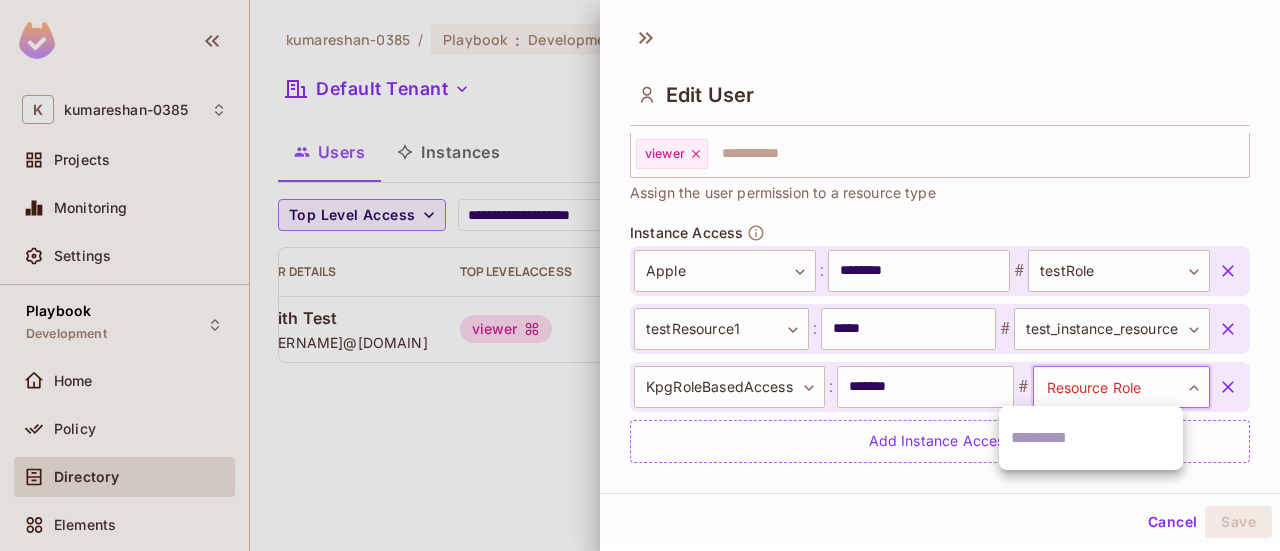 click at bounding box center (640, 275) 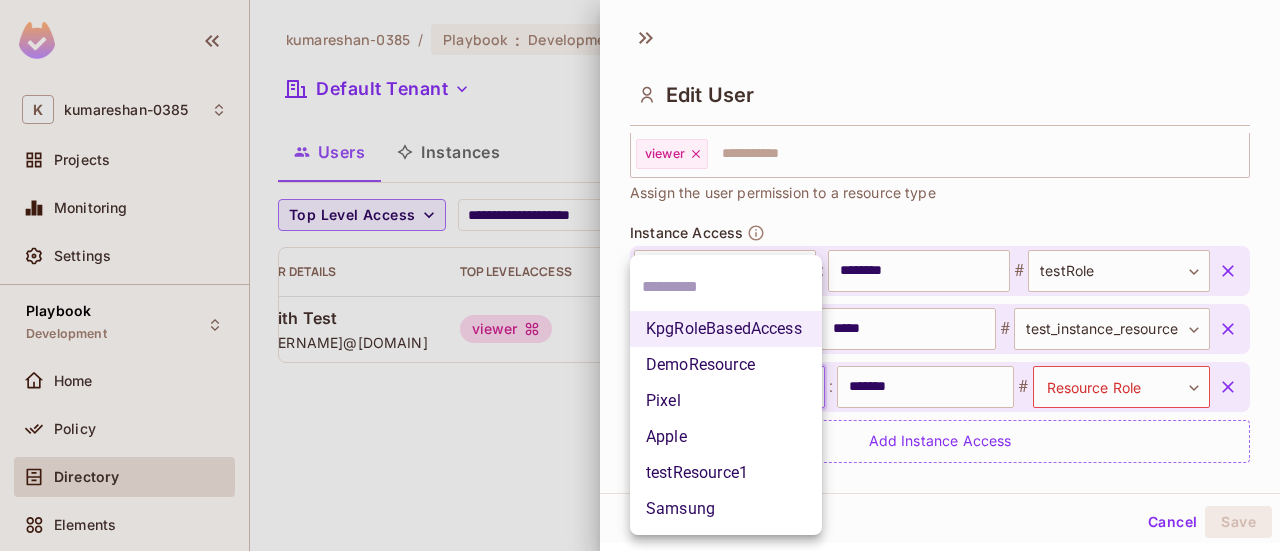 click on "**********" at bounding box center (640, 275) 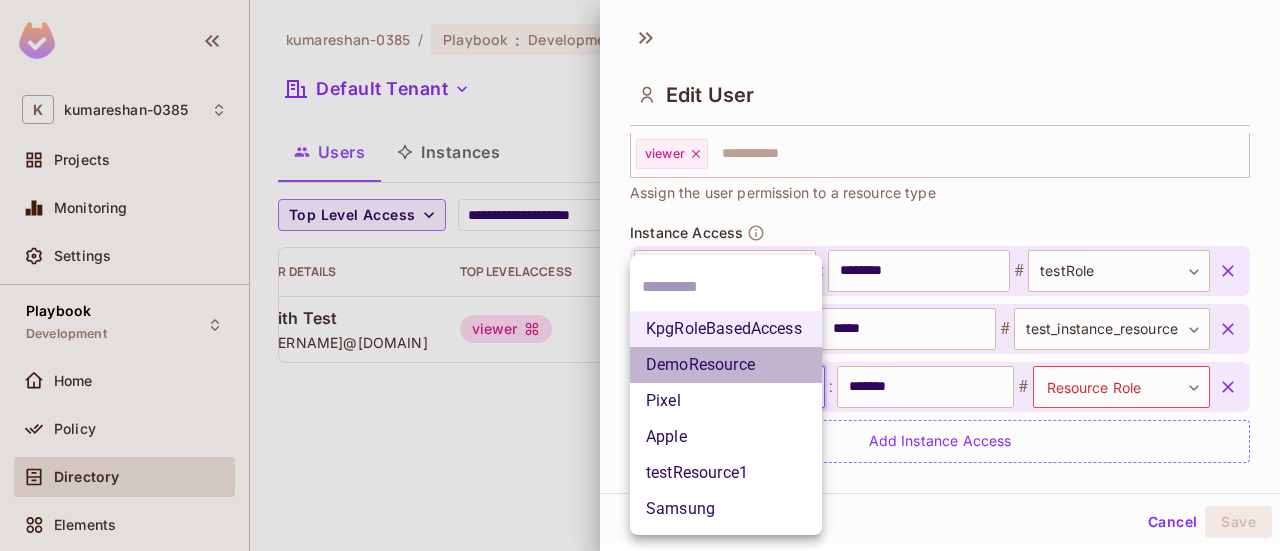 click on "DemoResource" at bounding box center [726, 365] 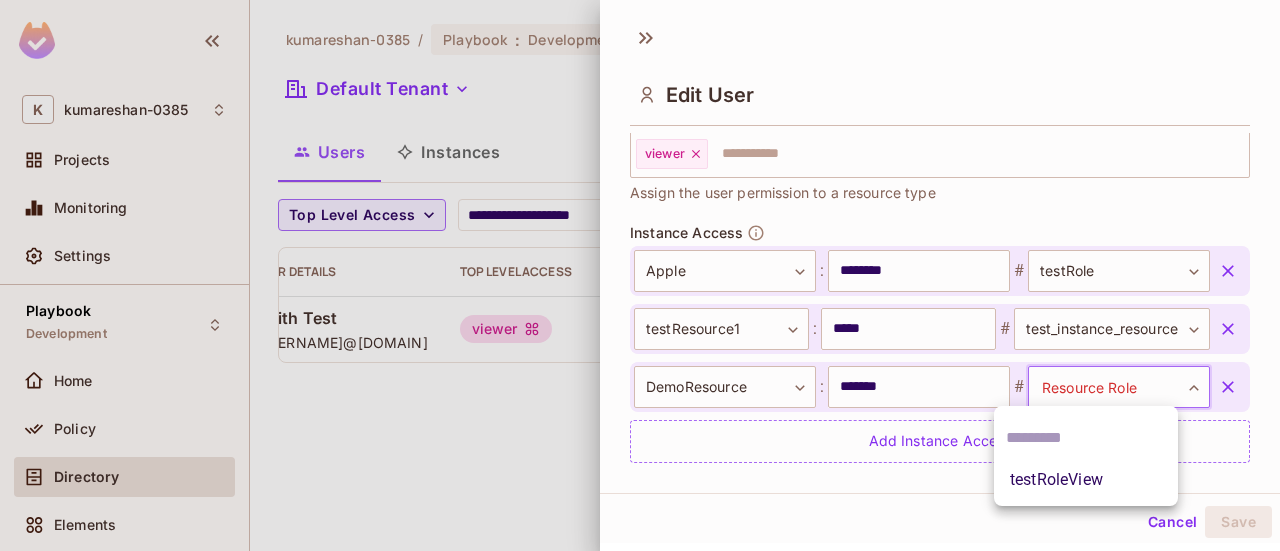 click on "**********" at bounding box center [640, 275] 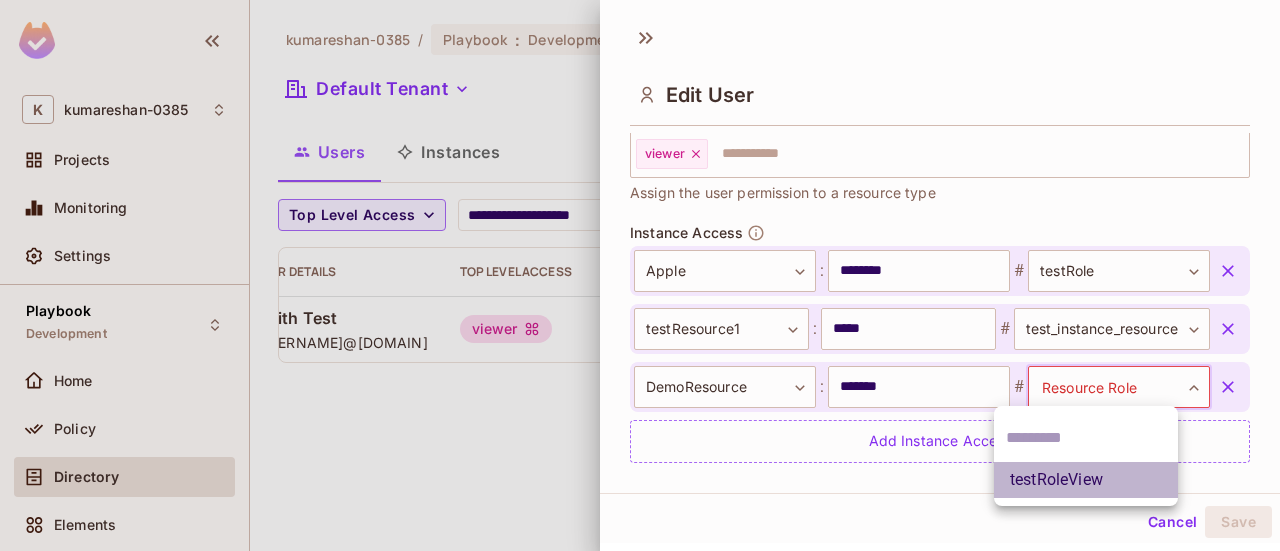 click on "testRoleView" at bounding box center [1086, 480] 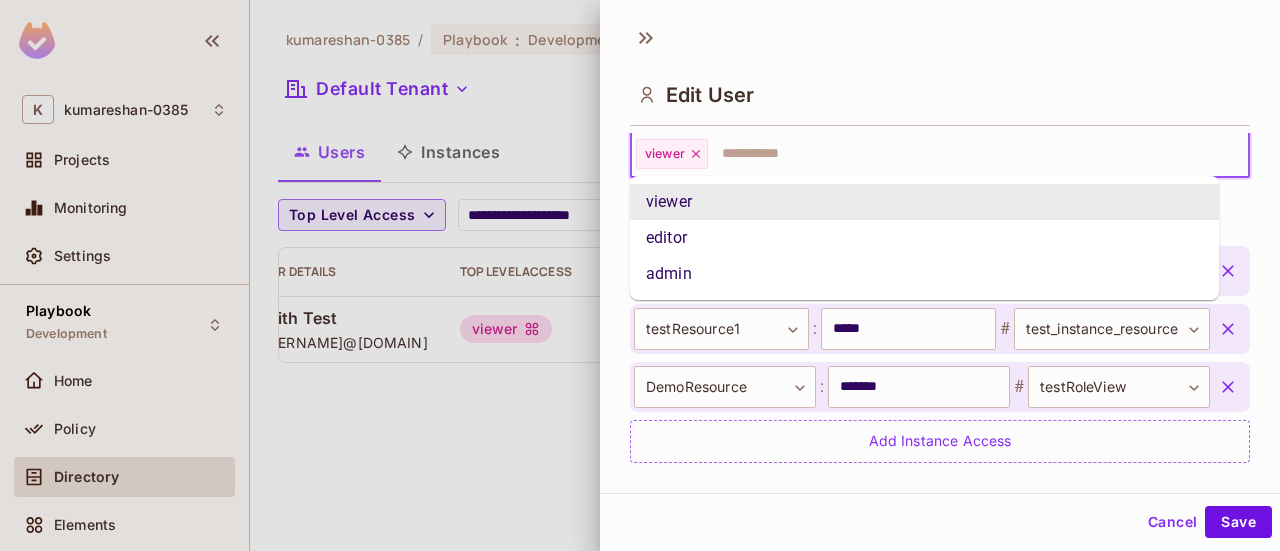click at bounding box center [960, 154] 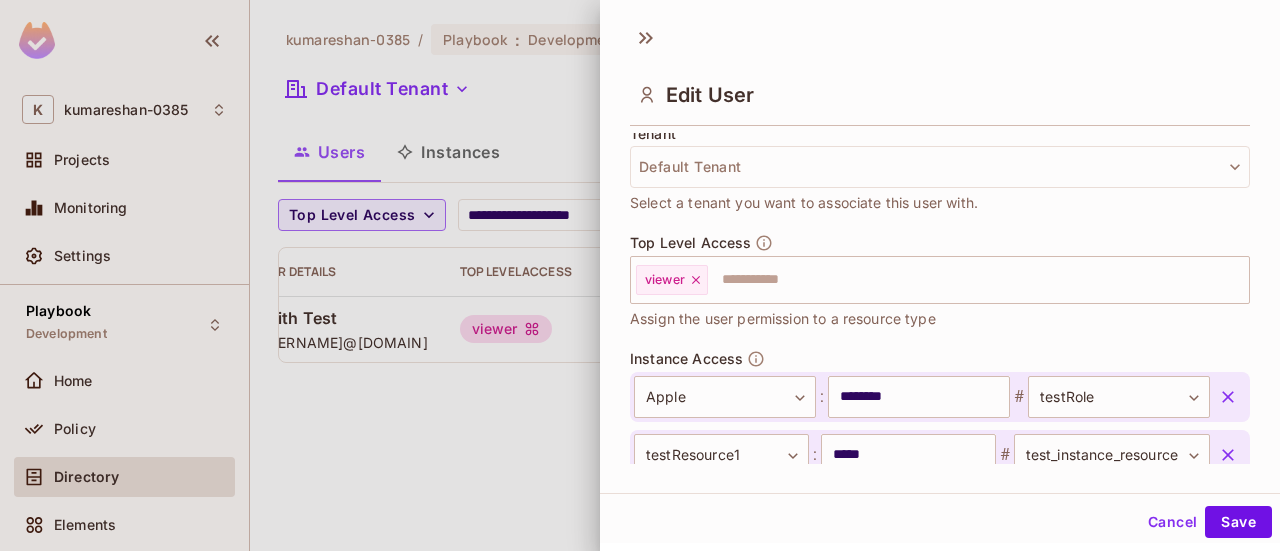 scroll, scrollTop: 686, scrollLeft: 0, axis: vertical 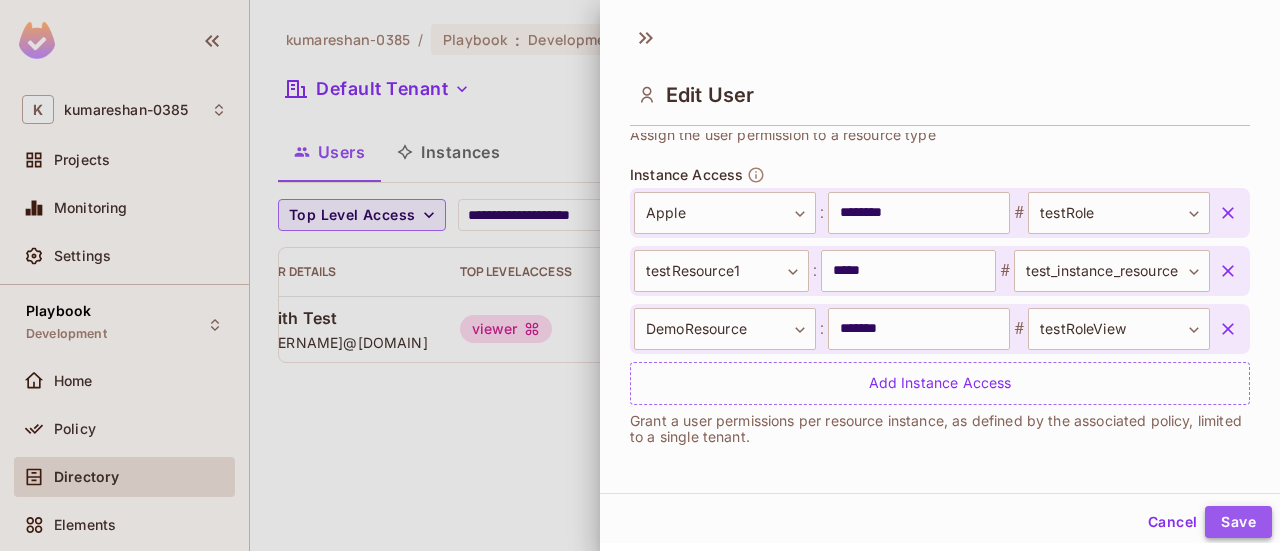 click on "Save" at bounding box center [1238, 522] 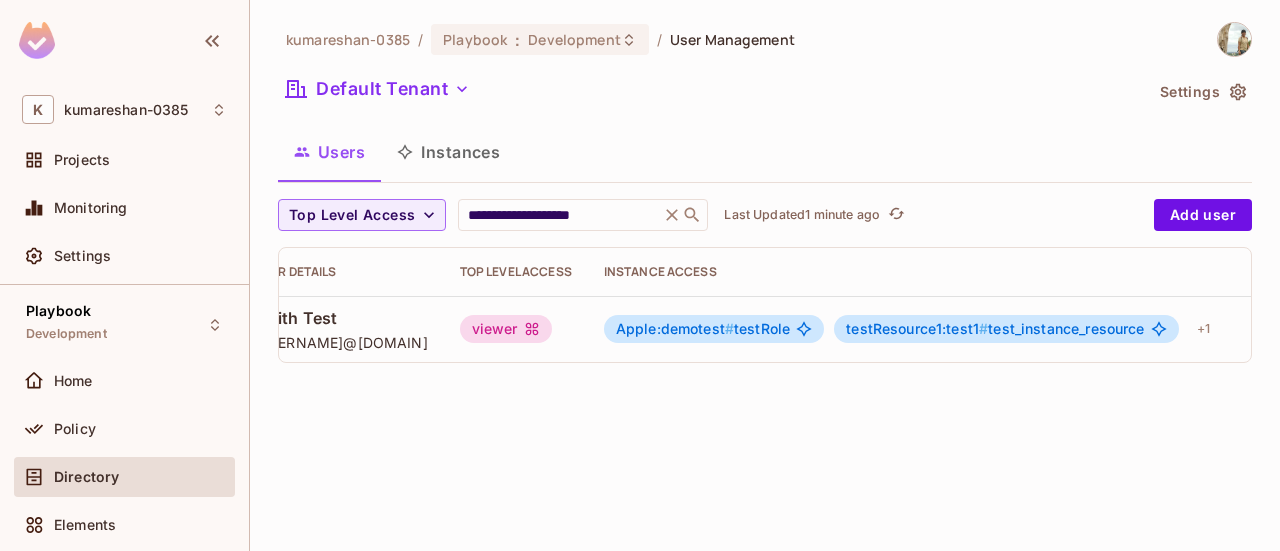 scroll, scrollTop: 0, scrollLeft: 284, axis: horizontal 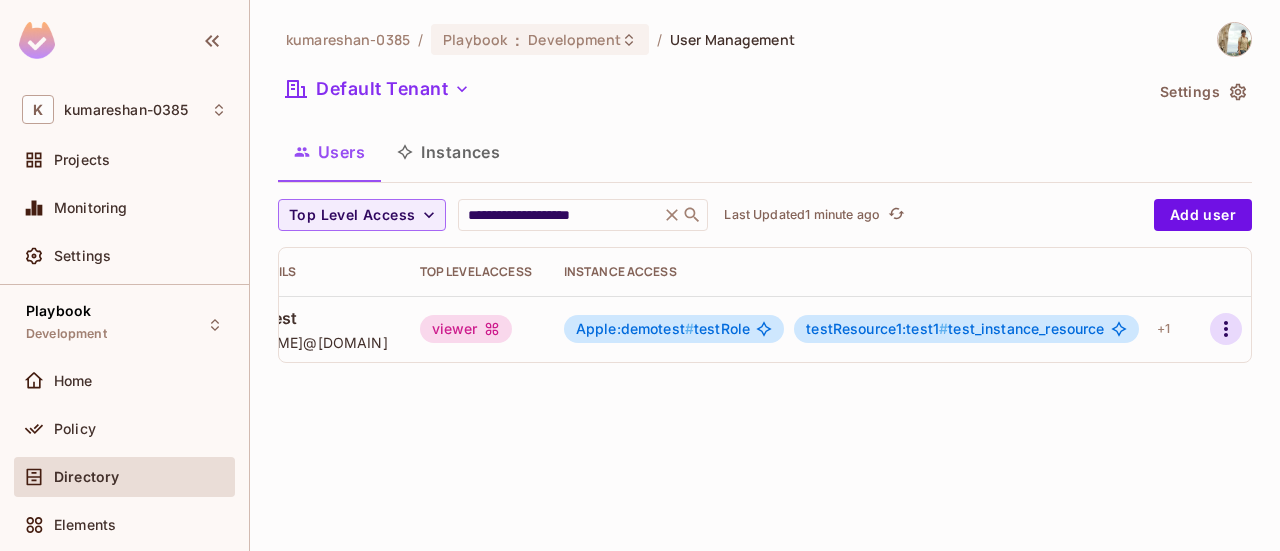 click 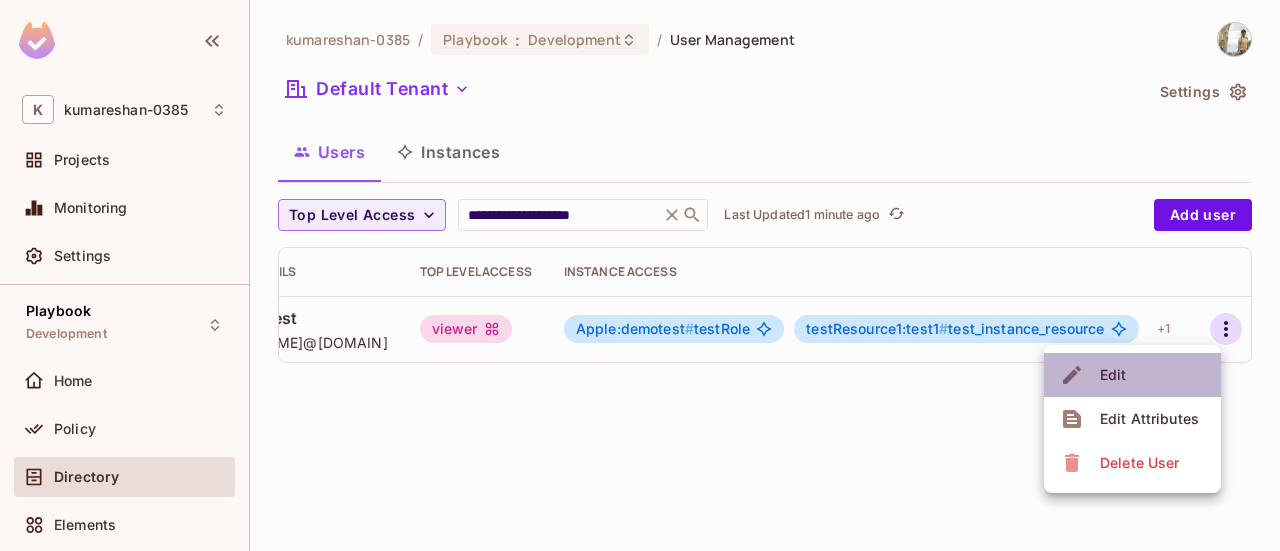 click on "Edit" at bounding box center [1132, 375] 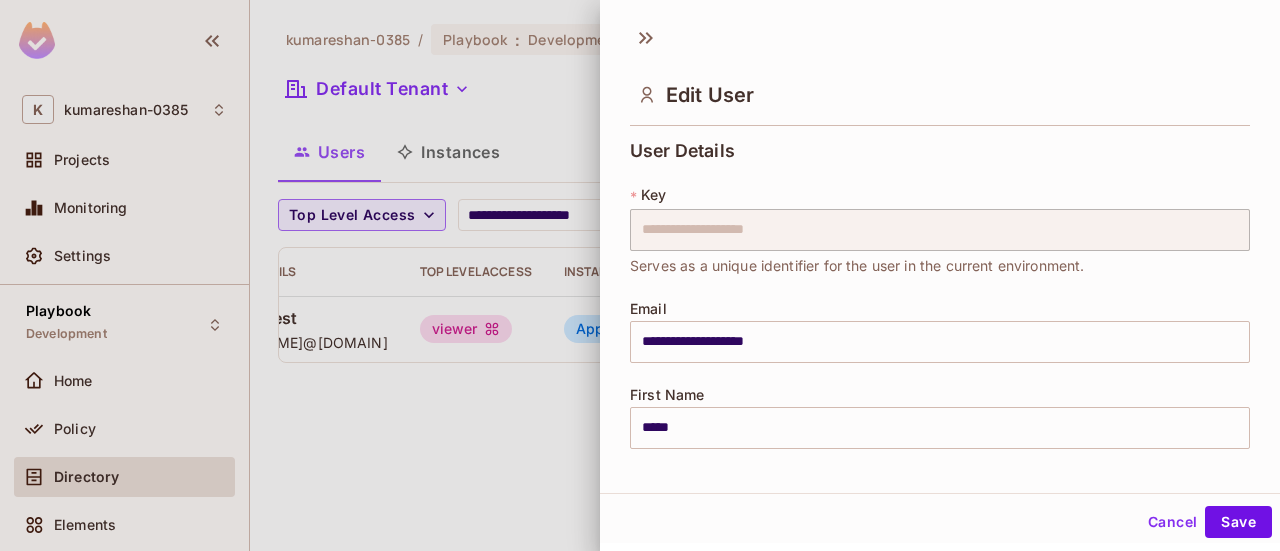scroll, scrollTop: 686, scrollLeft: 0, axis: vertical 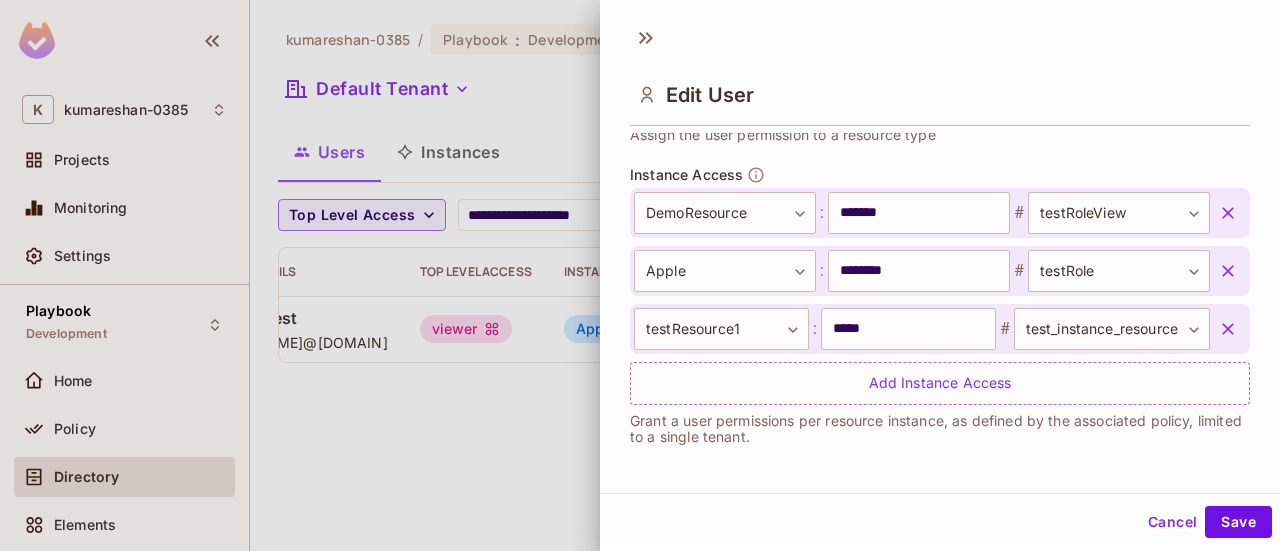 click at bounding box center (1228, 329) 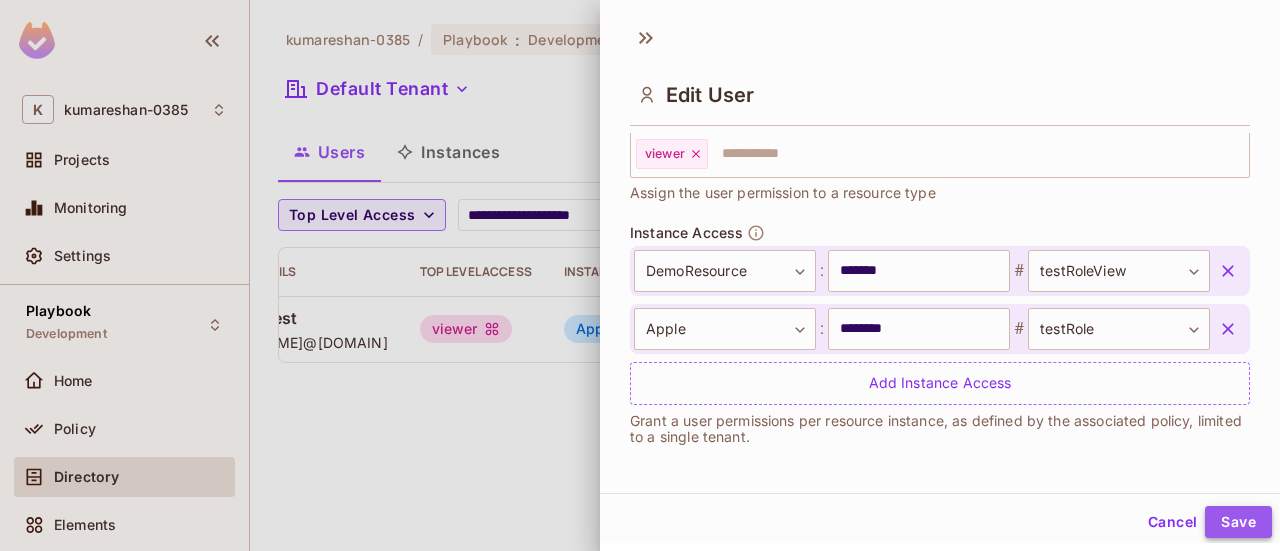 click on "Save" at bounding box center [1238, 522] 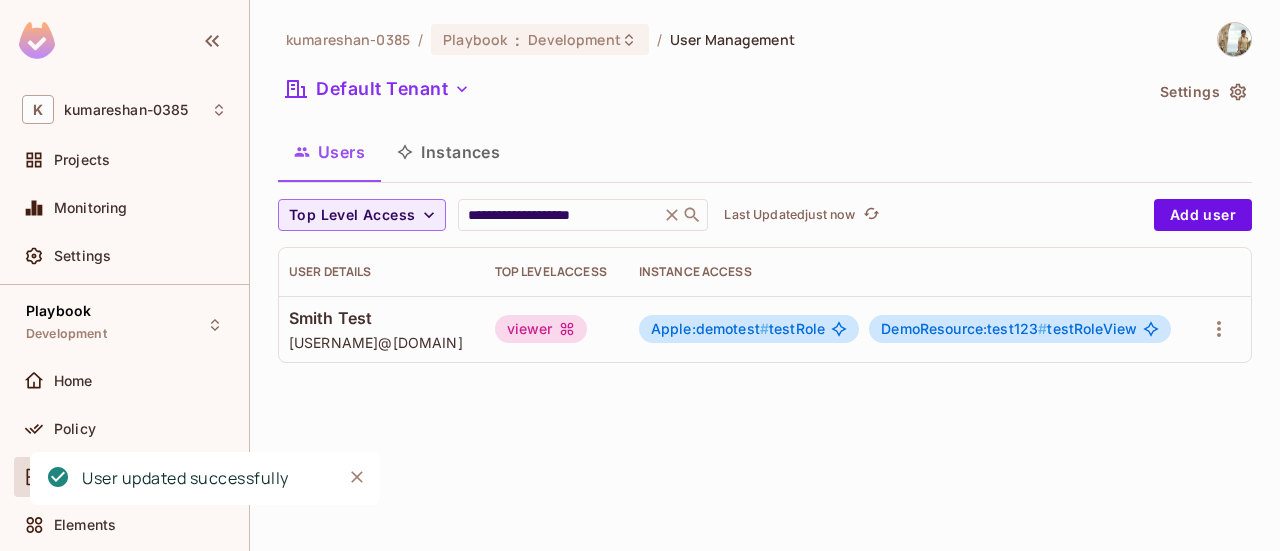 scroll, scrollTop: 0, scrollLeft: 200, axis: horizontal 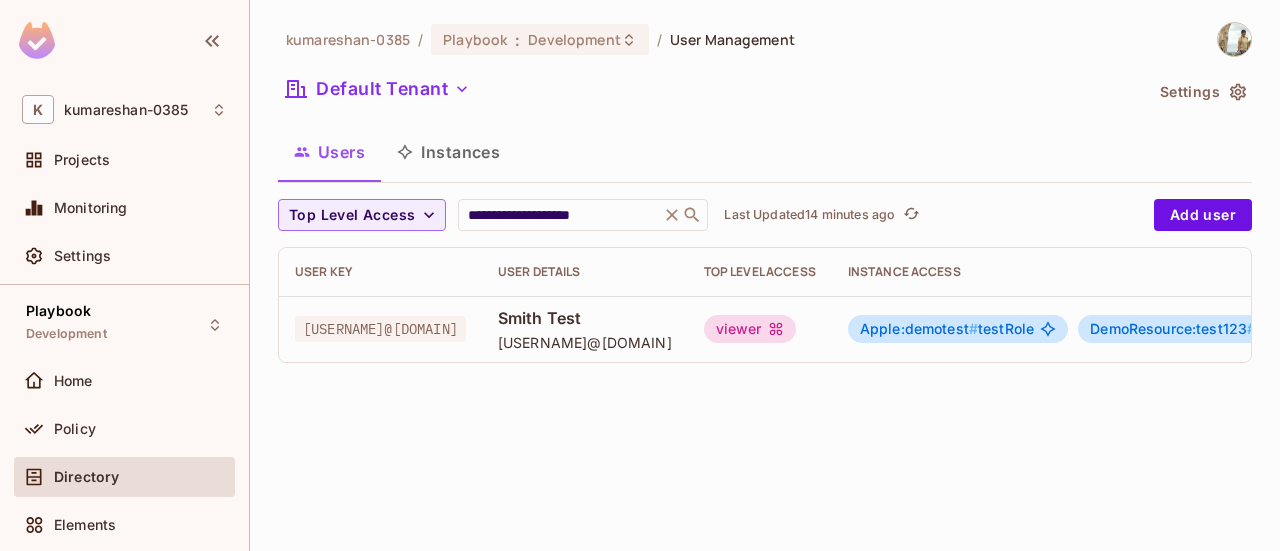 click on "[EMAIL]" at bounding box center [380, 329] 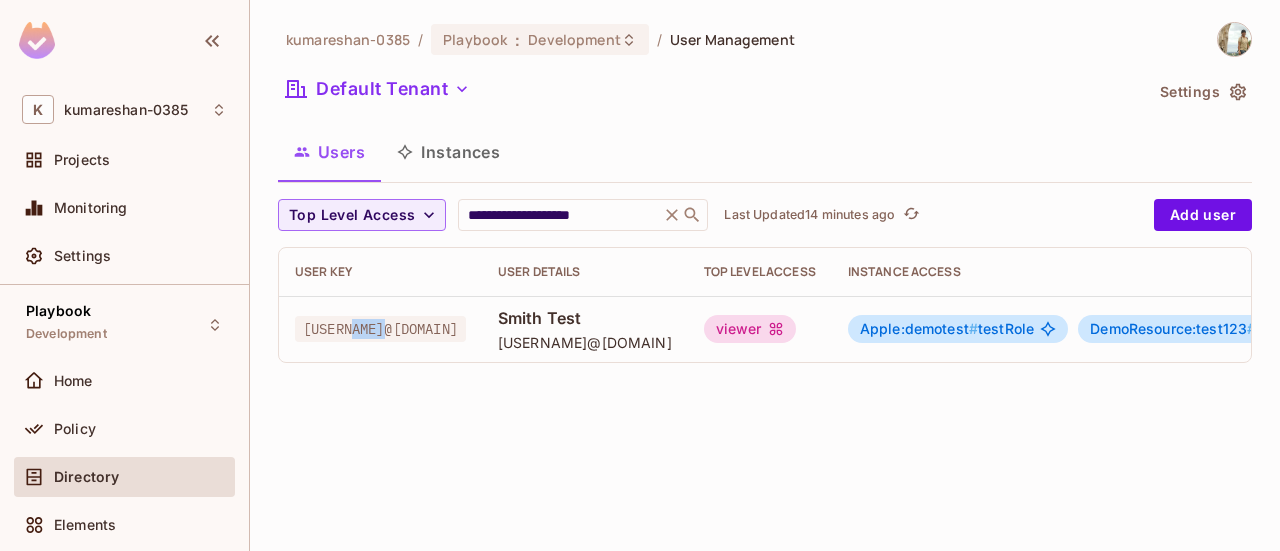 click on "[EMAIL]" at bounding box center [380, 329] 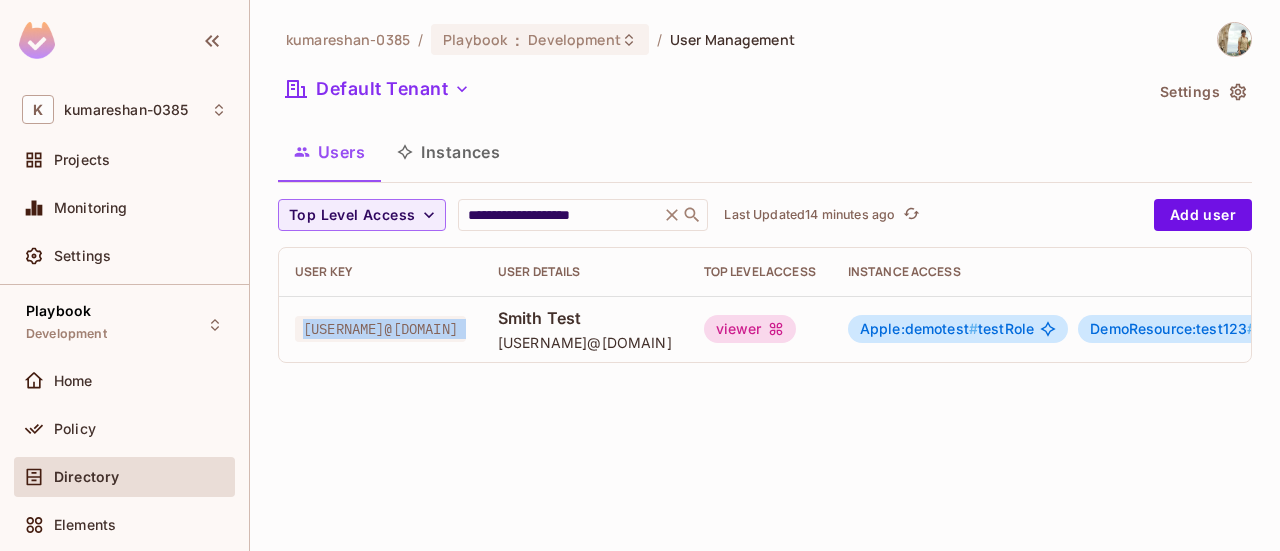 click on "[EMAIL]" at bounding box center [380, 329] 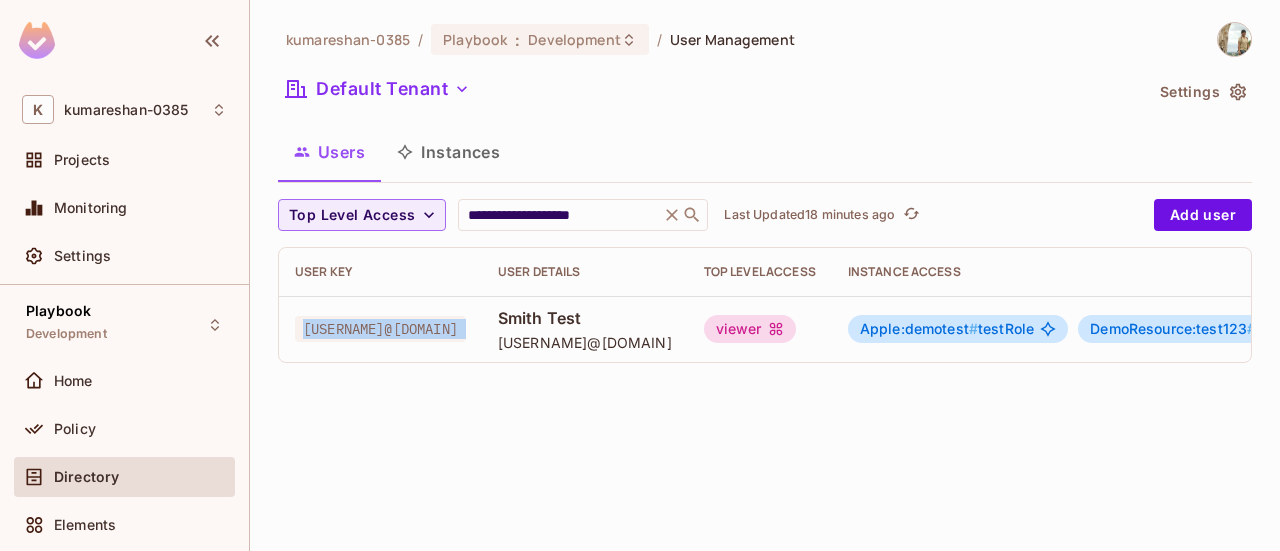 scroll, scrollTop: 0, scrollLeft: 200, axis: horizontal 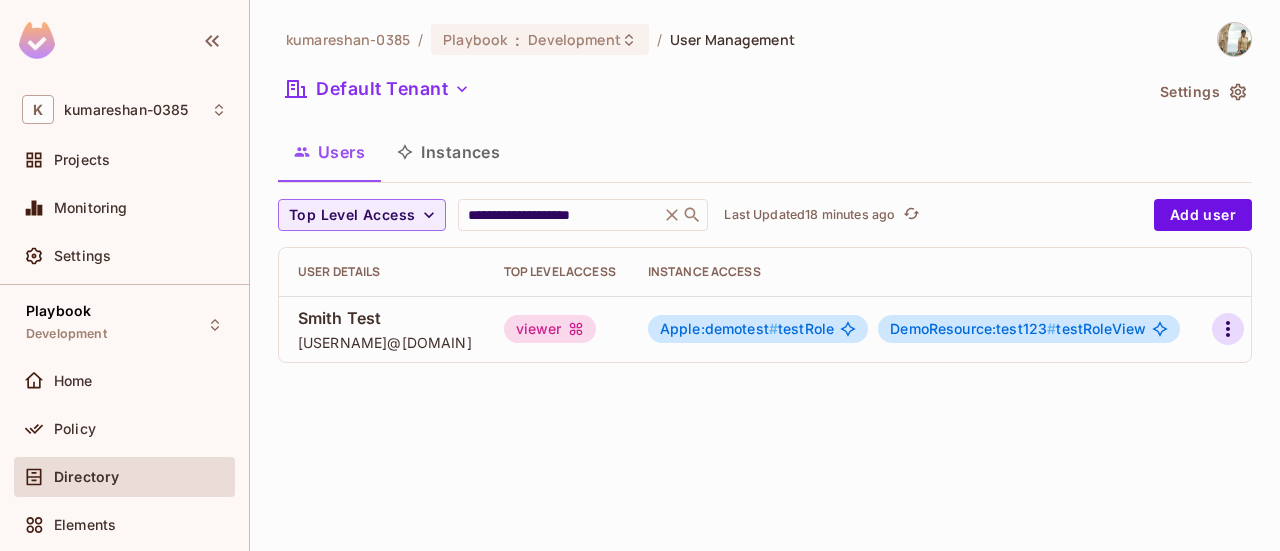 click 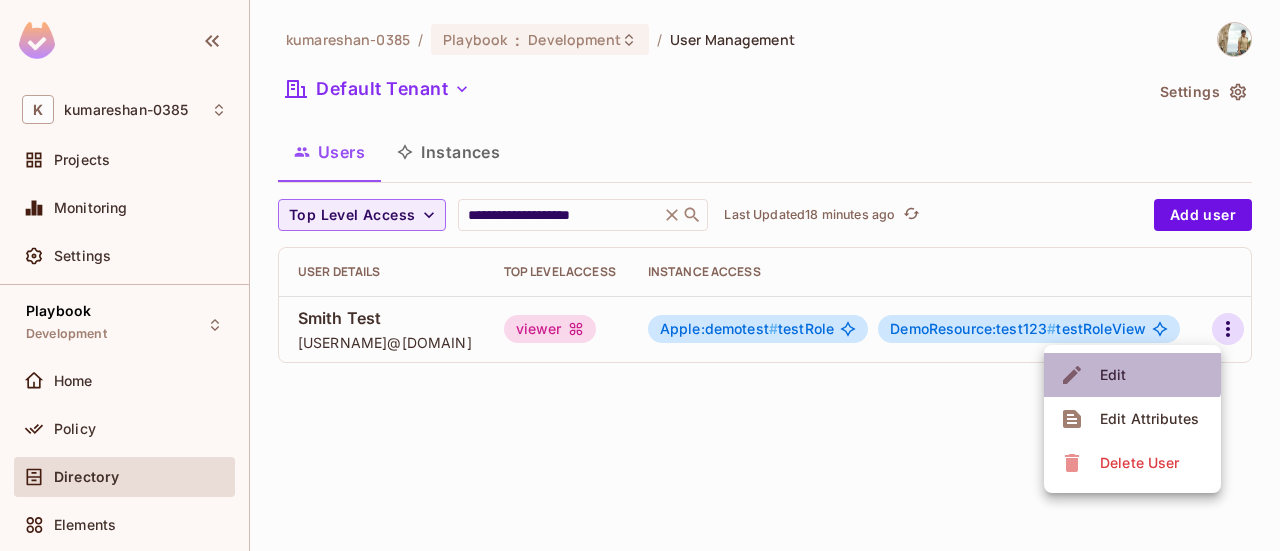 click on "Edit" at bounding box center [1113, 375] 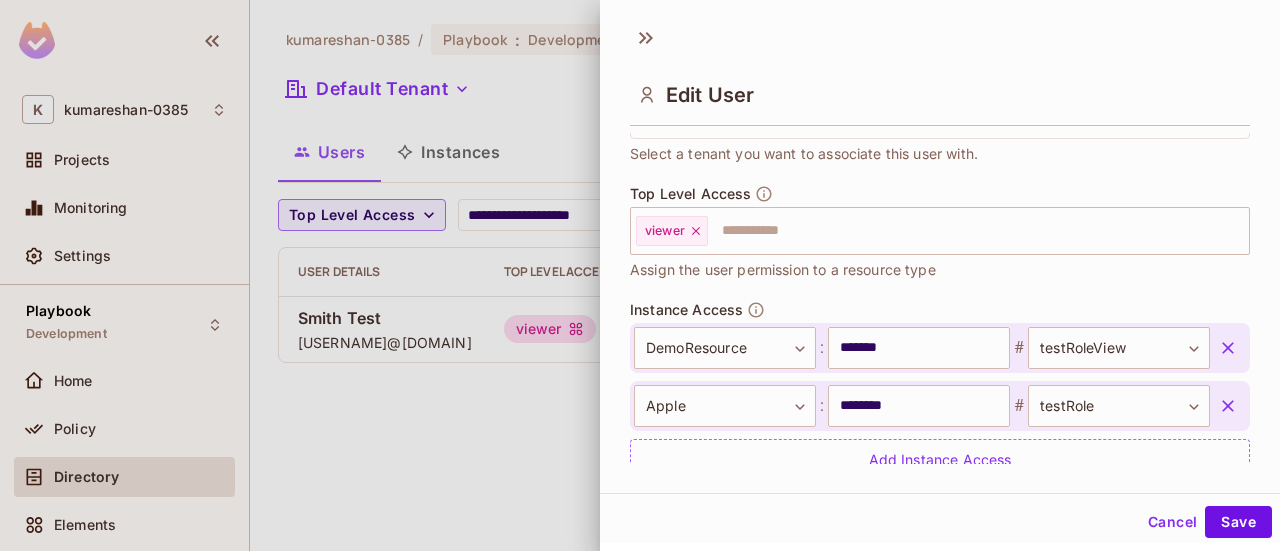 scroll, scrollTop: 628, scrollLeft: 0, axis: vertical 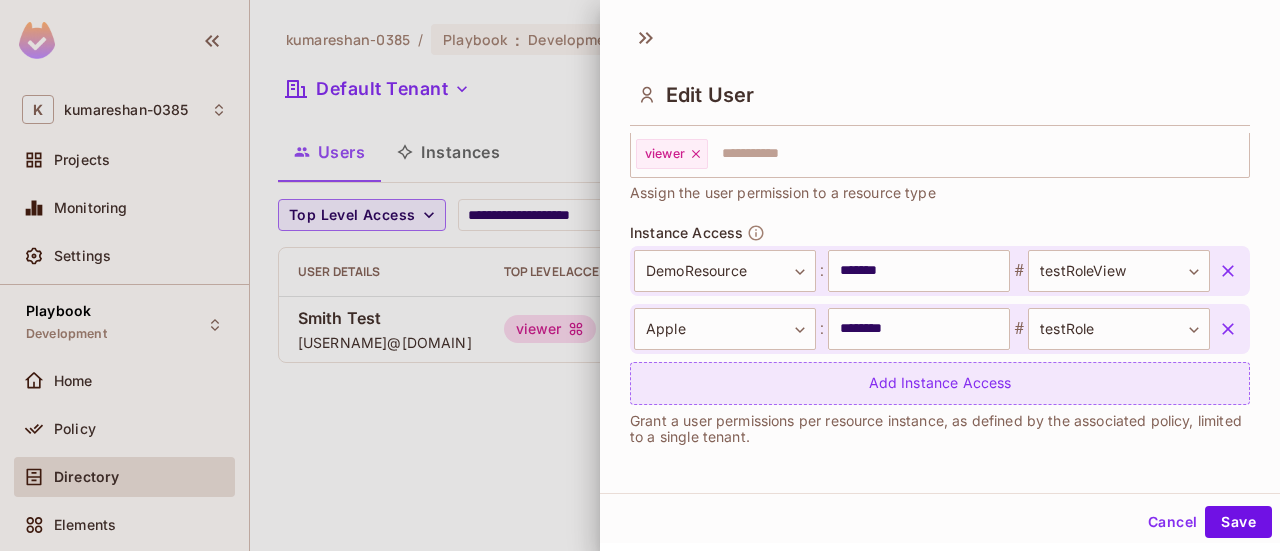 click on "Add Instance Access" at bounding box center [940, 383] 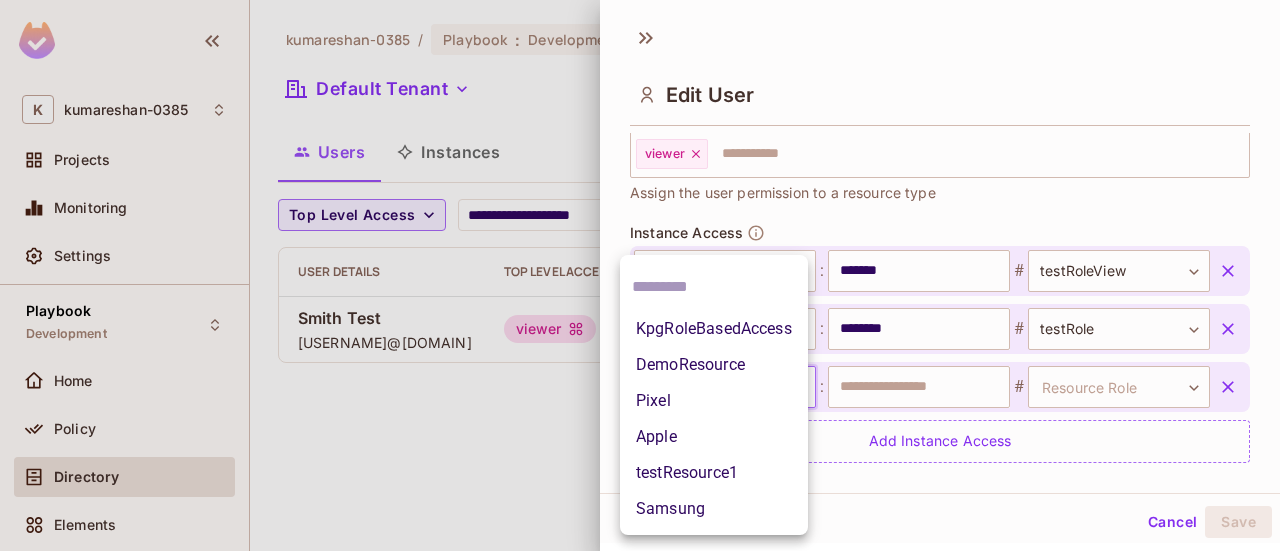 click on "**********" at bounding box center (640, 275) 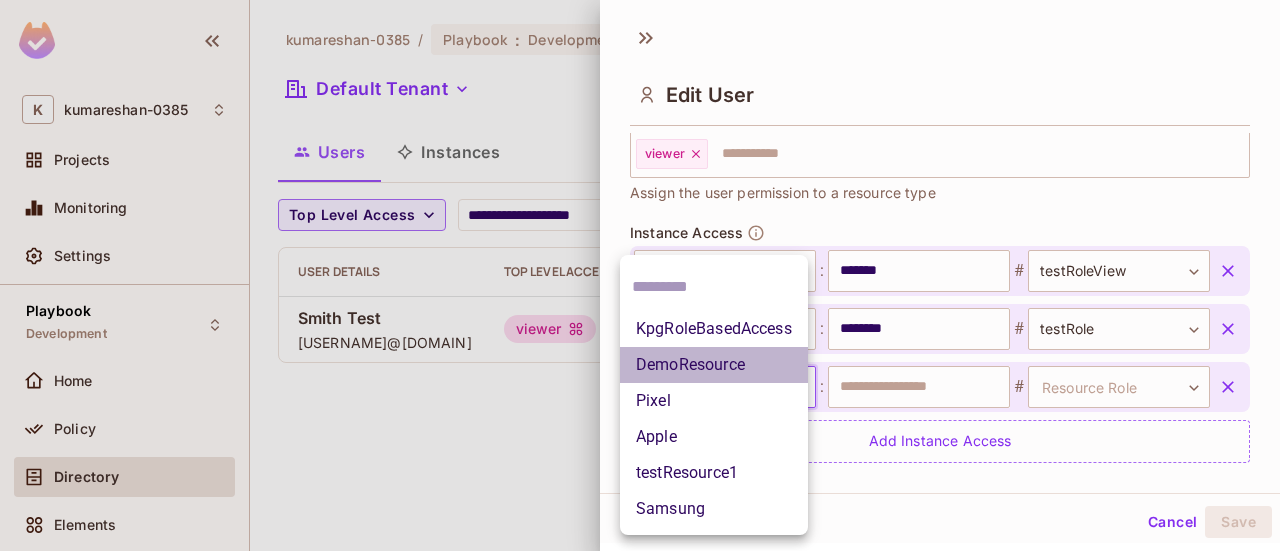 click on "DemoResource" at bounding box center (714, 365) 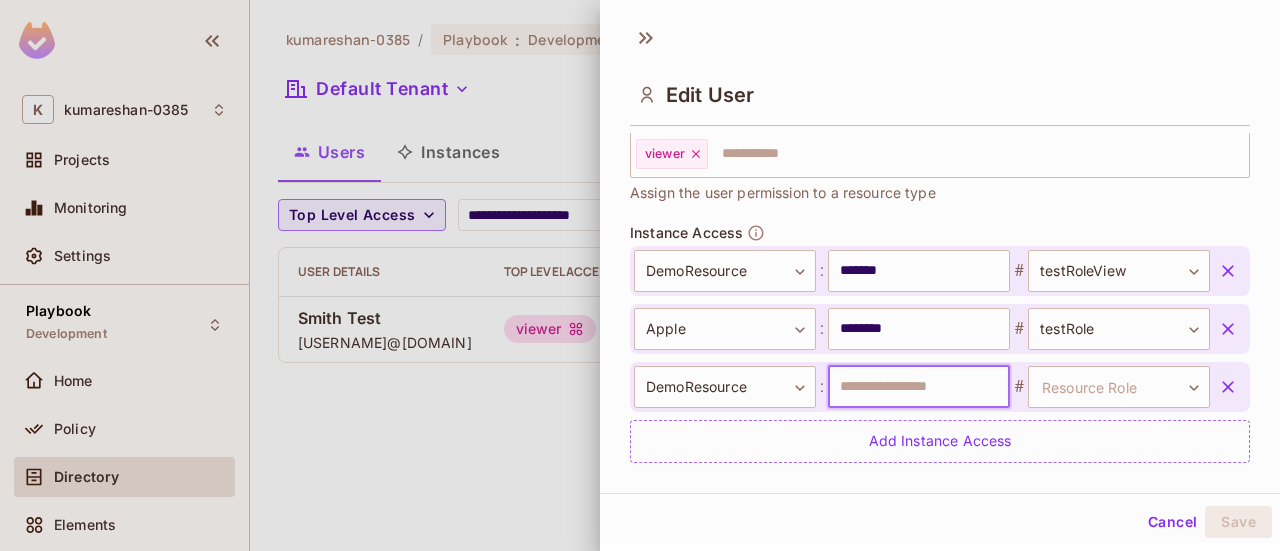 click at bounding box center [919, 387] 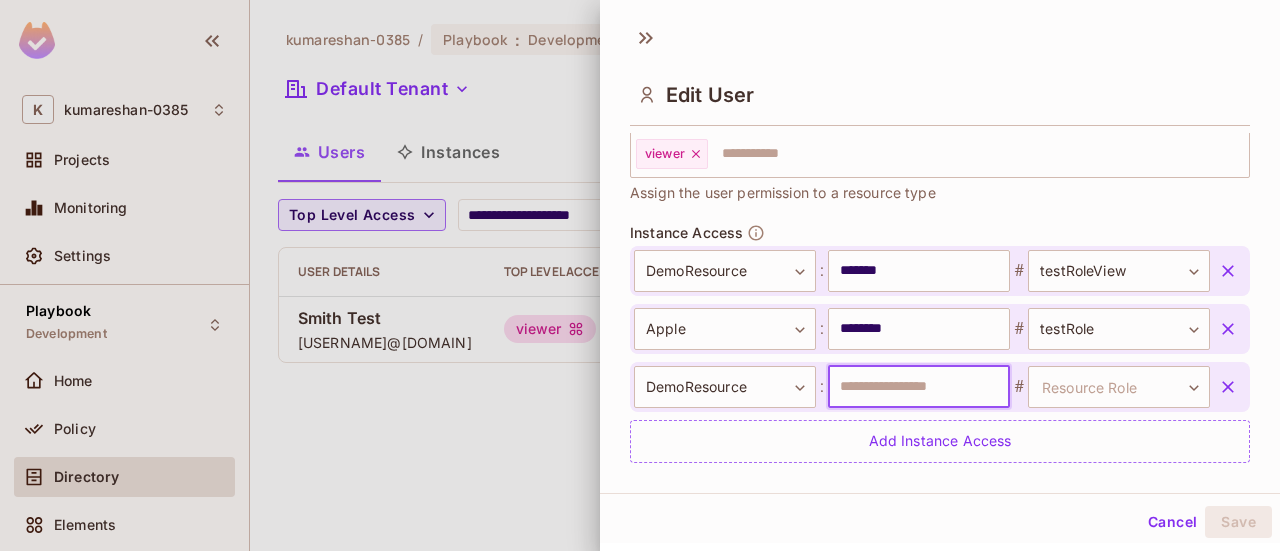 type on "*******" 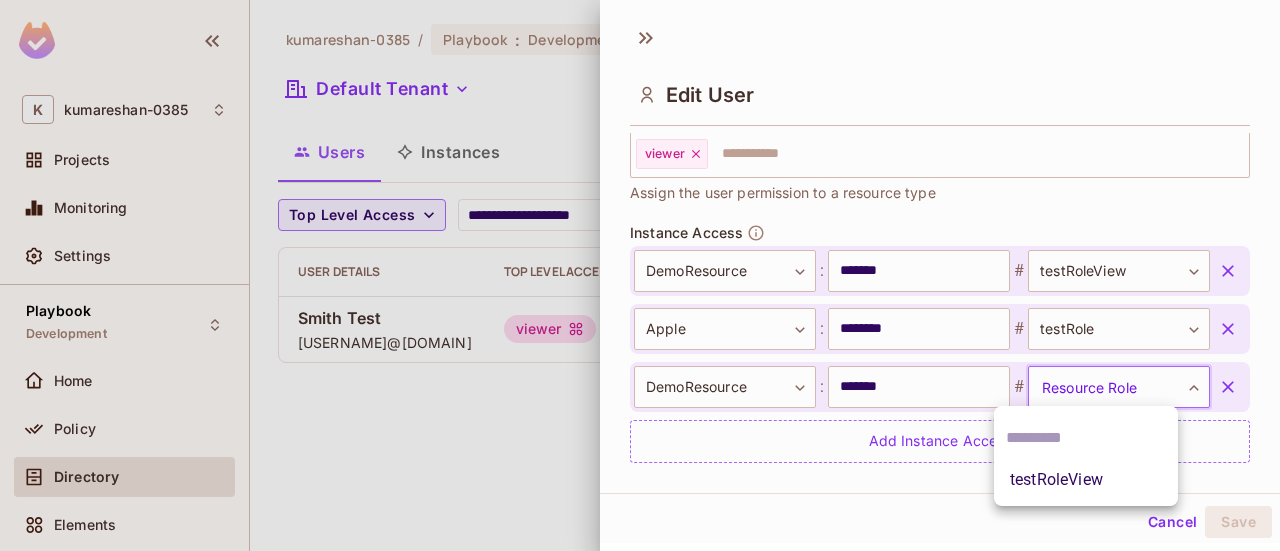 click on "**********" at bounding box center [640, 275] 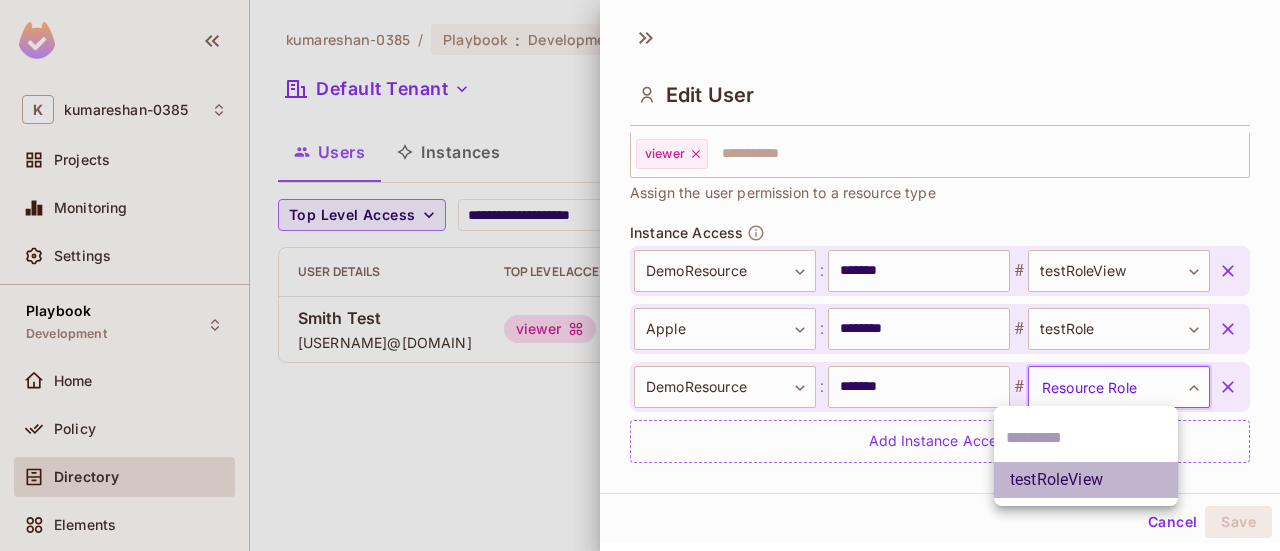 click on "testRoleView" at bounding box center (1086, 480) 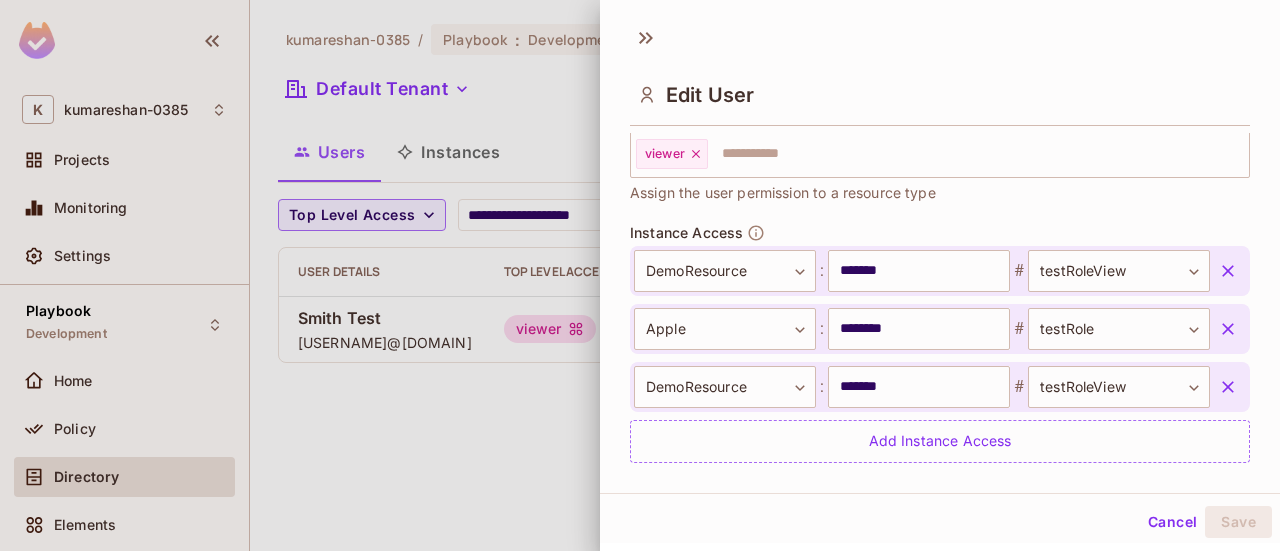 click on "**********" at bounding box center (940, 363) 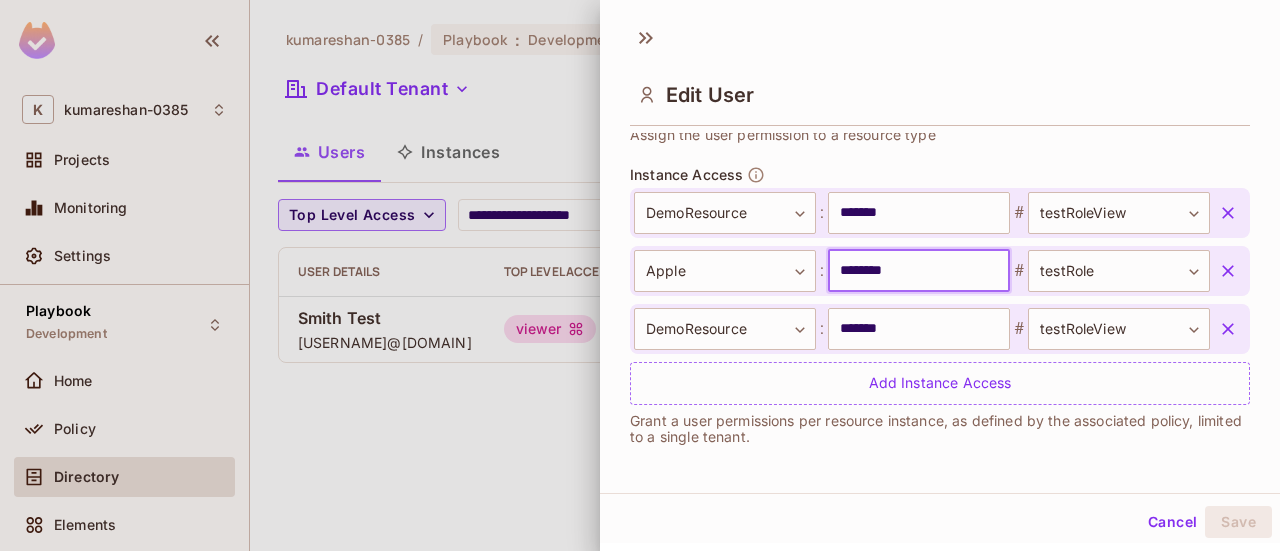 click on "********" at bounding box center [919, 271] 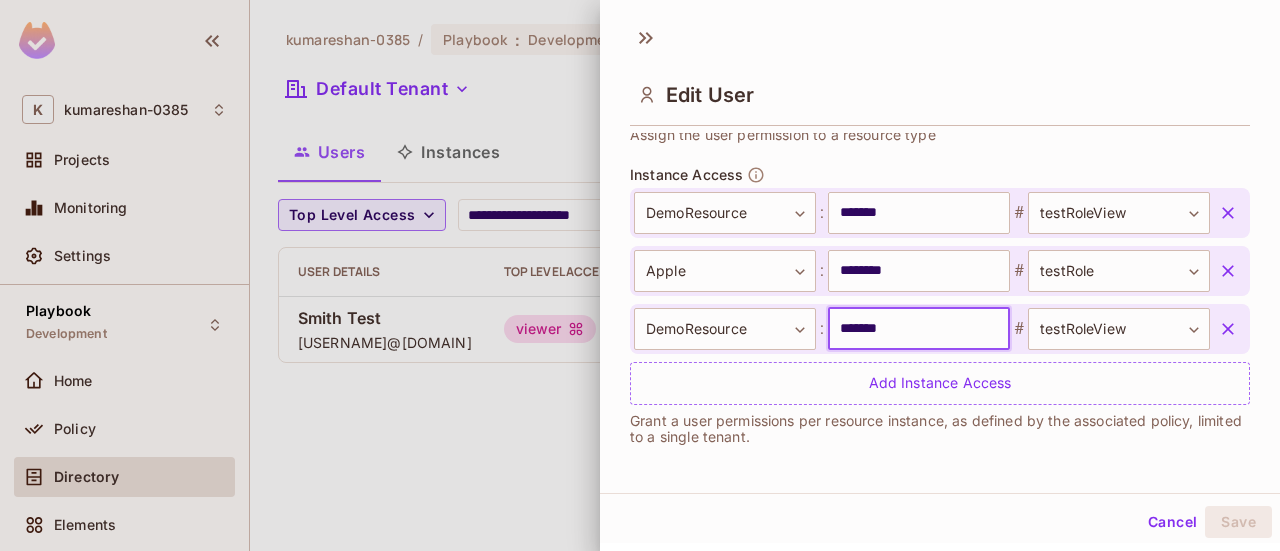 drag, startPoint x: 917, startPoint y: 319, endPoint x: 1173, endPoint y: 514, distance: 321.80896 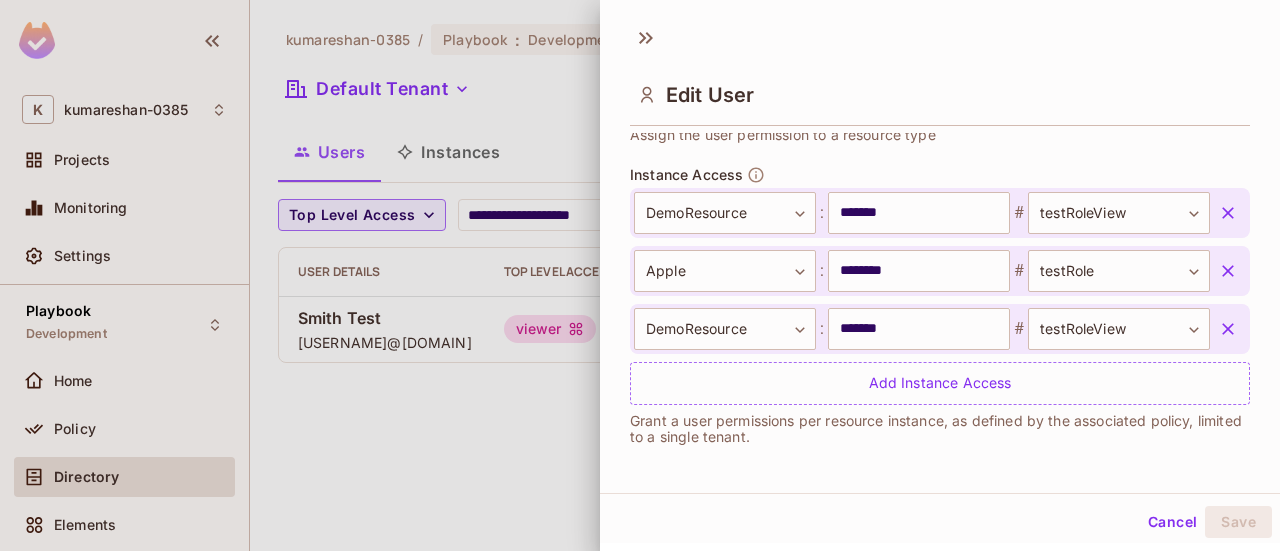 click 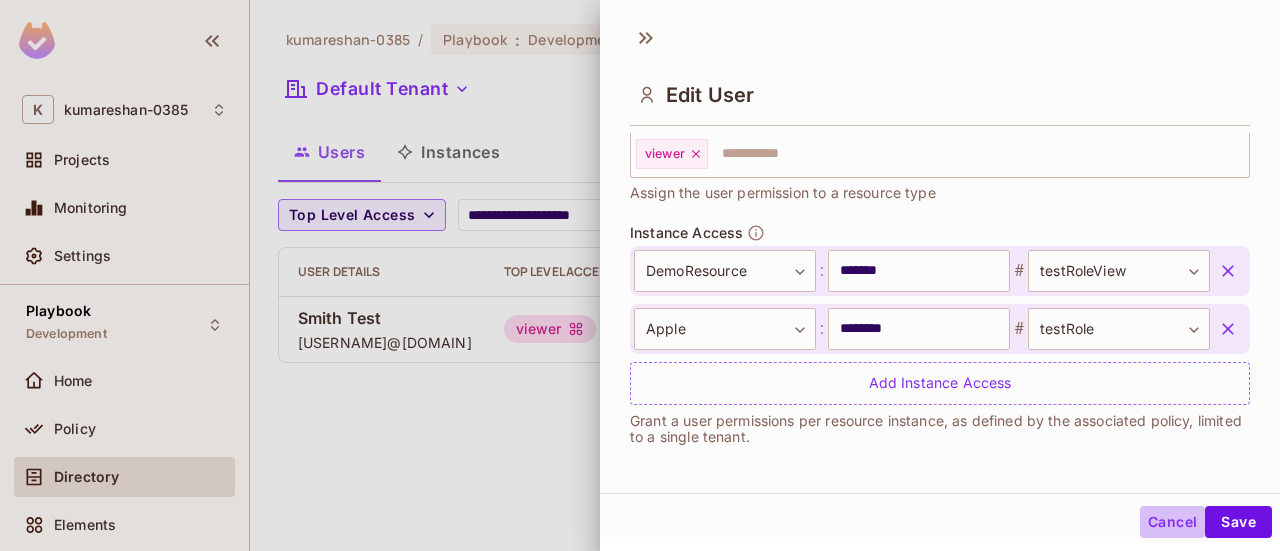 click on "Cancel" at bounding box center [1172, 522] 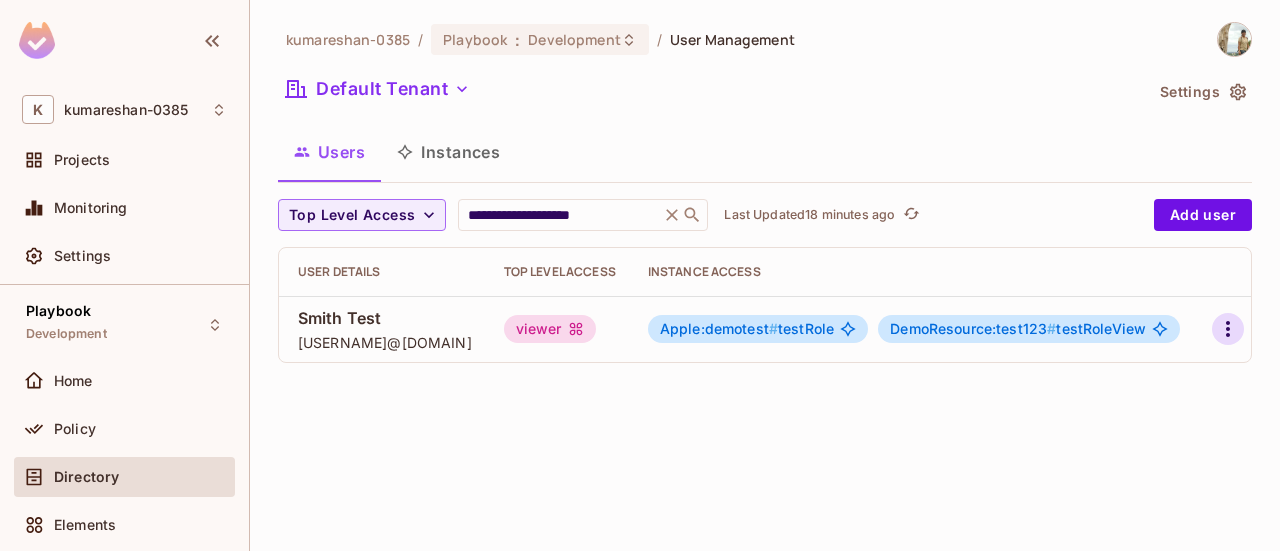 click 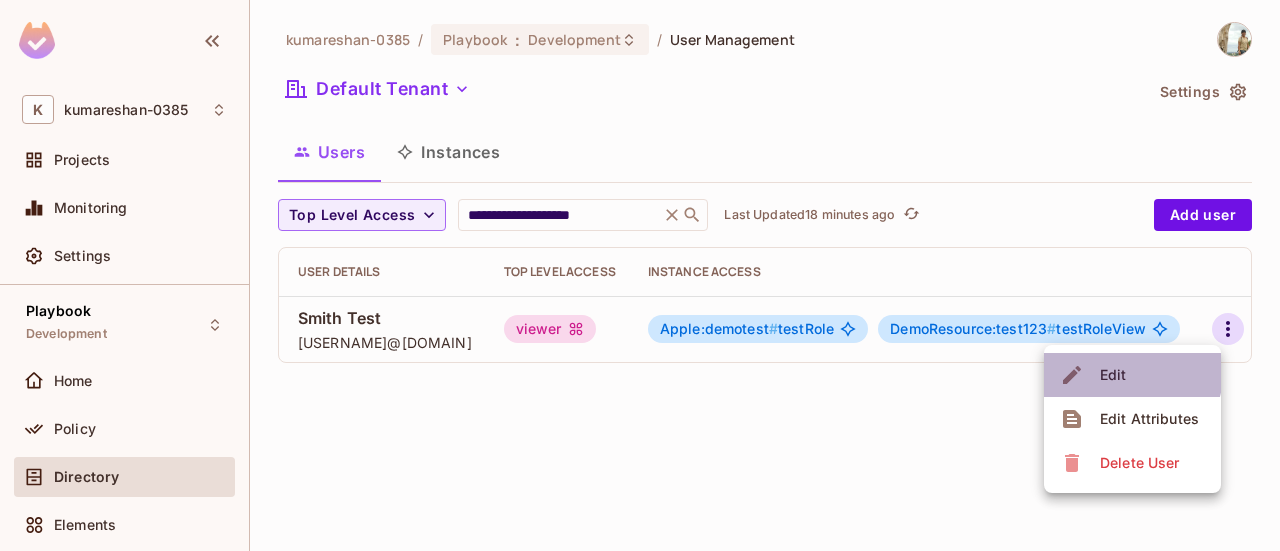 click on "Edit" at bounding box center [1113, 375] 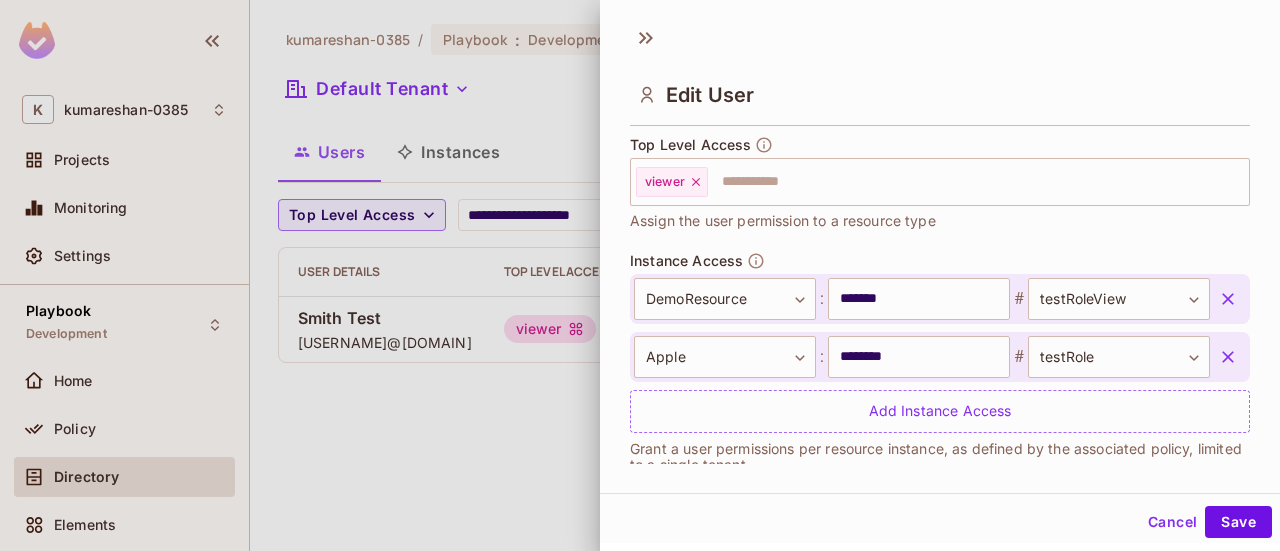 scroll, scrollTop: 628, scrollLeft: 0, axis: vertical 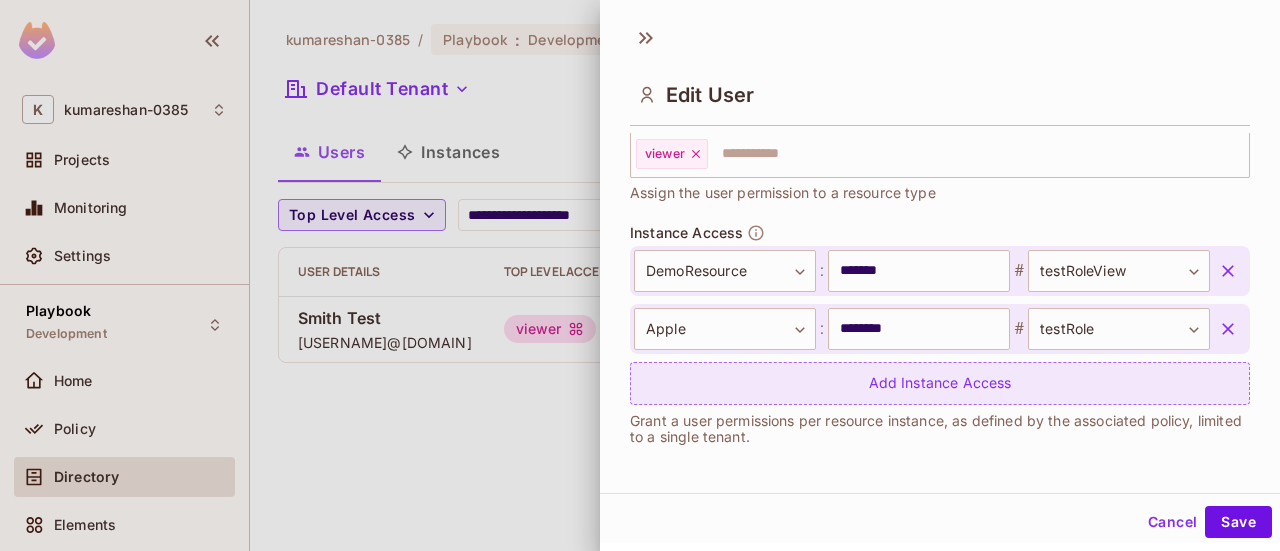 click on "Add Instance Access" at bounding box center [940, 383] 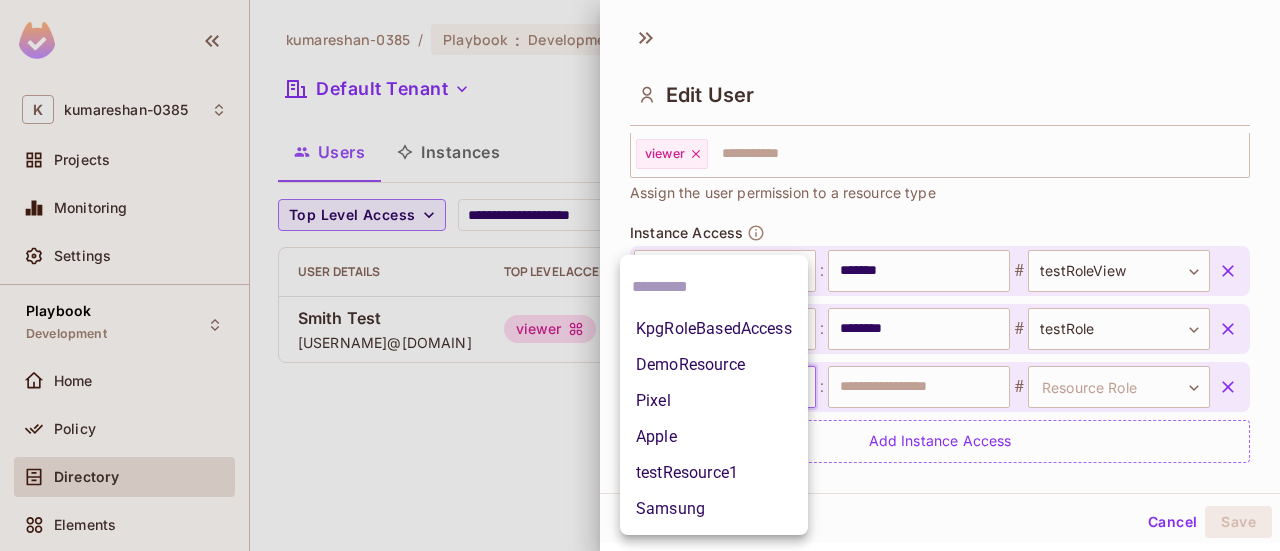 click on "**********" at bounding box center [640, 275] 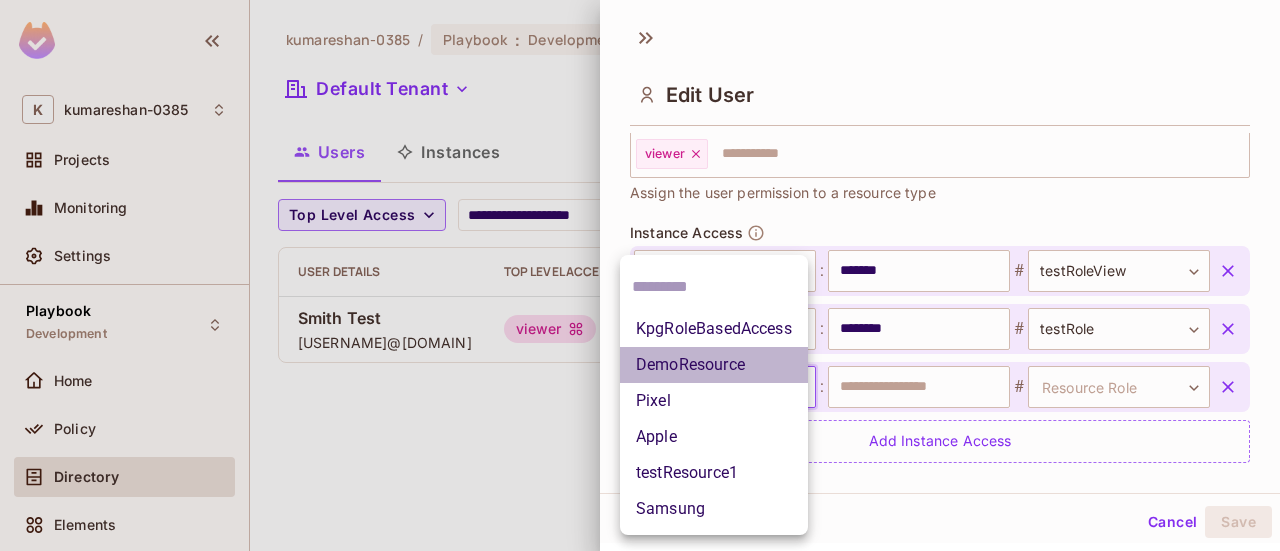 click on "DemoResource" at bounding box center (714, 365) 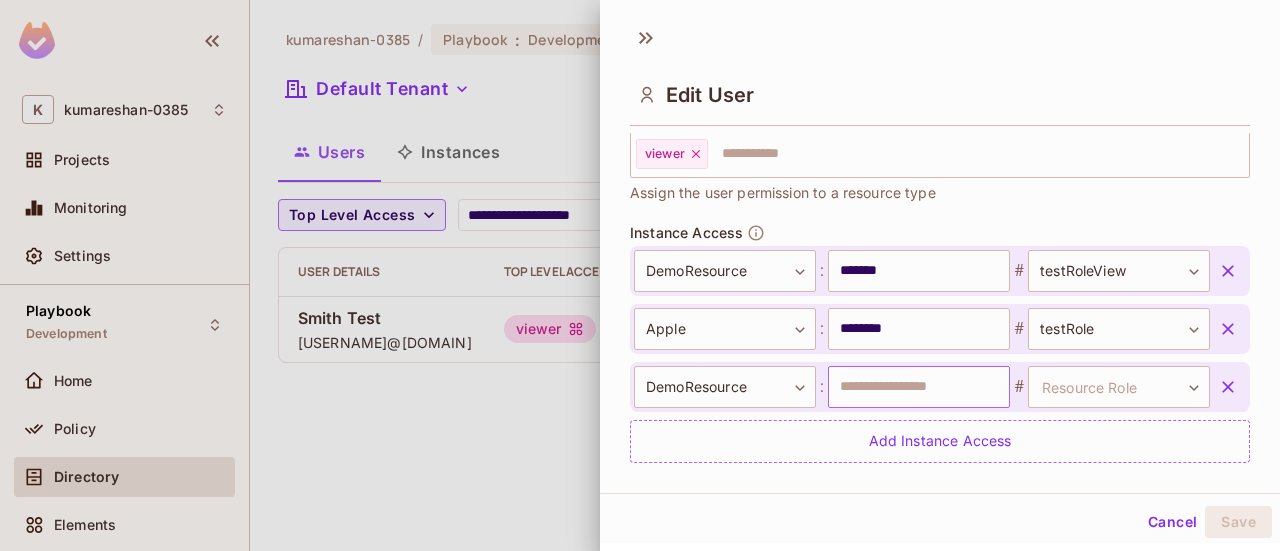 click at bounding box center (919, 387) 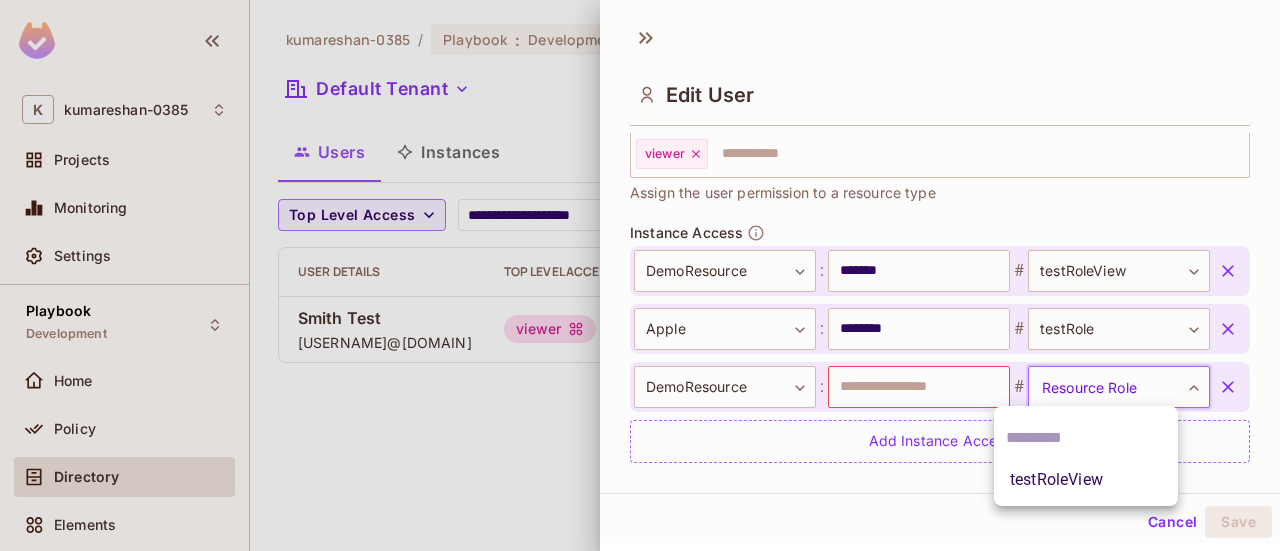 click on "**********" at bounding box center (640, 275) 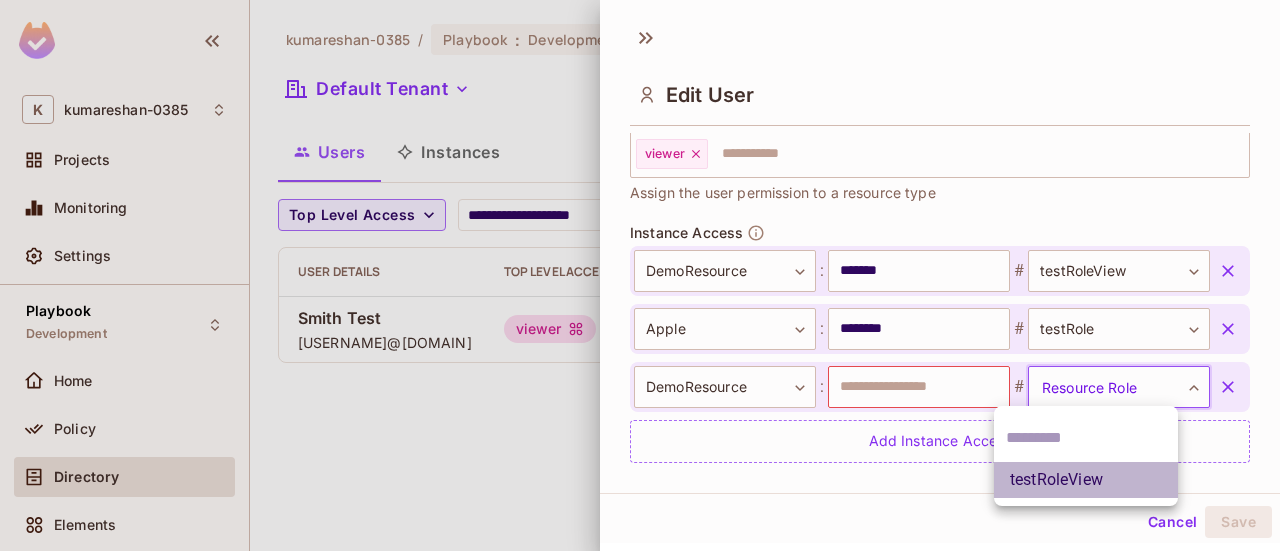 click on "testRoleView" at bounding box center (1086, 480) 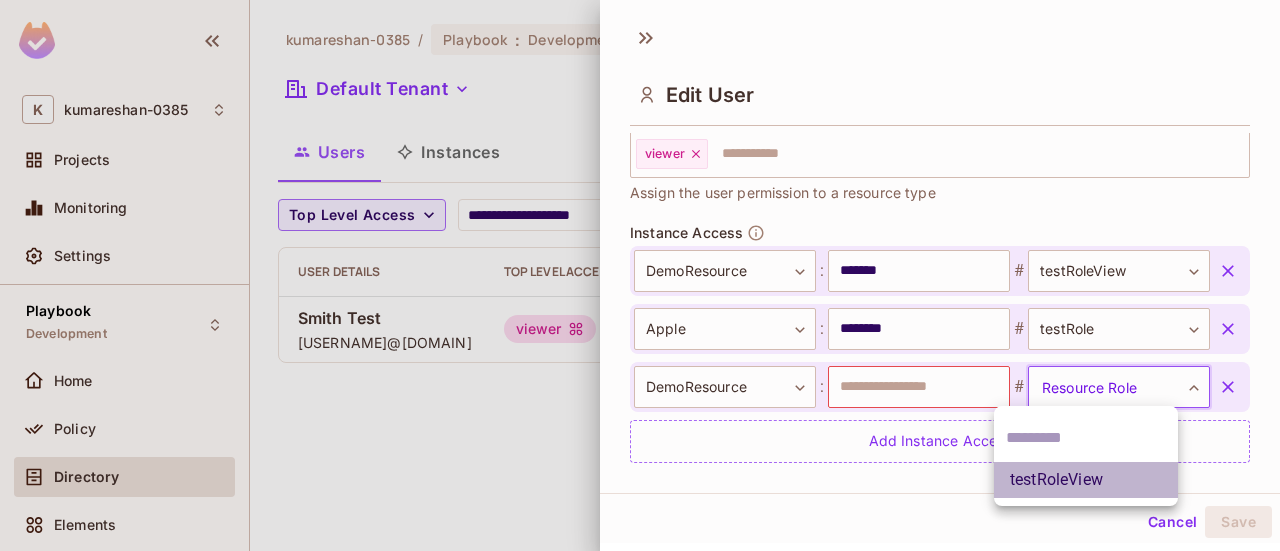 type on "**********" 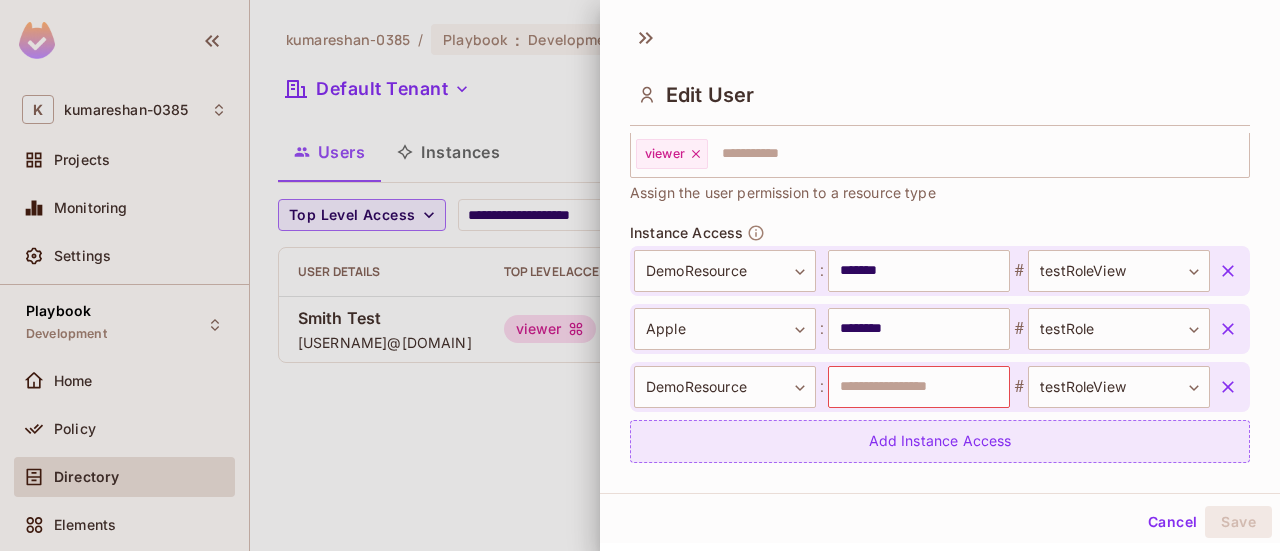 click on "Add Instance Access" at bounding box center (940, 441) 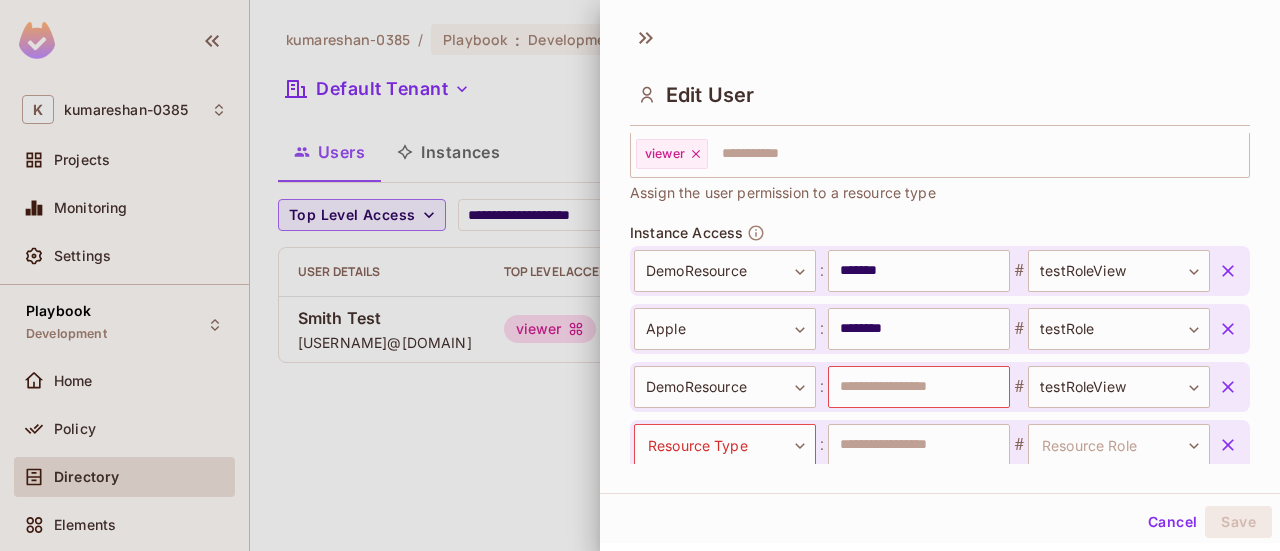 click 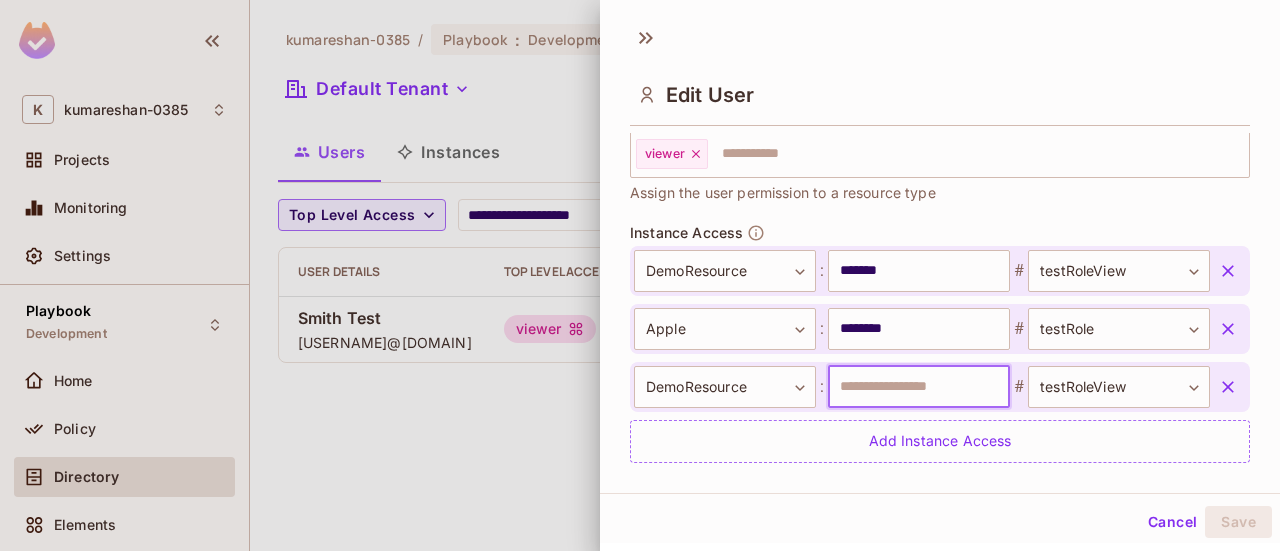 click at bounding box center [919, 387] 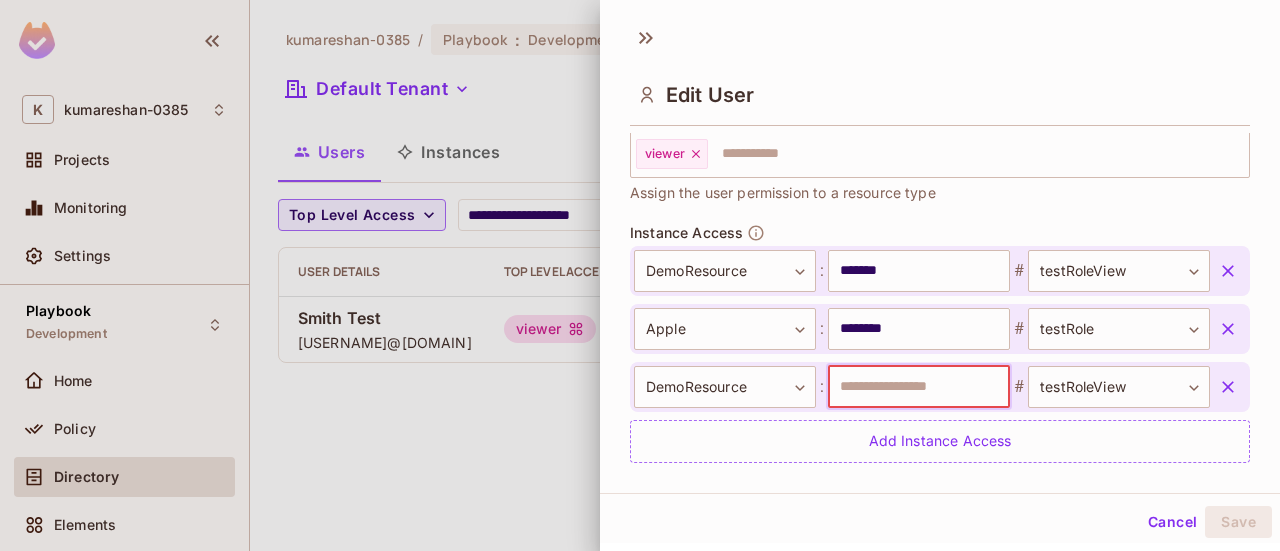 type on "*******" 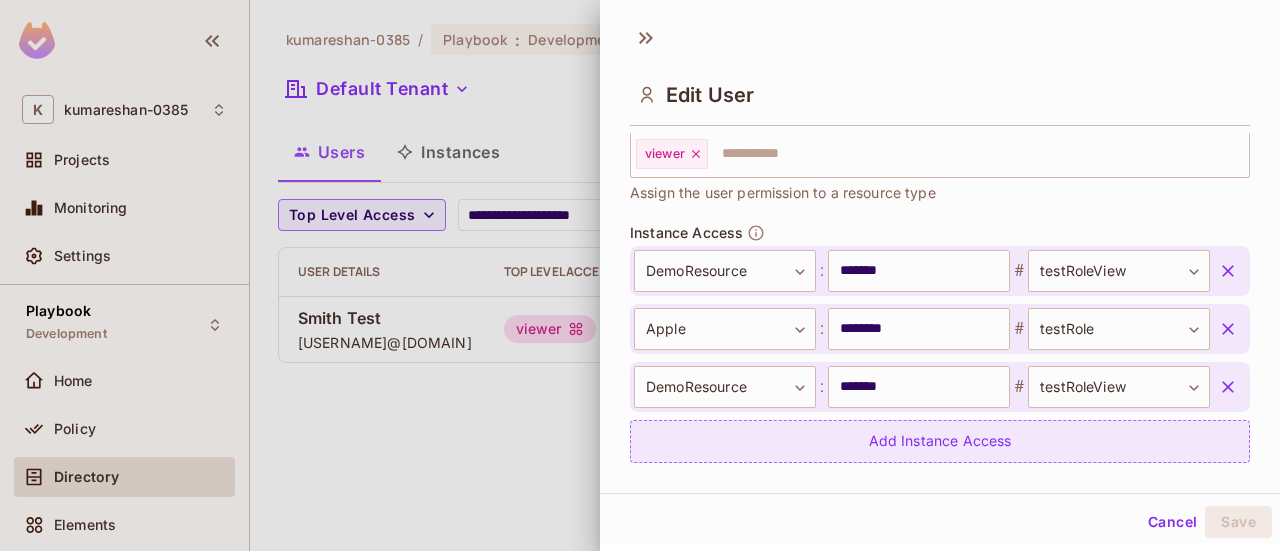 click on "Add Instance Access" at bounding box center [940, 441] 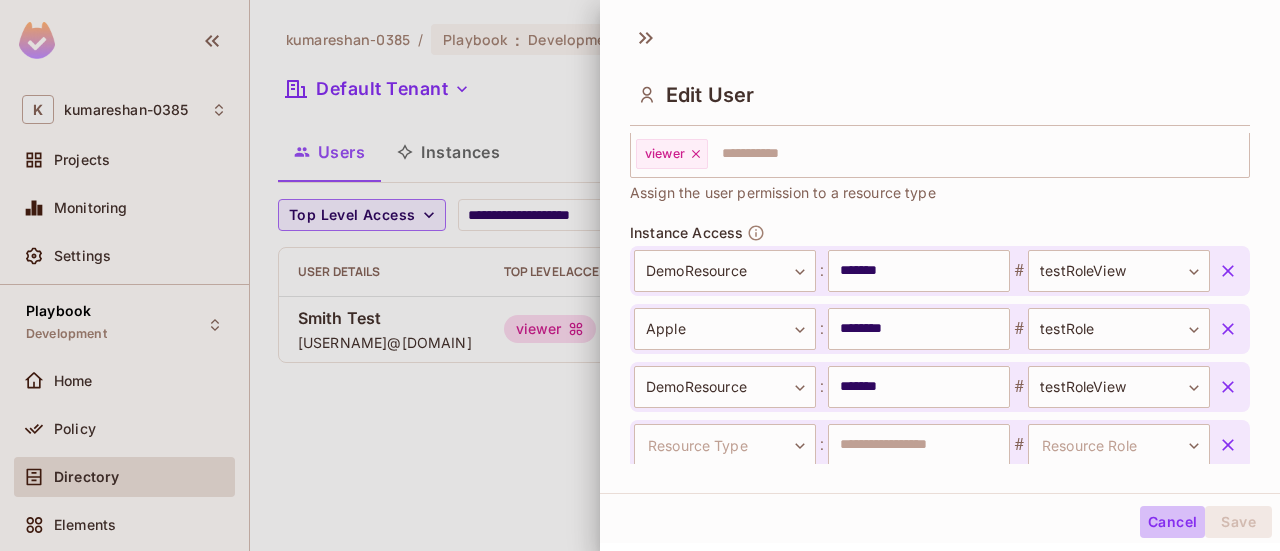 click on "Cancel" at bounding box center (1172, 522) 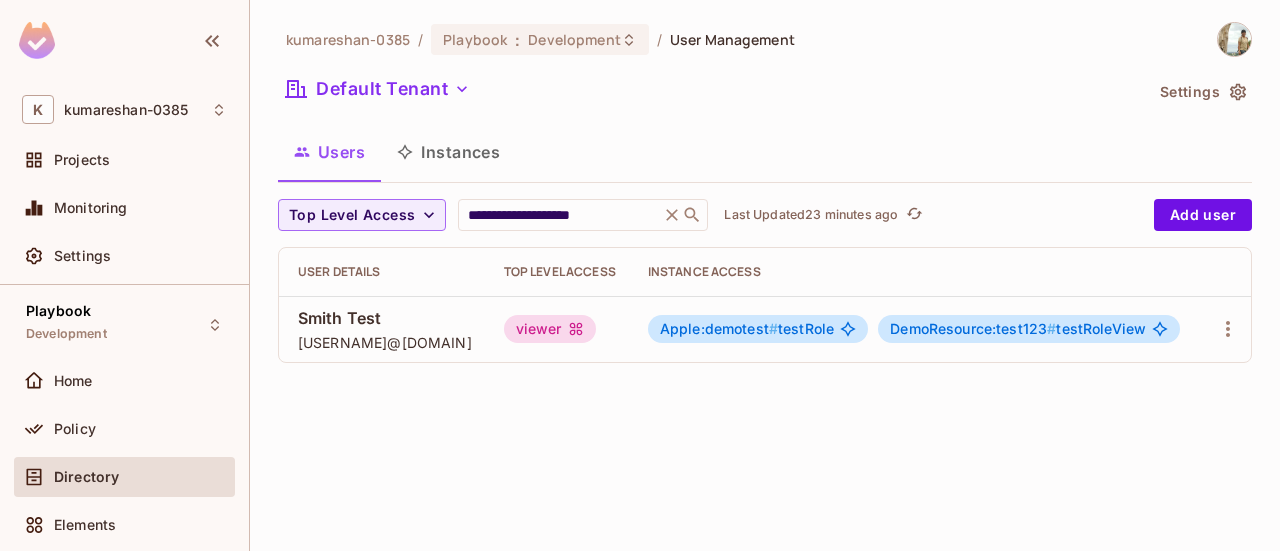 scroll, scrollTop: 0, scrollLeft: 0, axis: both 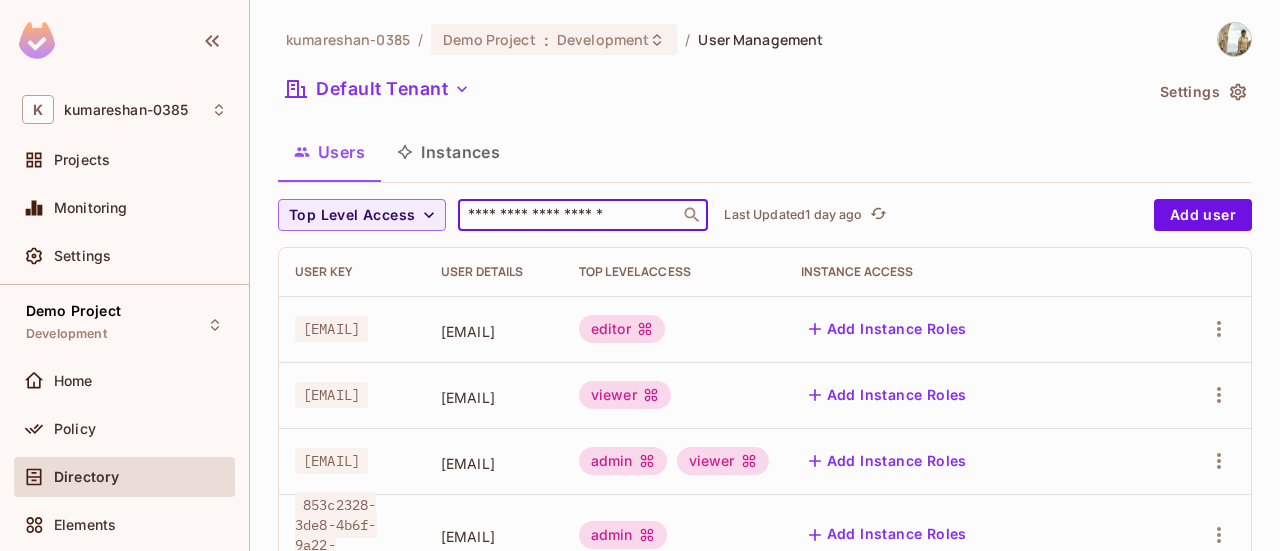 click at bounding box center (569, 215) 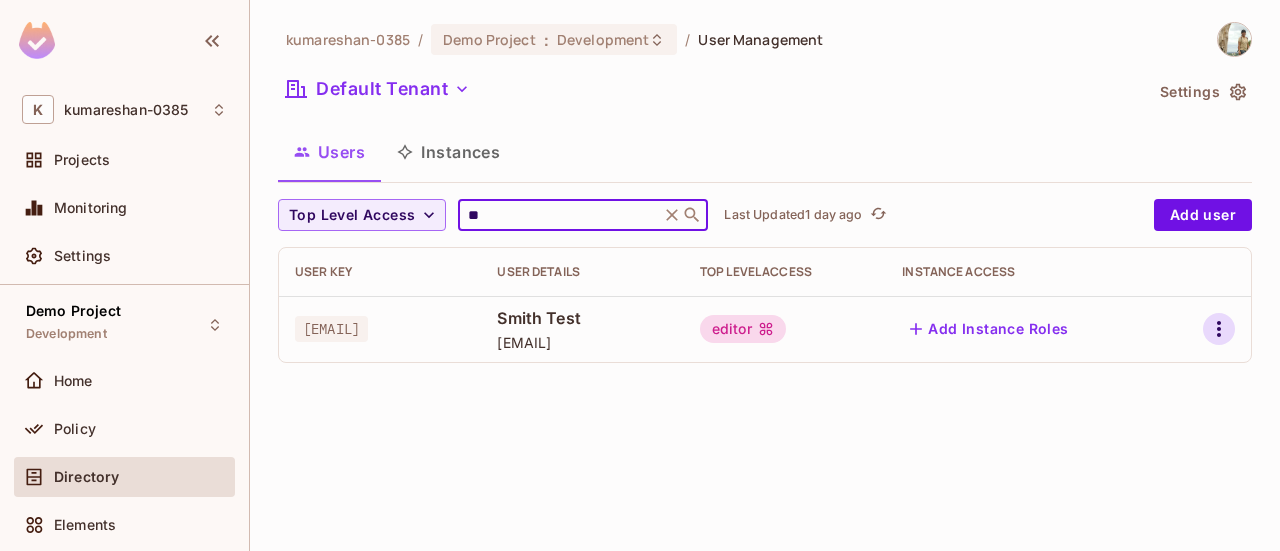 type on "**" 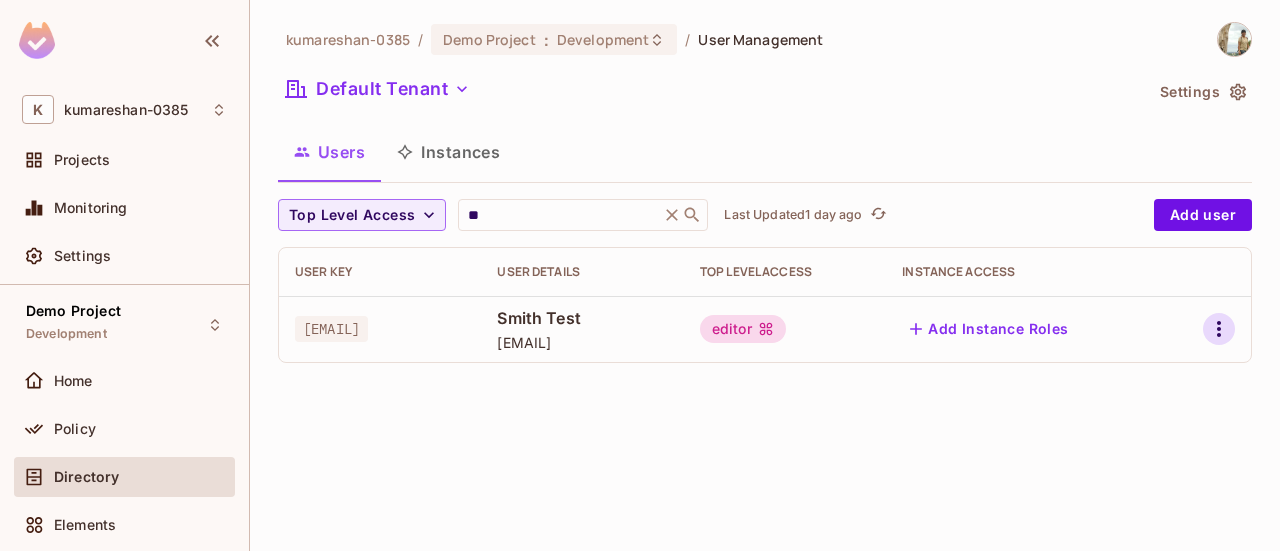 click 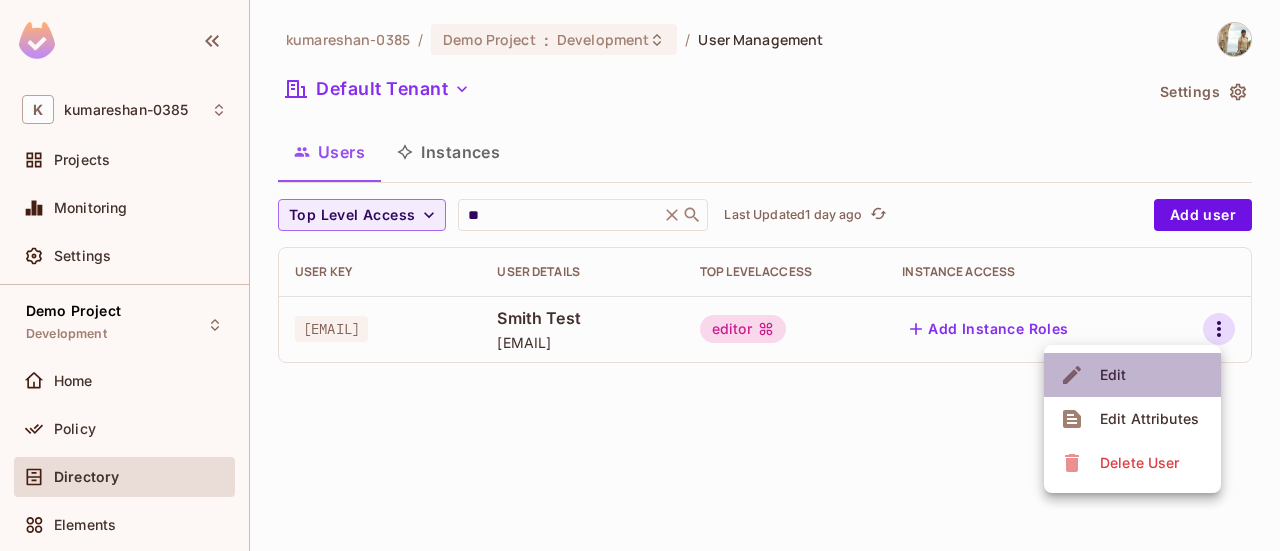 click on "Edit" at bounding box center (1132, 375) 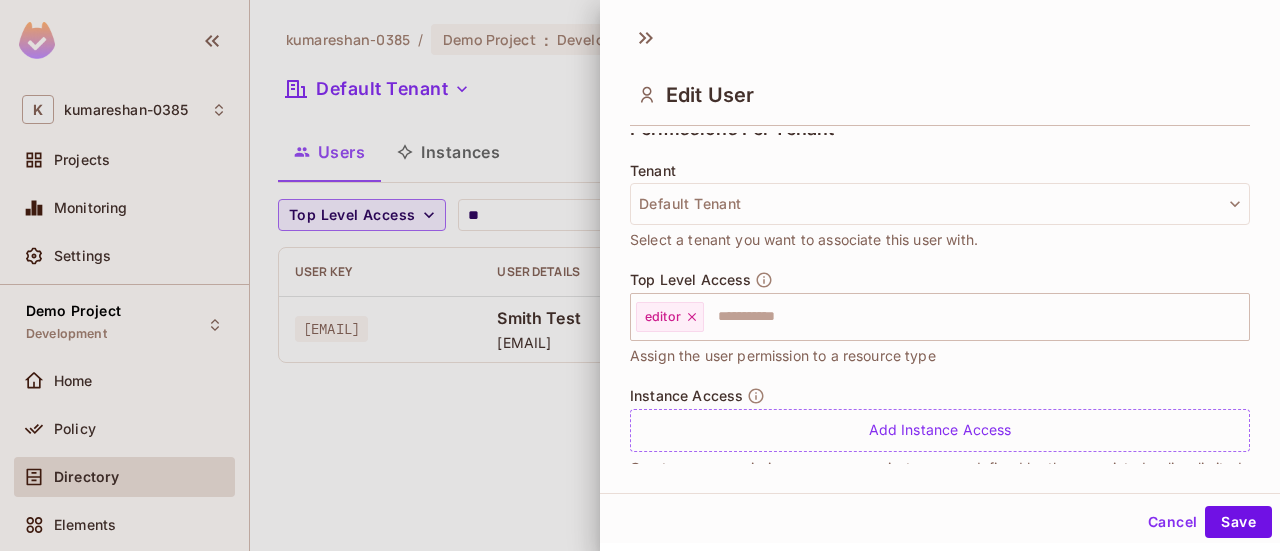 scroll, scrollTop: 469, scrollLeft: 0, axis: vertical 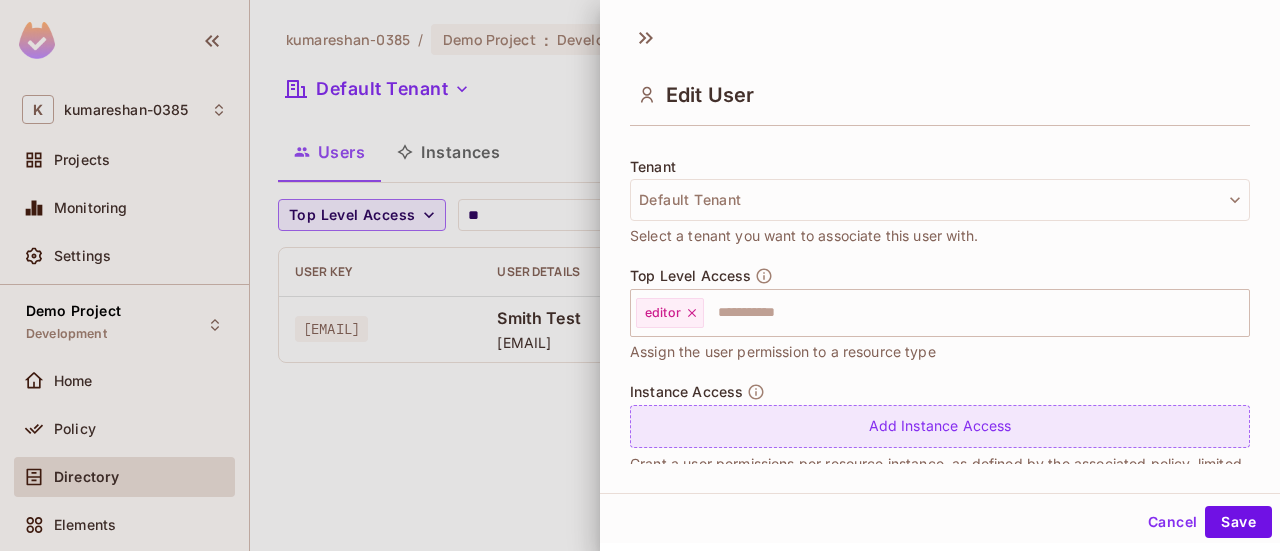 click on "Add Instance Access" at bounding box center (940, 426) 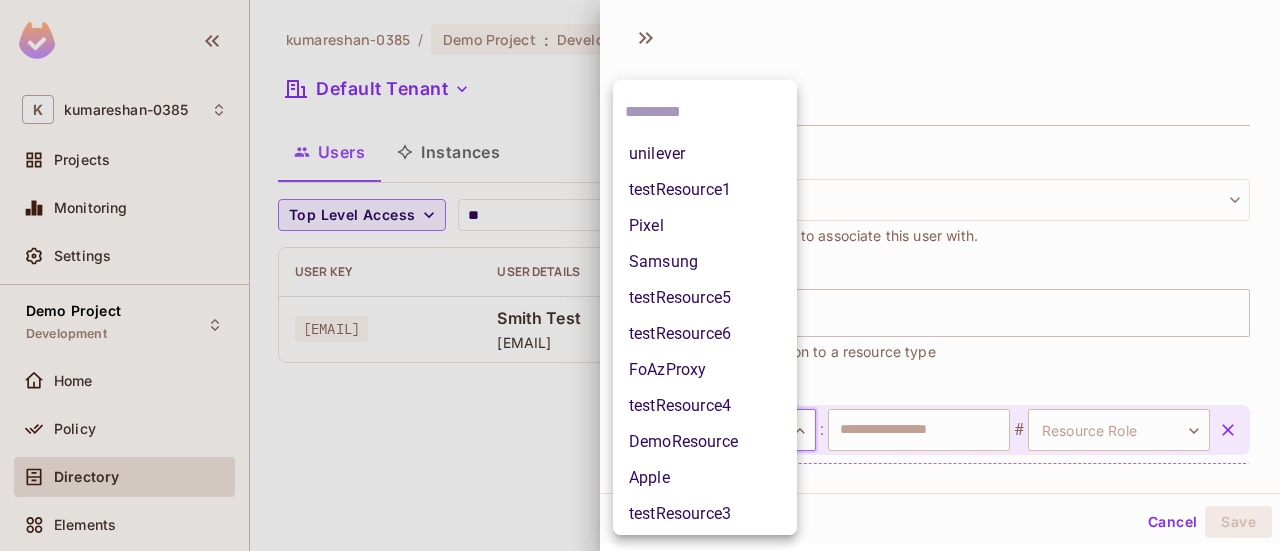click on "**********" at bounding box center (640, 275) 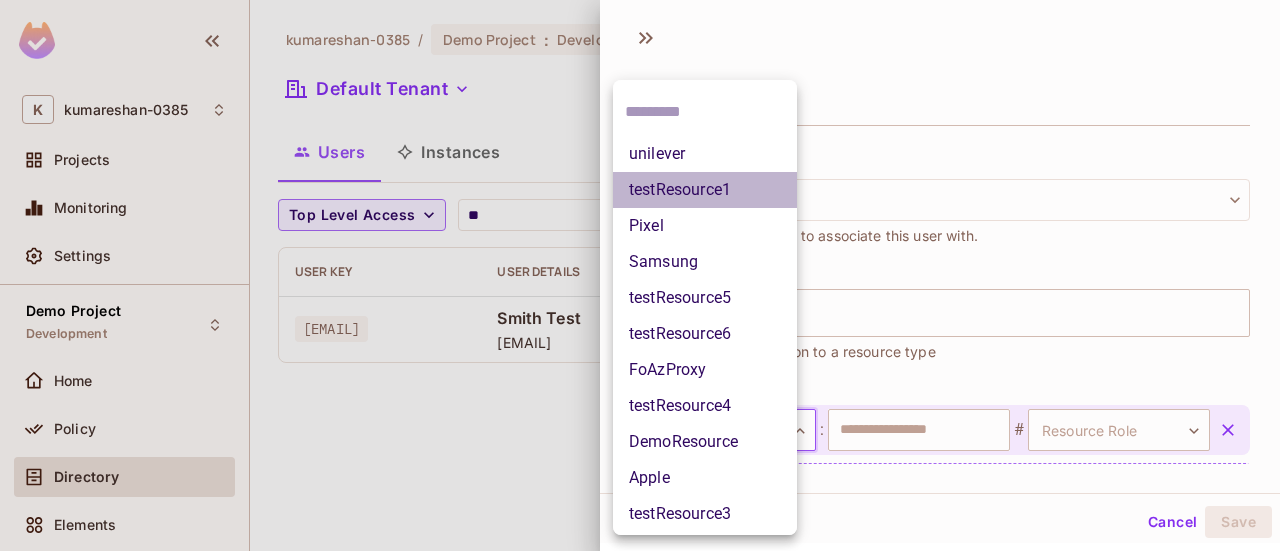 click on "testResource1" at bounding box center [705, 190] 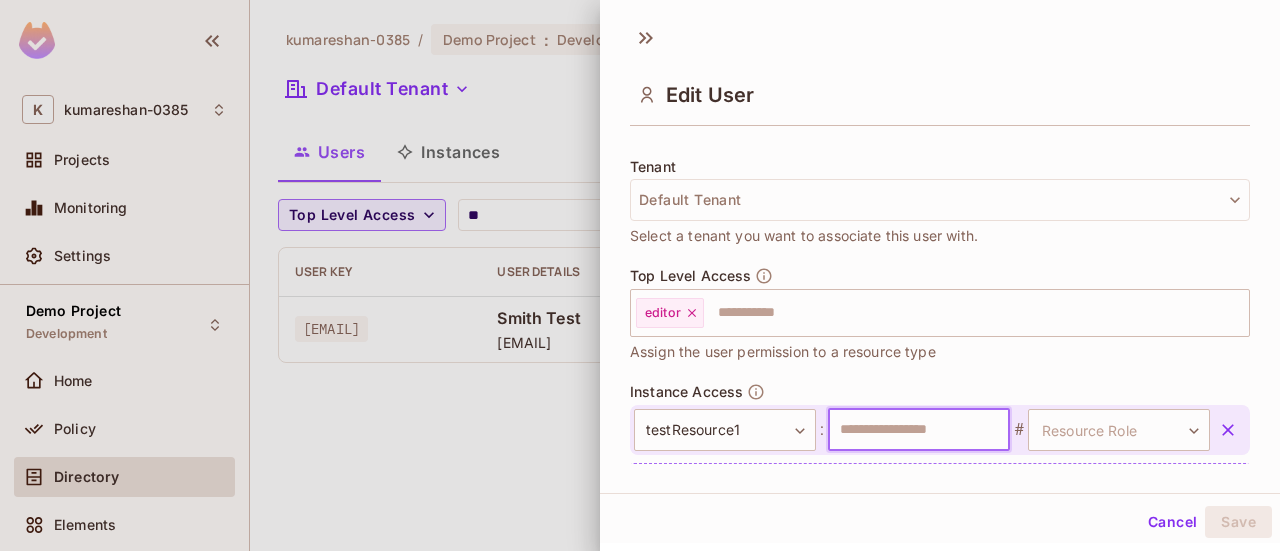 type on "********" 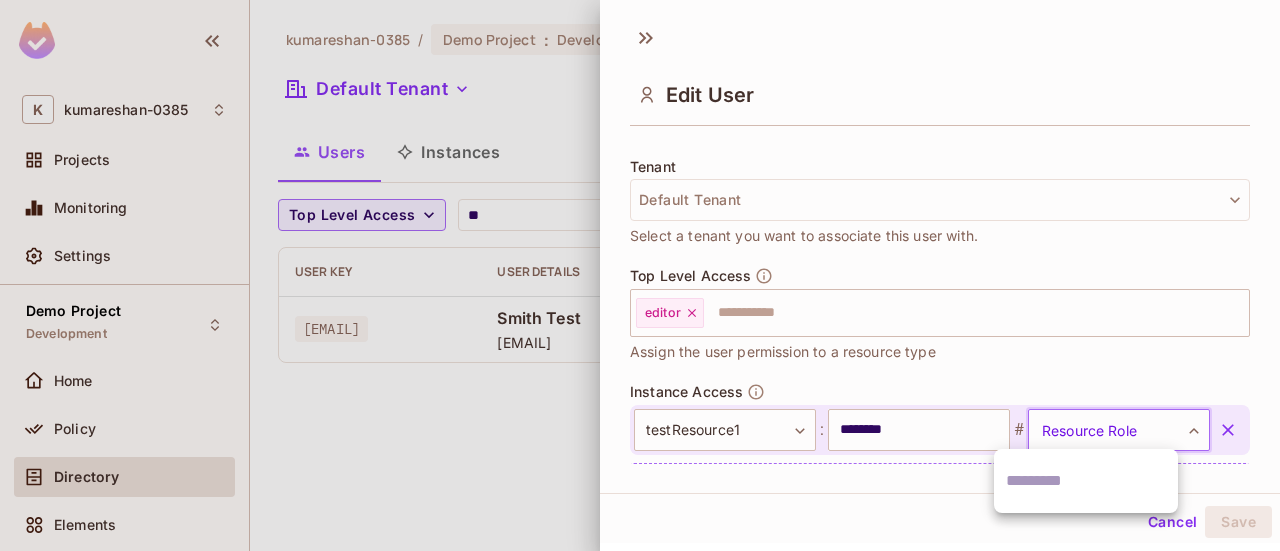 click on "**********" at bounding box center [640, 275] 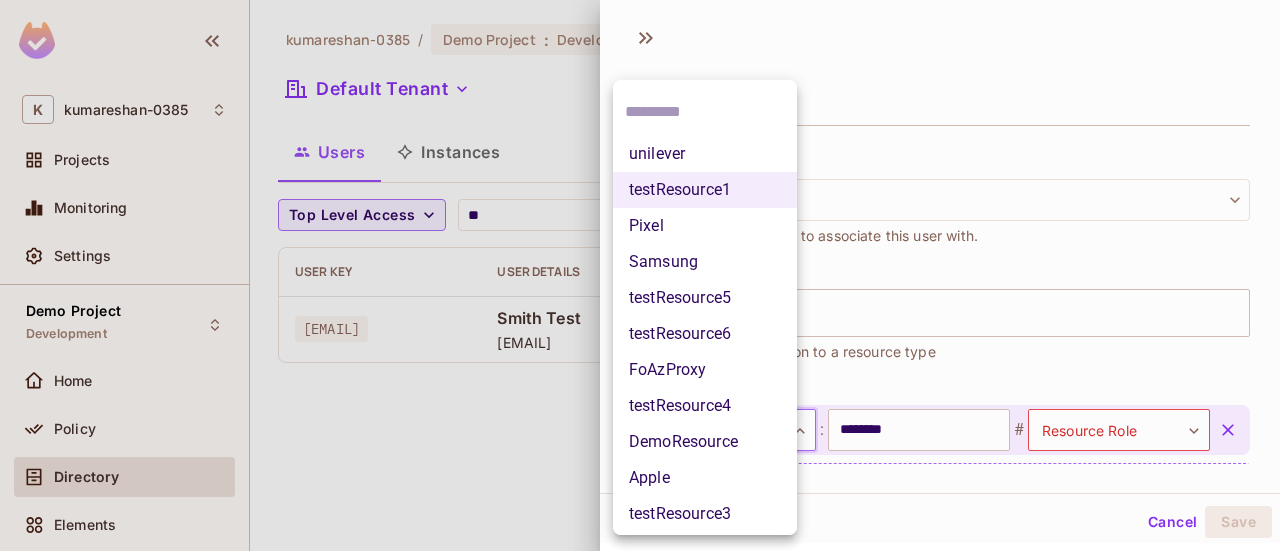click on "**********" at bounding box center [640, 275] 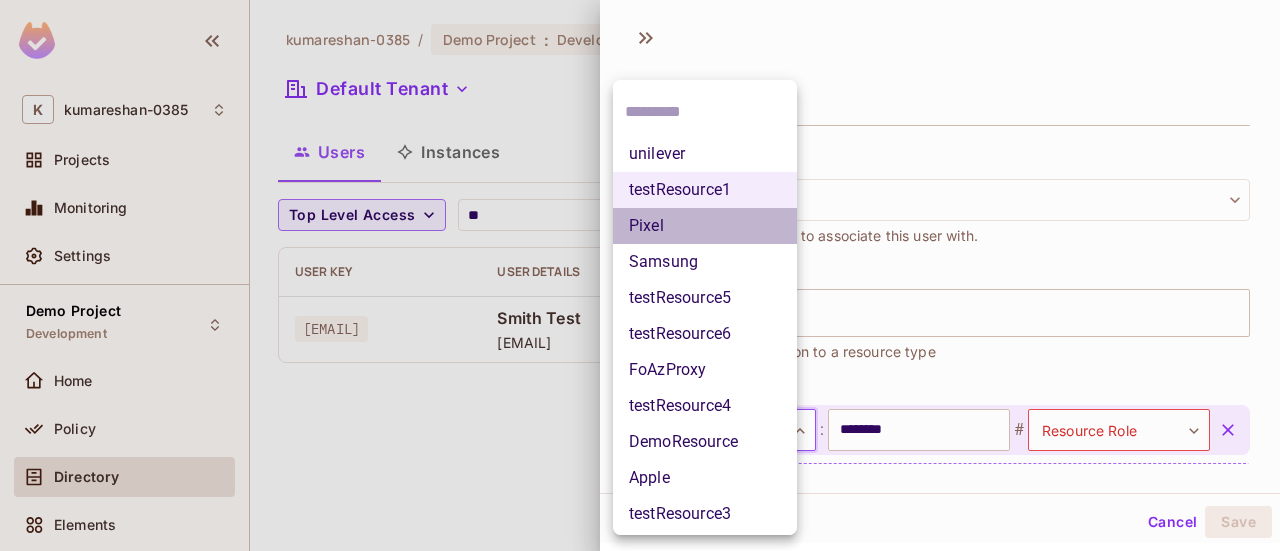 click on "Pixel" at bounding box center [705, 226] 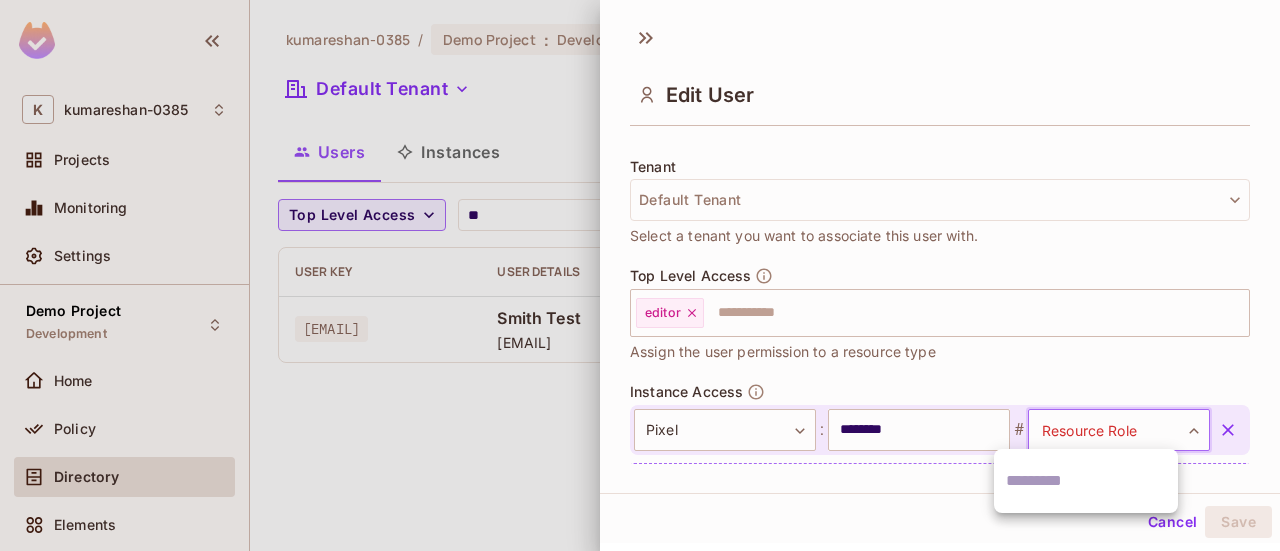 click on "**********" at bounding box center [640, 275] 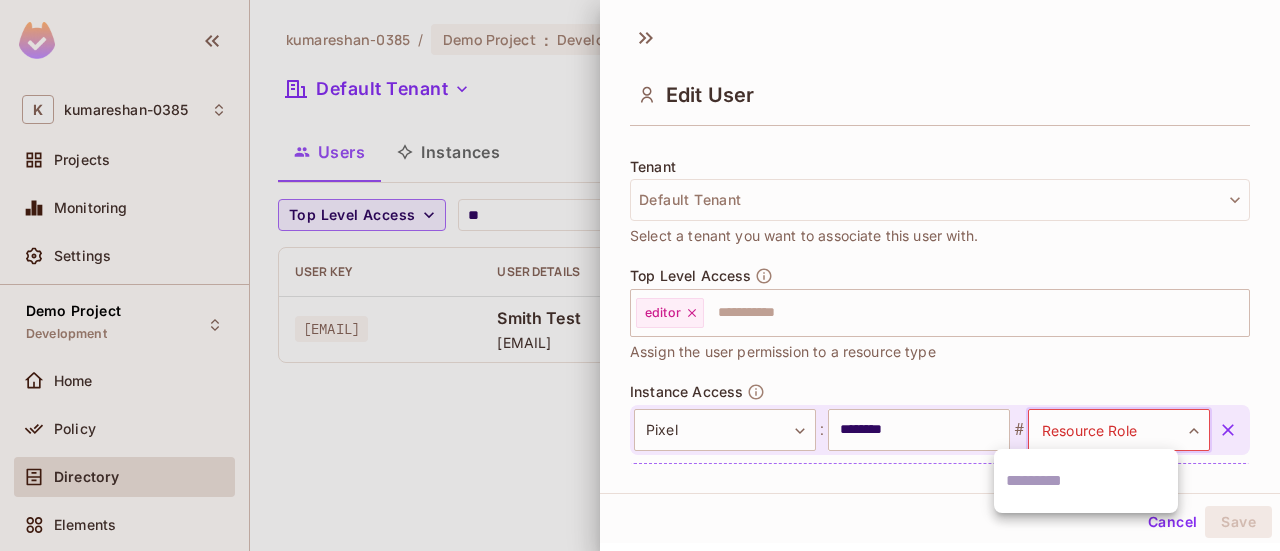 click at bounding box center (640, 275) 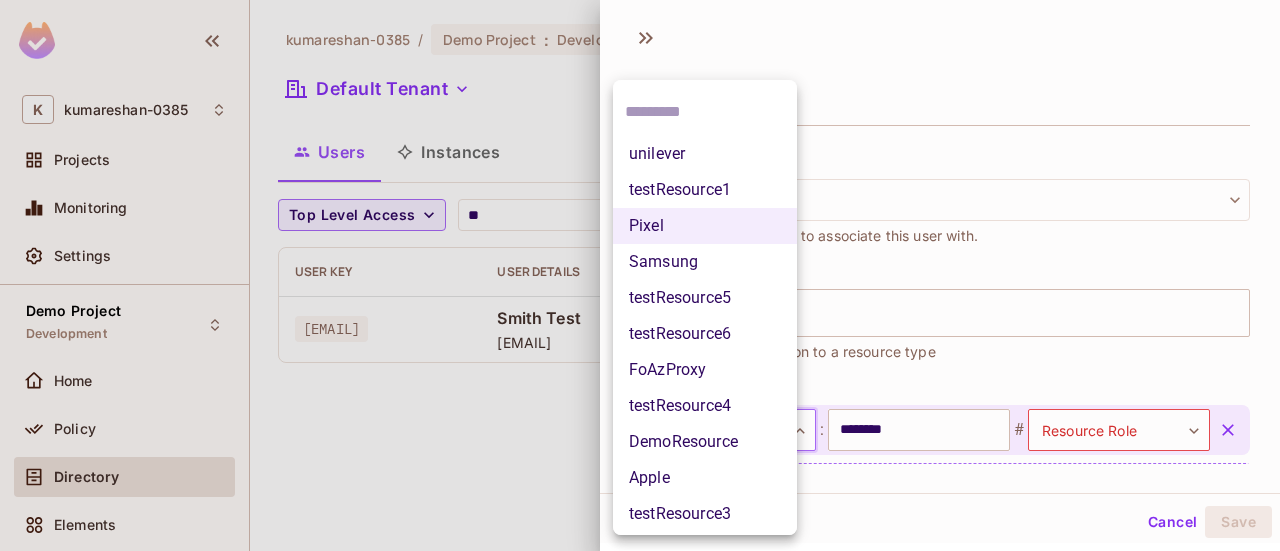 click on "**********" at bounding box center (640, 275) 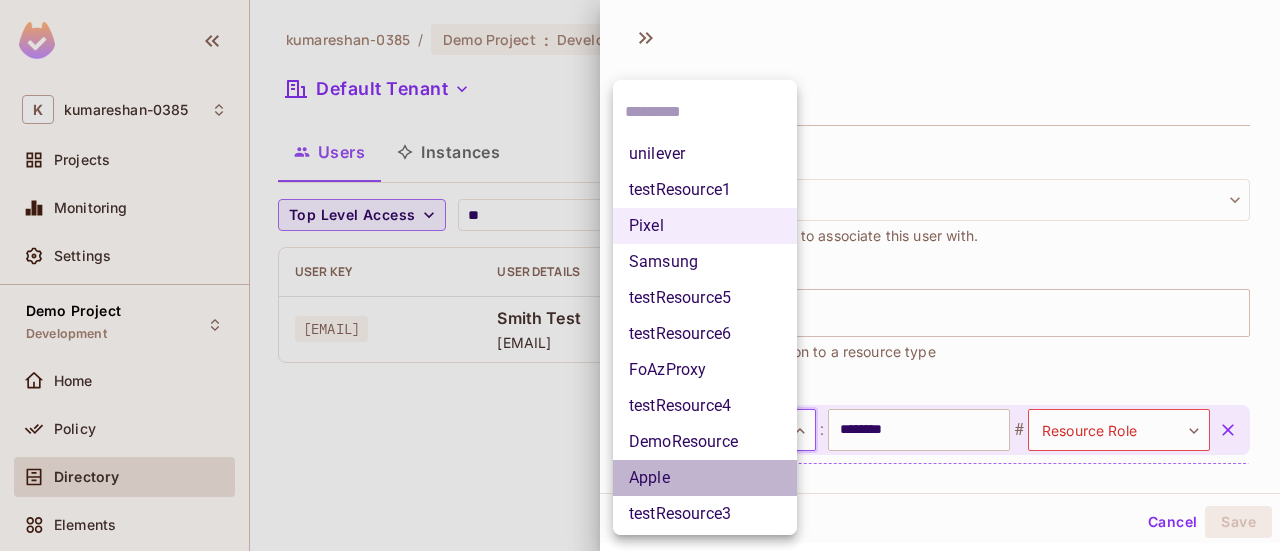 click on "Apple" at bounding box center [705, 478] 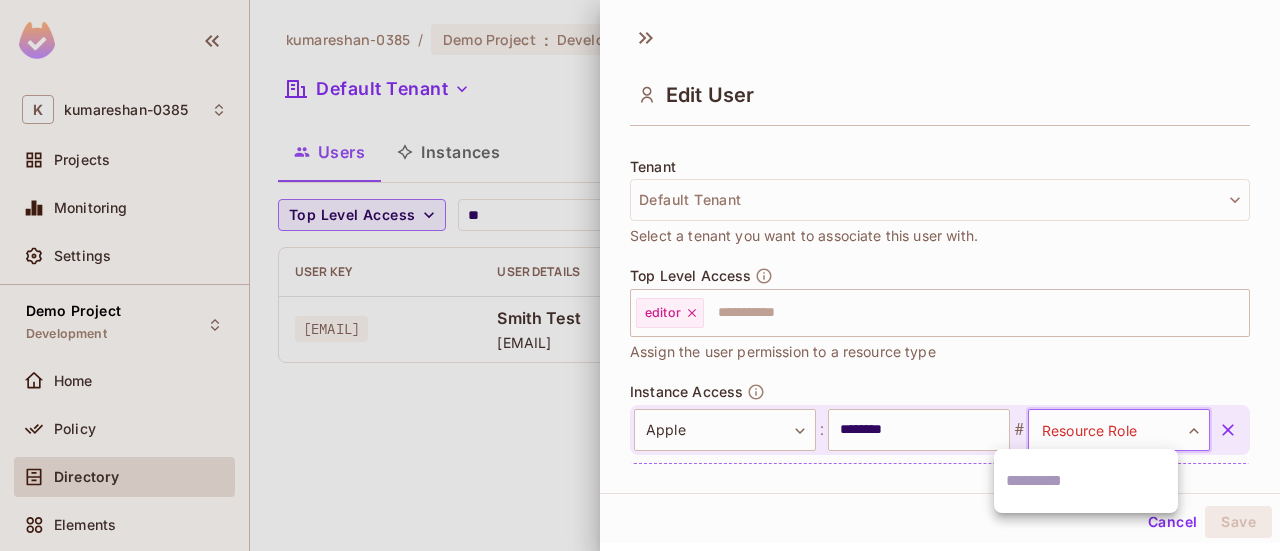 click on "**********" at bounding box center (640, 275) 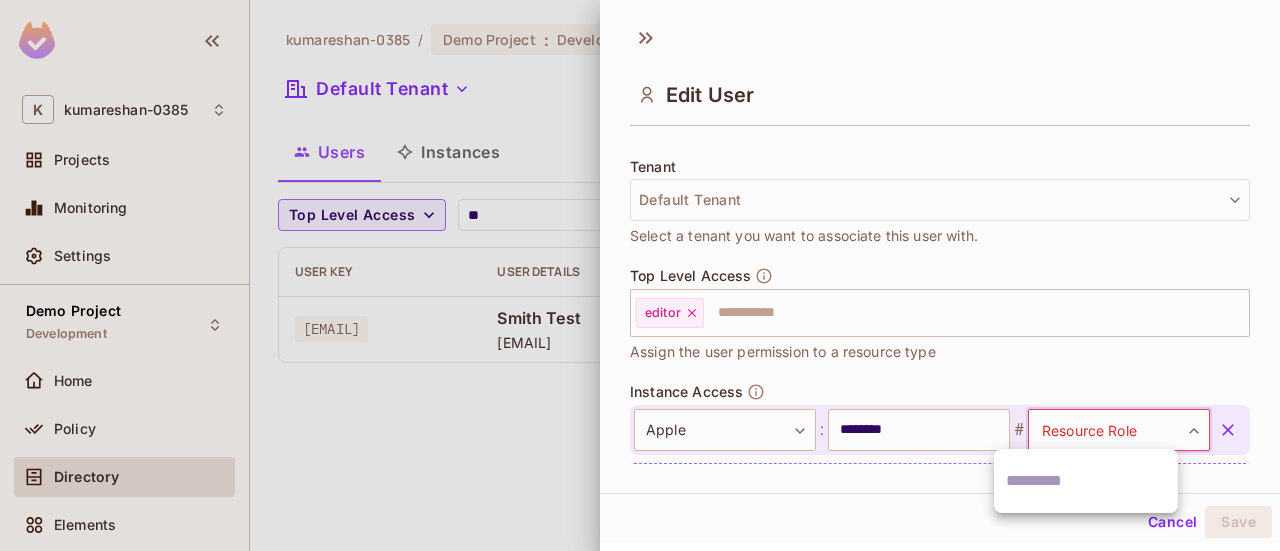 drag, startPoint x: 782, startPoint y: 429, endPoint x: 790, endPoint y: 415, distance: 16.124516 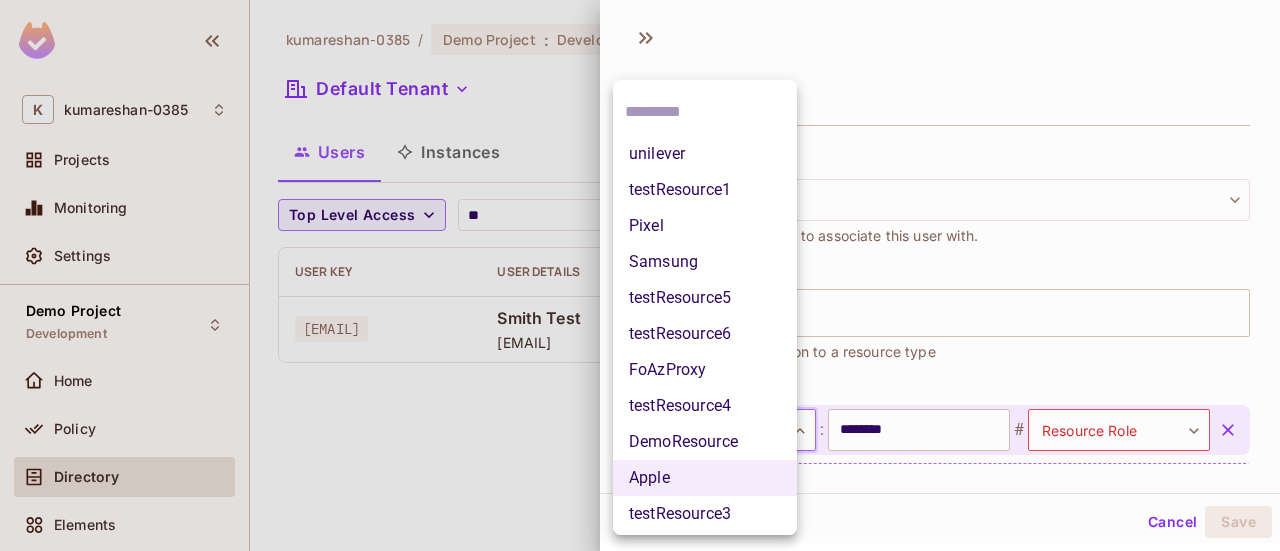 click on "**********" at bounding box center (640, 275) 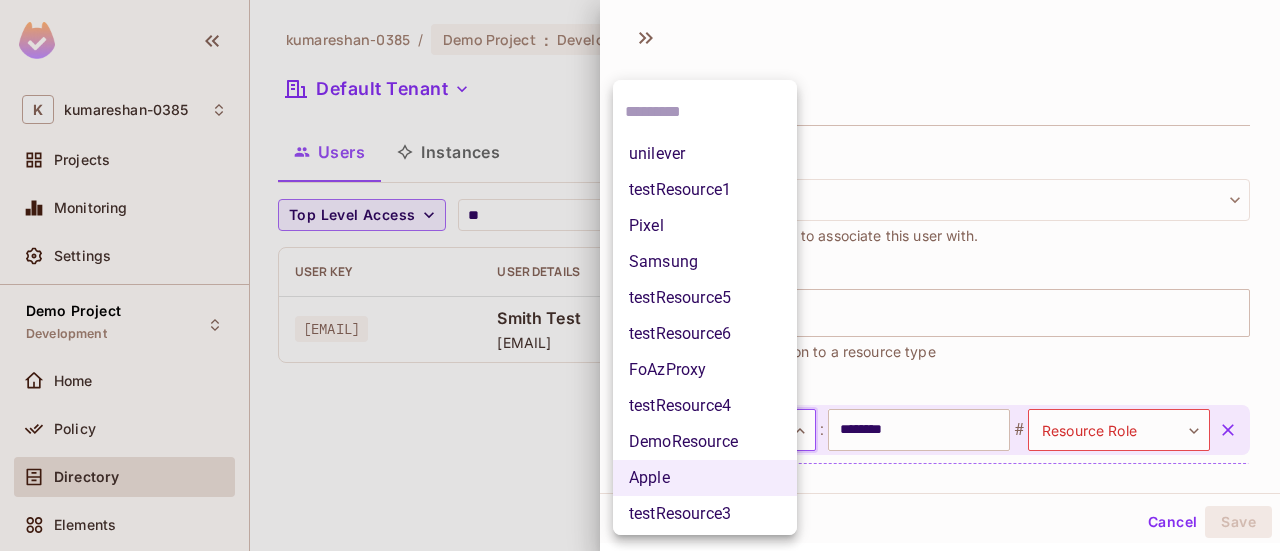 scroll, scrollTop: 40, scrollLeft: 0, axis: vertical 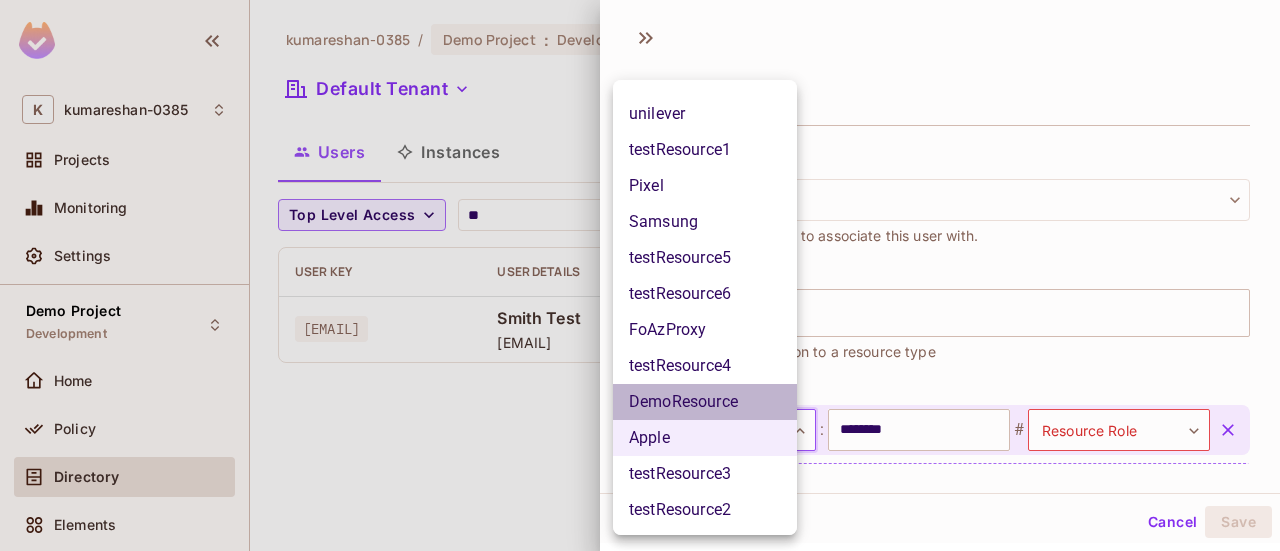 click on "DemoResource" at bounding box center [705, 402] 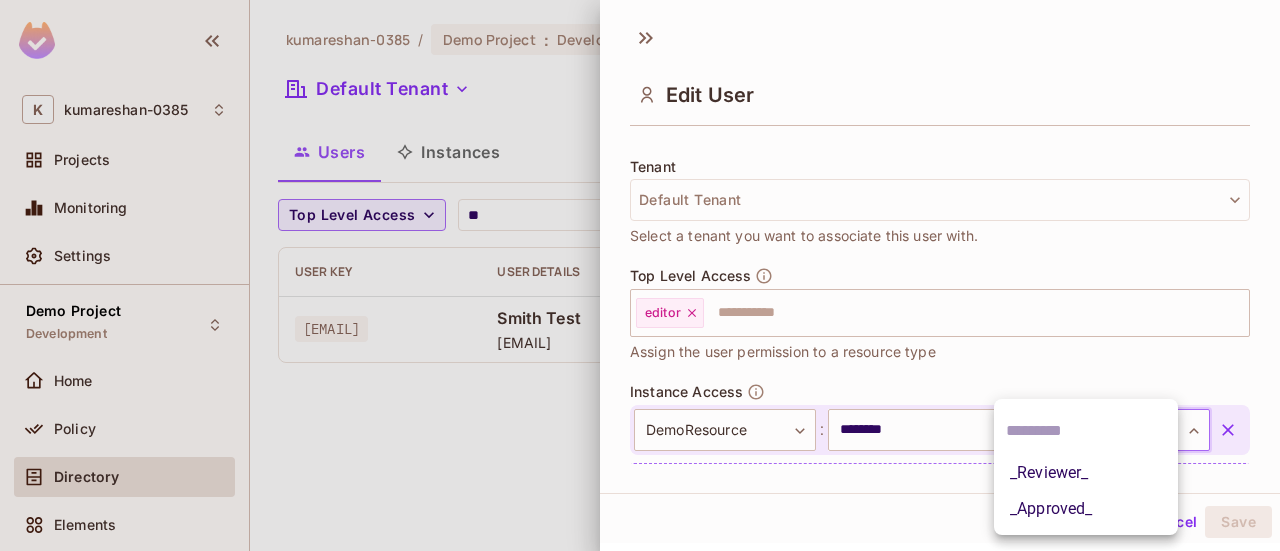 click on "**********" at bounding box center (640, 275) 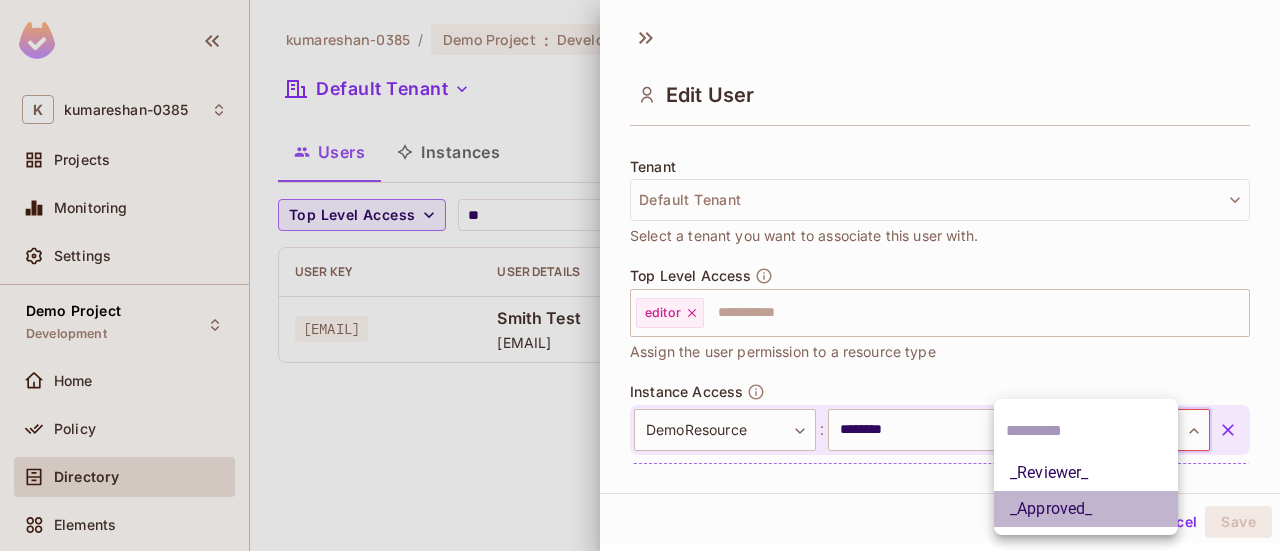 click on "_Approved_" at bounding box center [1086, 509] 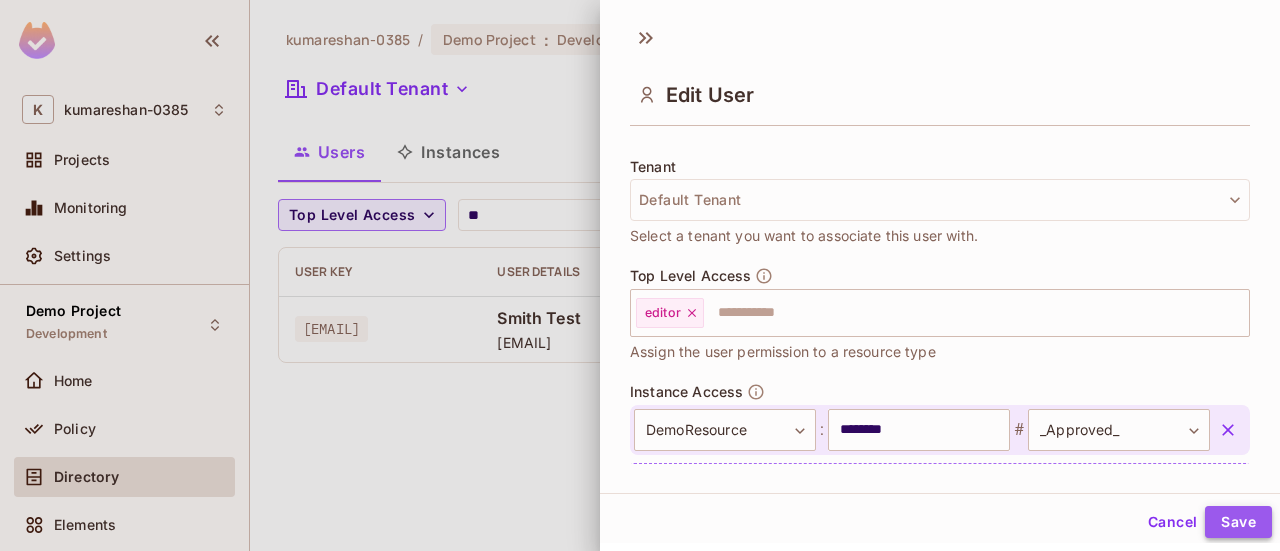 click on "Save" at bounding box center [1238, 522] 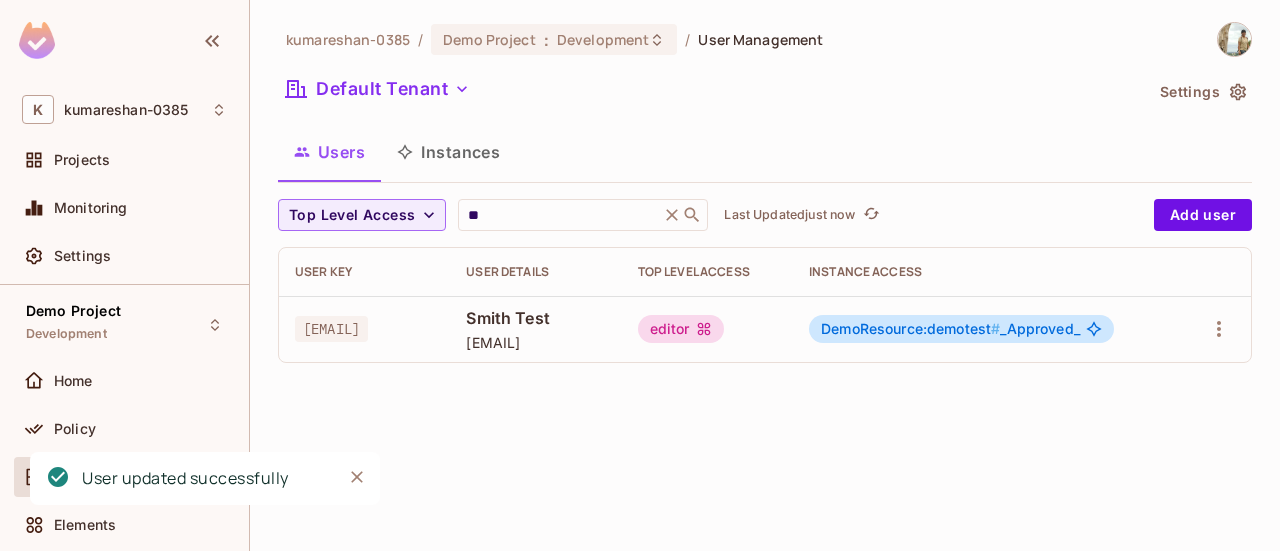 click on "Instances" at bounding box center (448, 152) 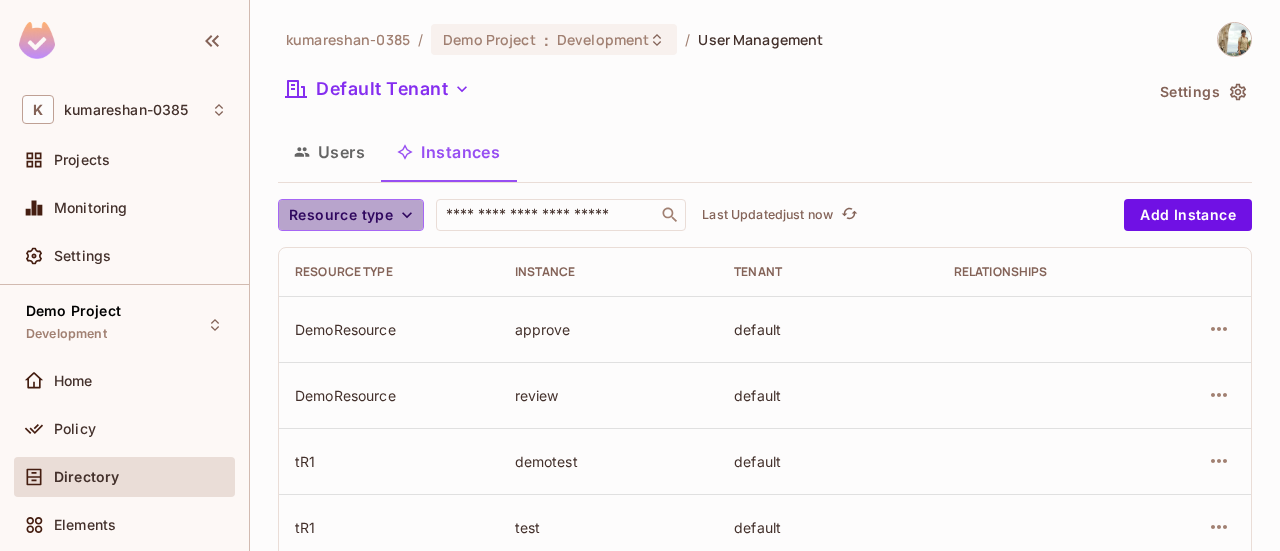click on "Resource type" at bounding box center (341, 215) 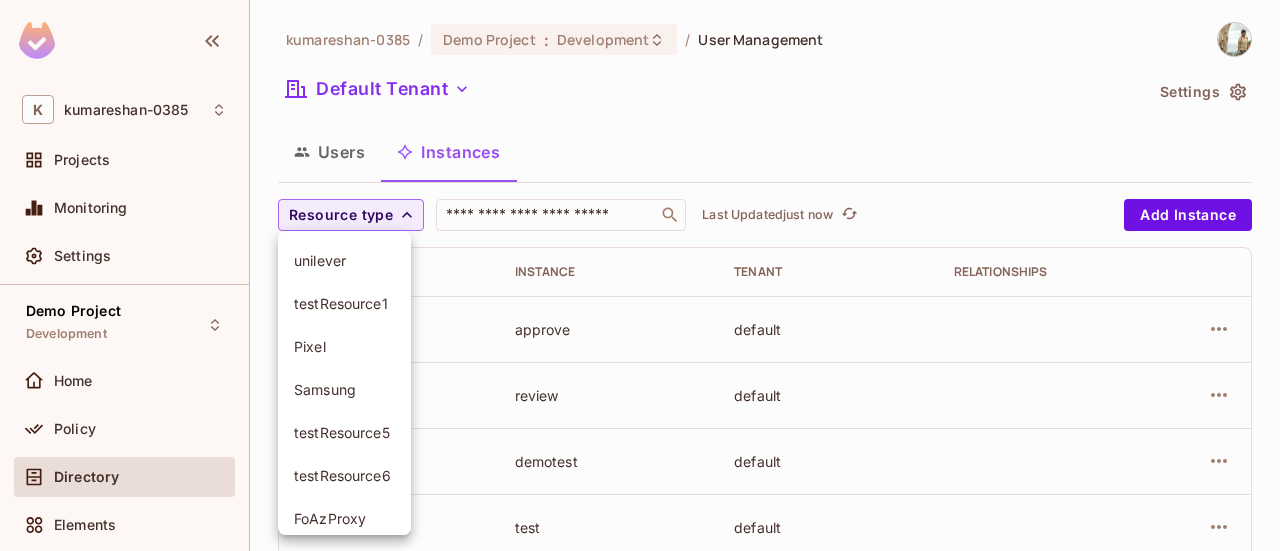 scroll, scrollTop: 228, scrollLeft: 0, axis: vertical 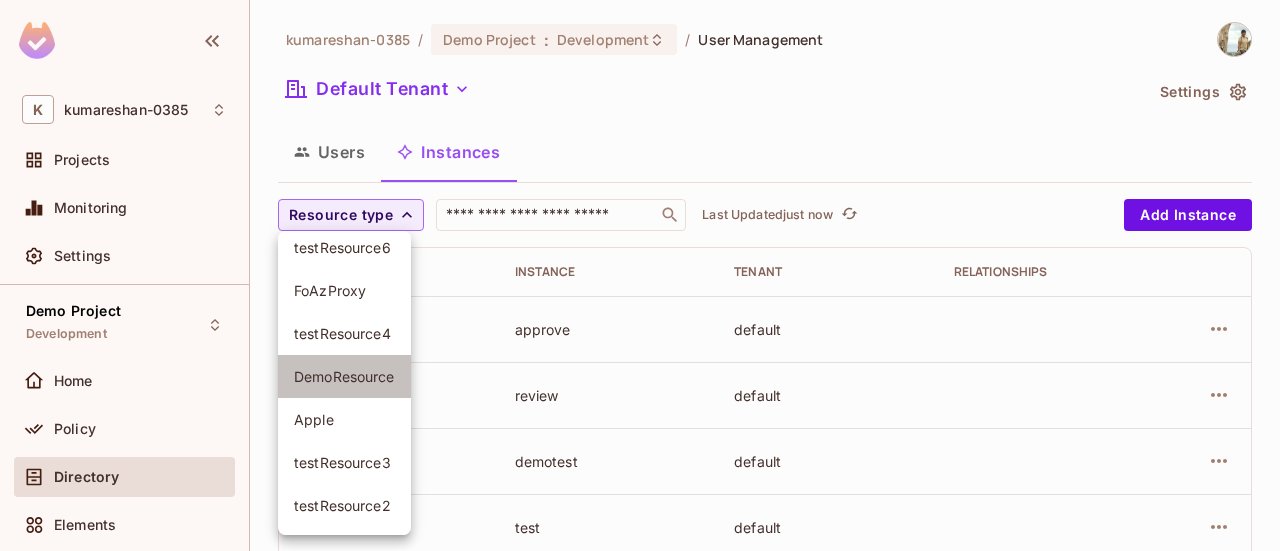 click on "DemoResource" at bounding box center [344, 376] 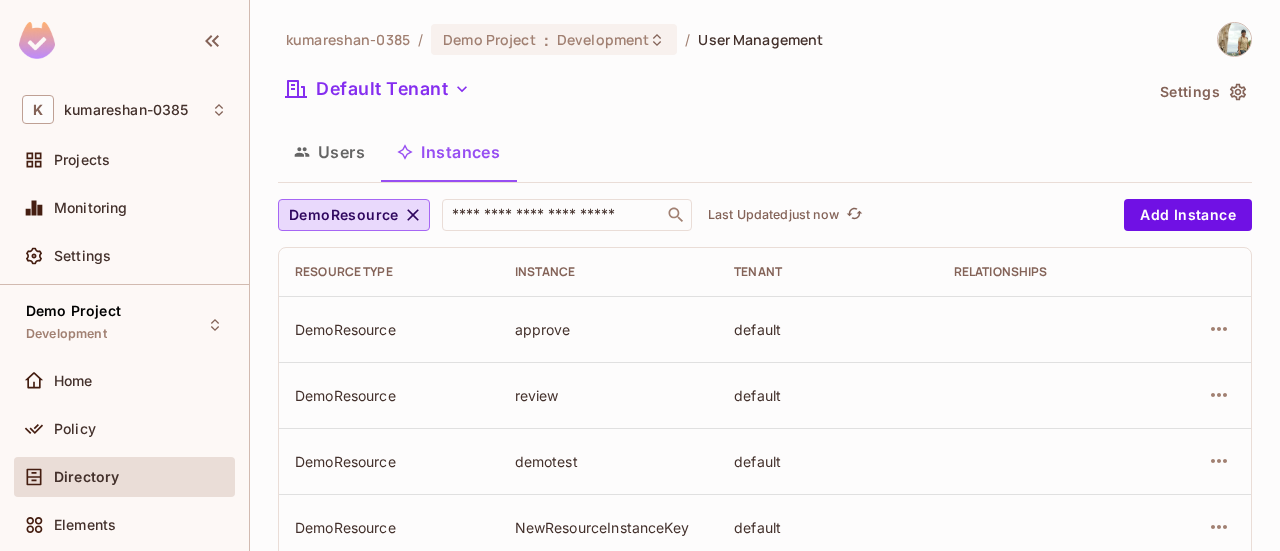 click on "DemoResource" at bounding box center (389, 329) 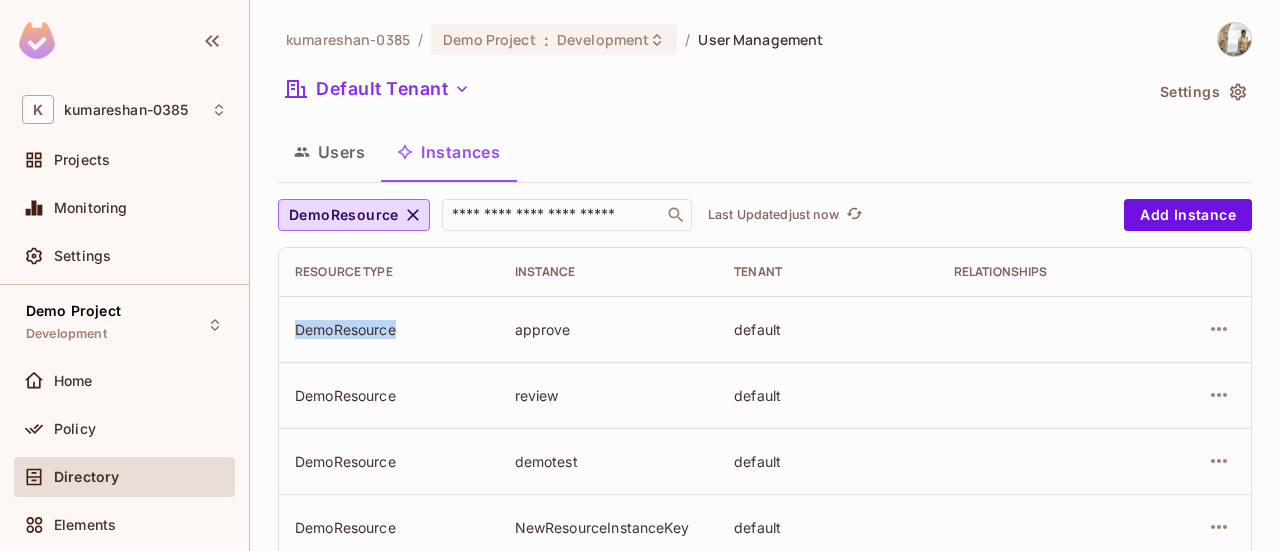 click on "DemoResource" at bounding box center [389, 329] 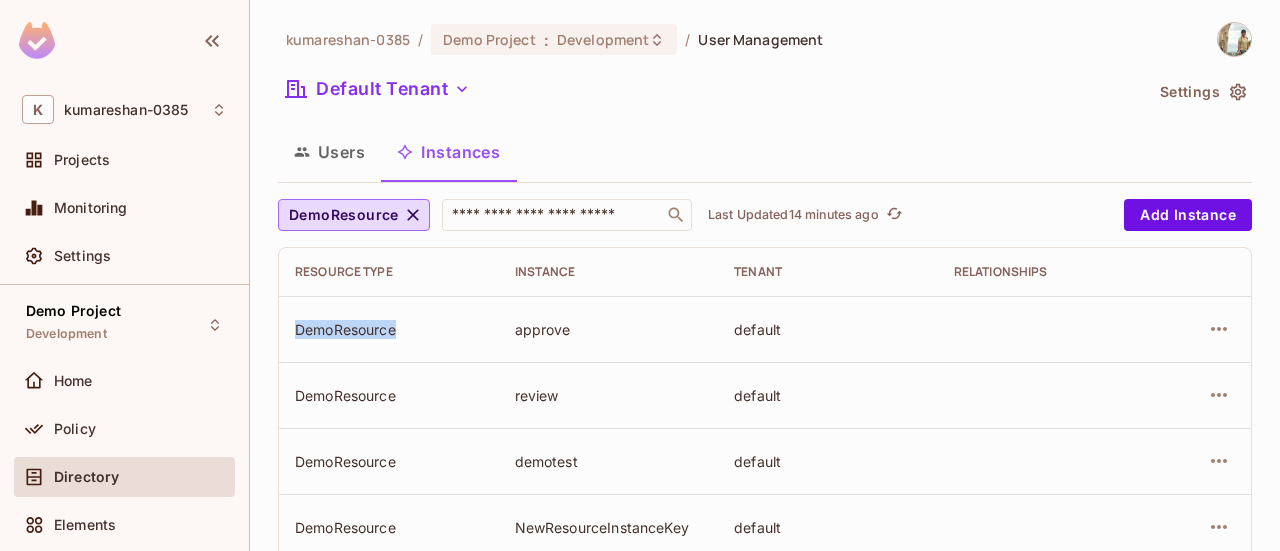 click on "DemoResource" at bounding box center (389, 329) 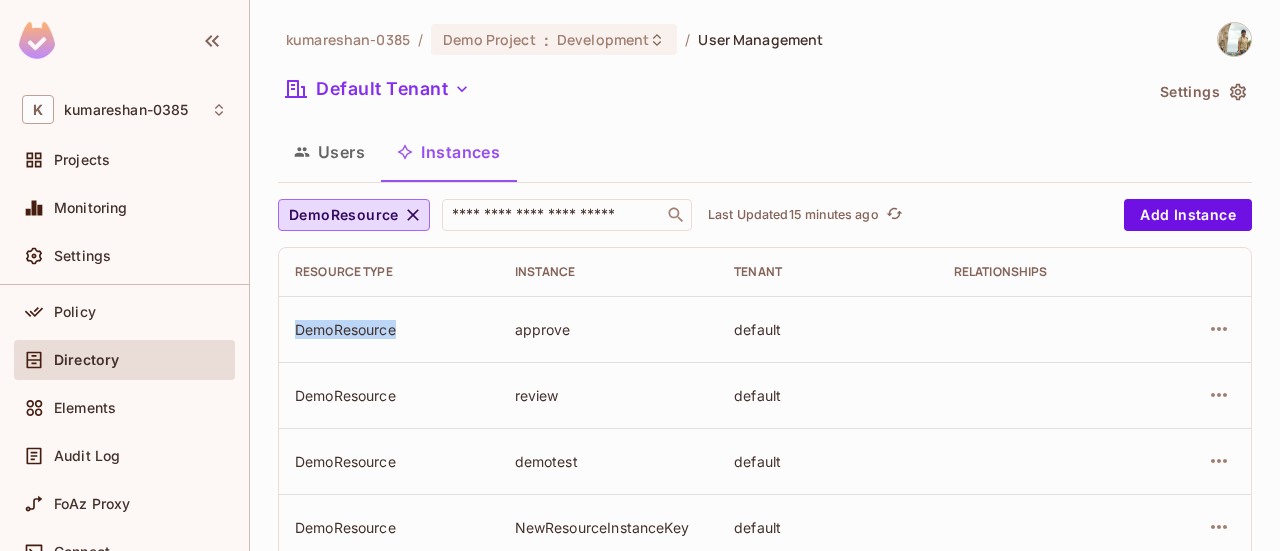 scroll, scrollTop: 120, scrollLeft: 0, axis: vertical 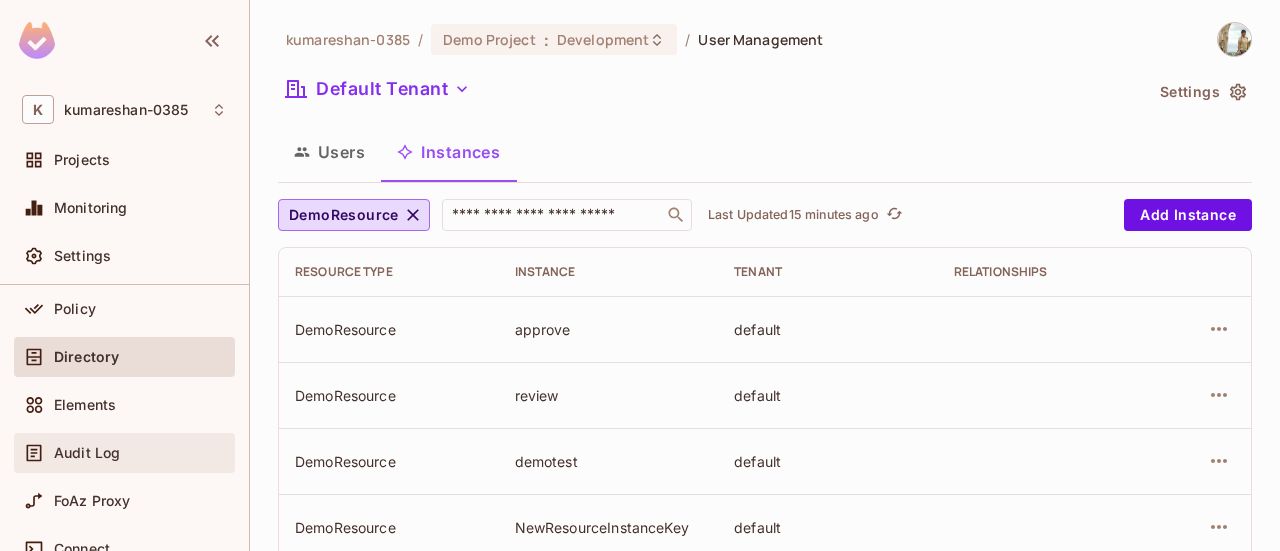 click on "Audit Log" at bounding box center (140, 453) 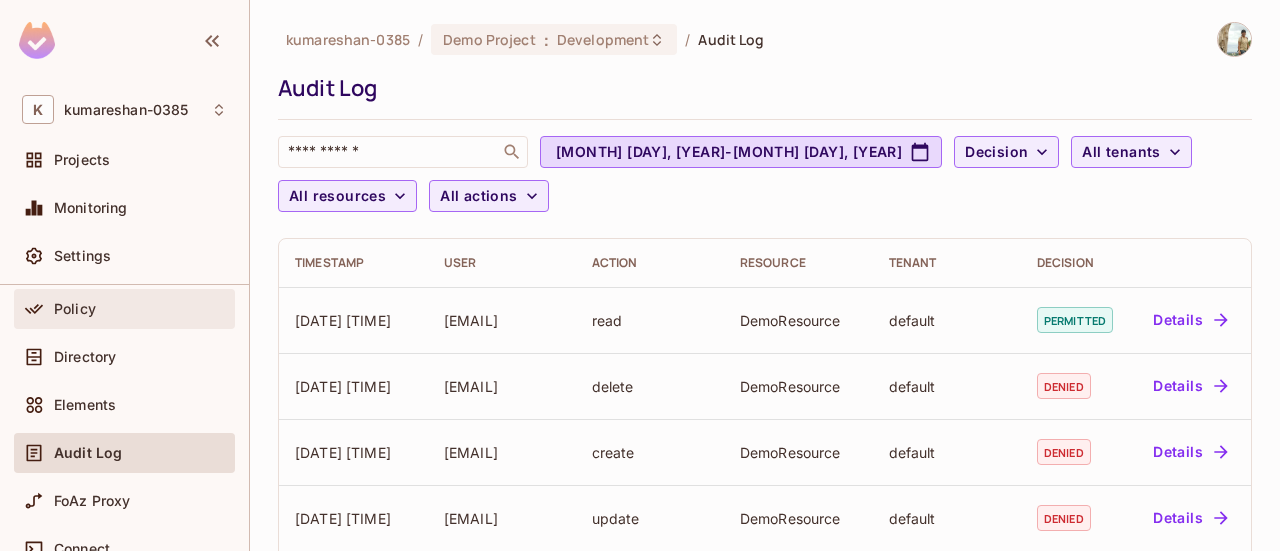 click on "Policy" at bounding box center (124, 309) 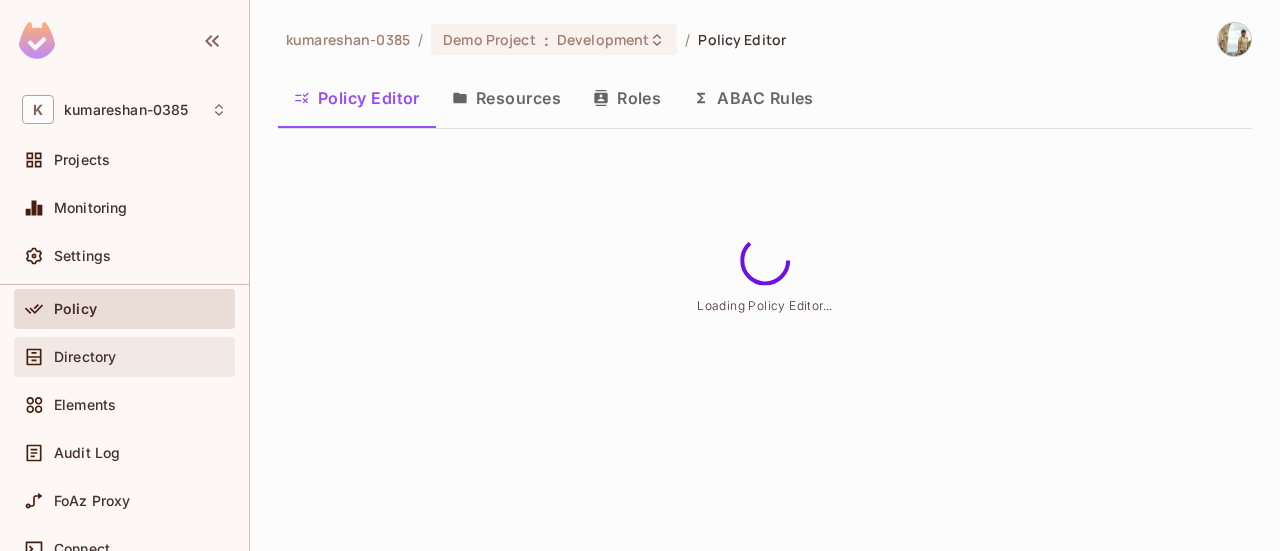 click on "Directory" at bounding box center [140, 357] 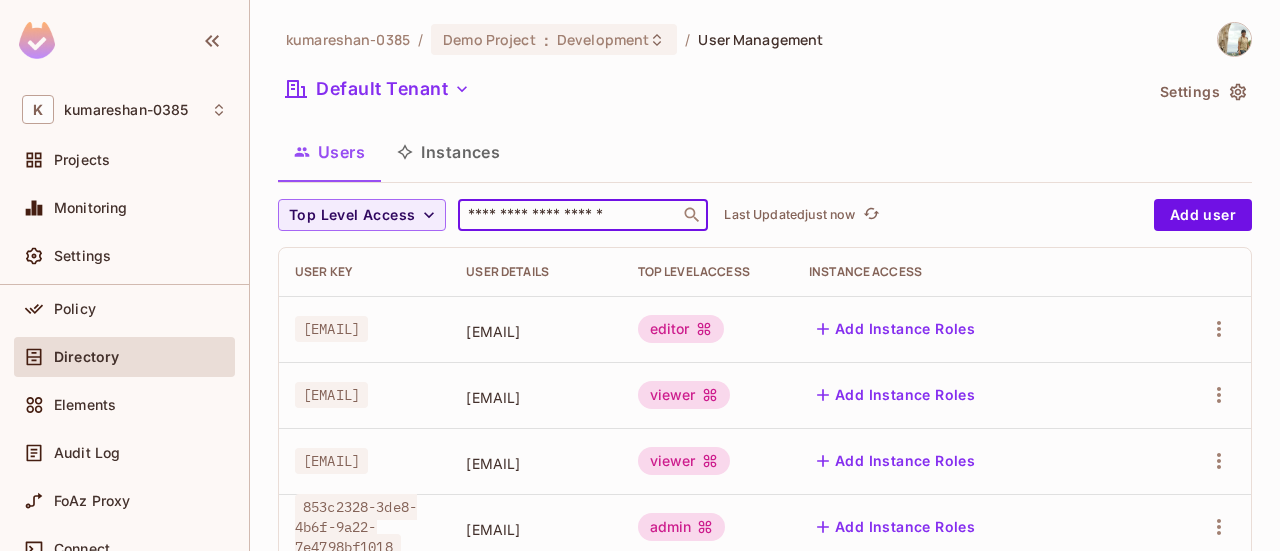 click at bounding box center (569, 215) 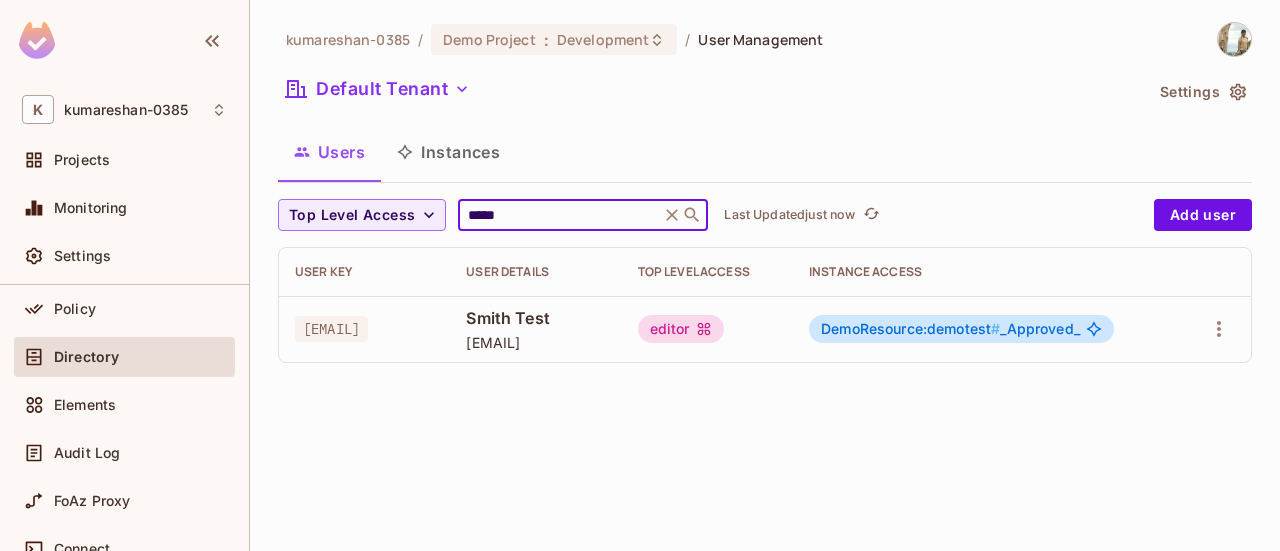 type on "*****" 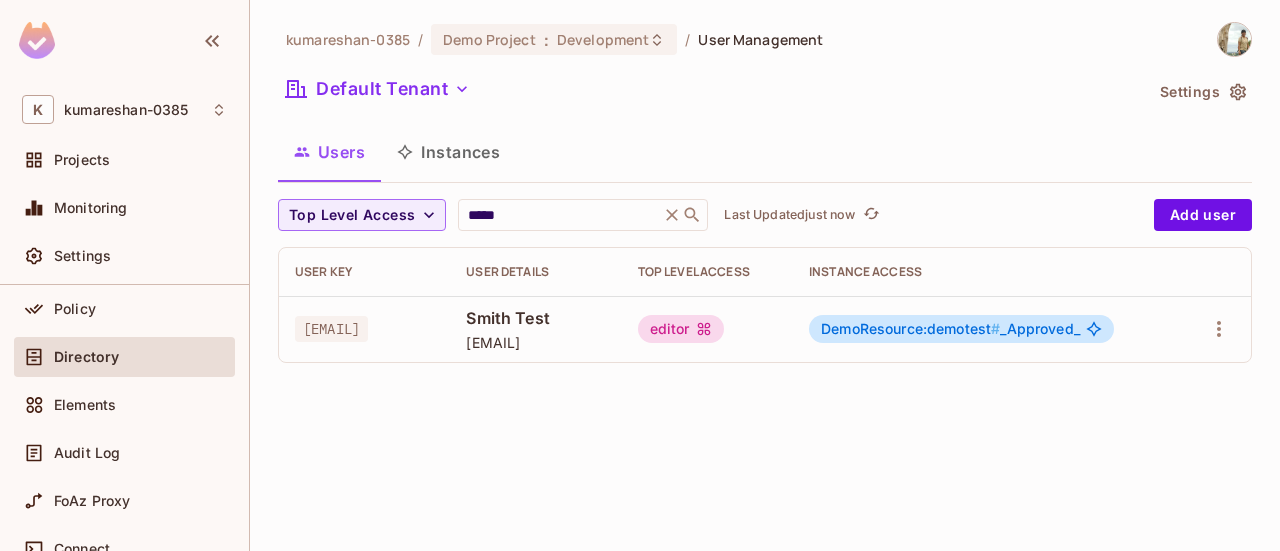 click on "[EMAIL]" at bounding box center (331, 329) 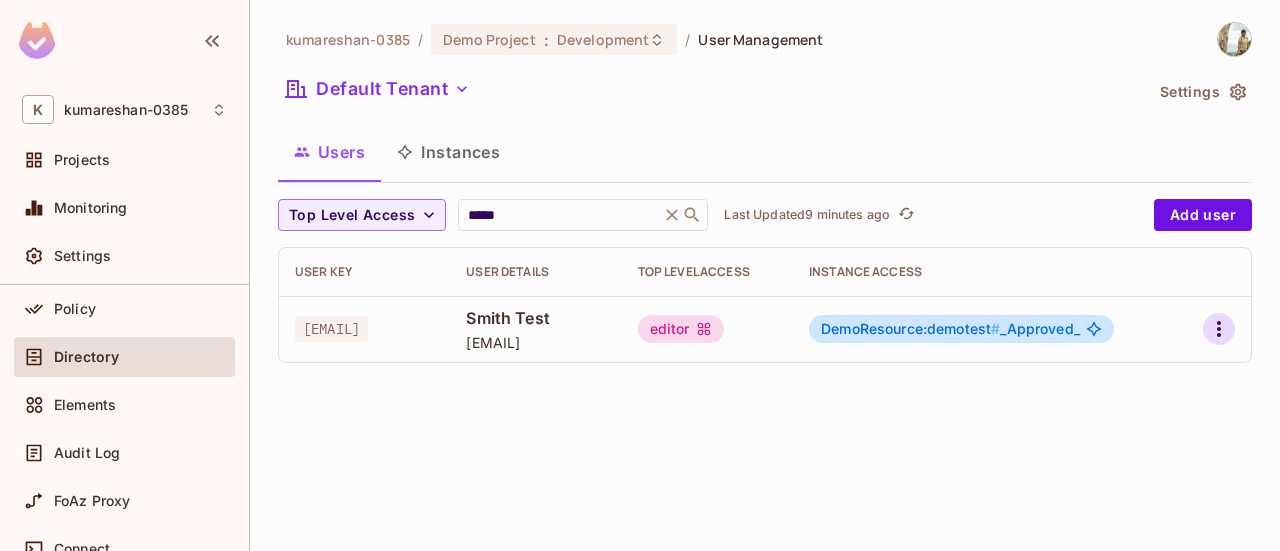 click 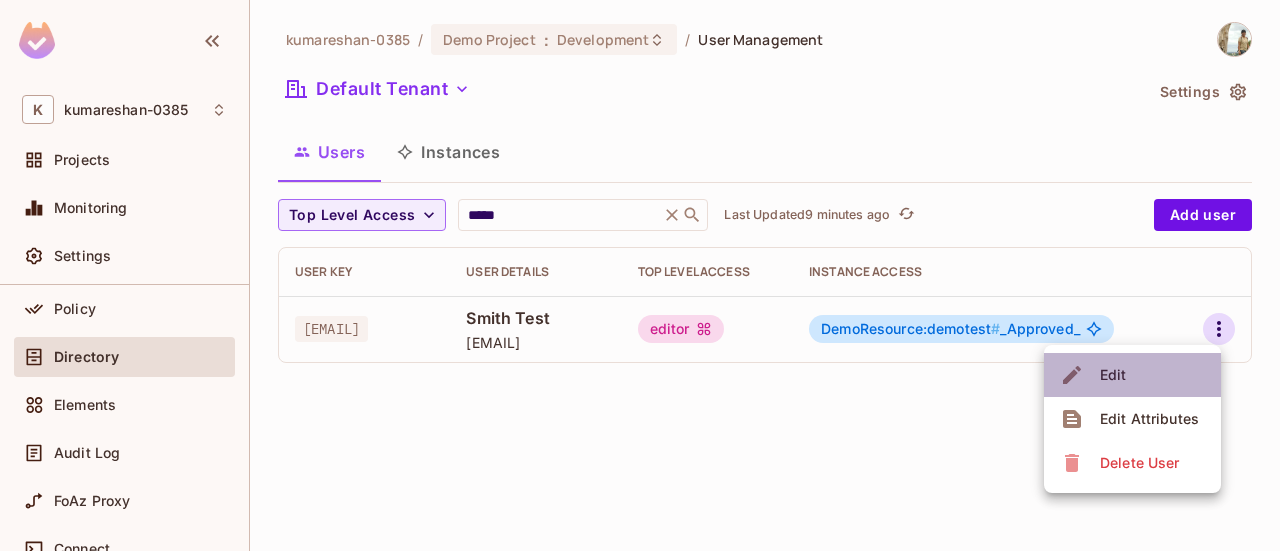 click on "Edit" at bounding box center (1132, 375) 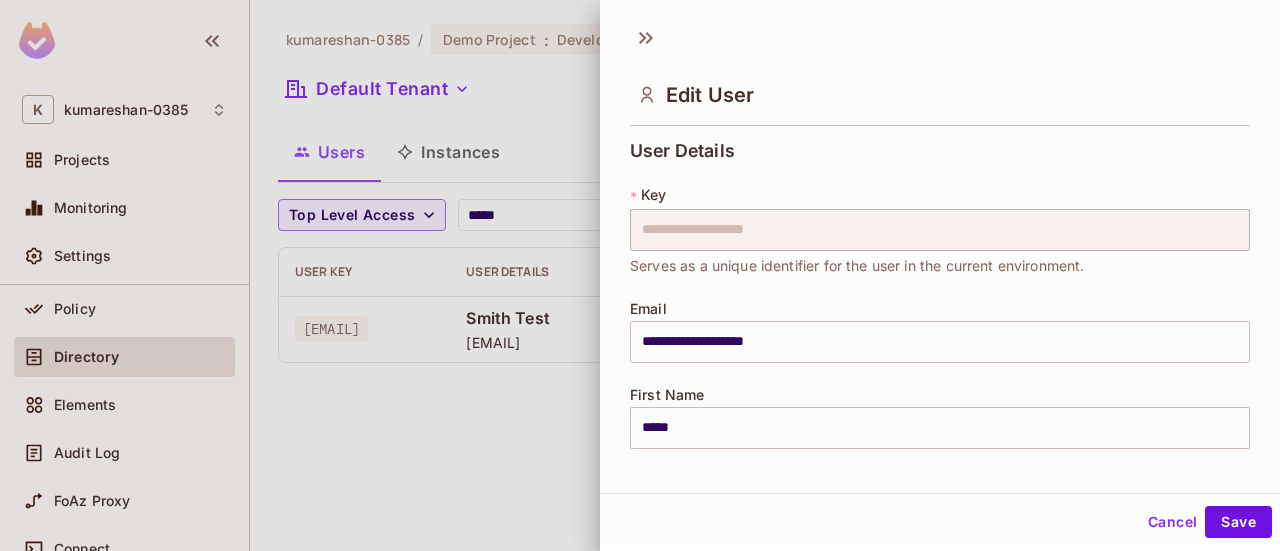 scroll, scrollTop: 570, scrollLeft: 0, axis: vertical 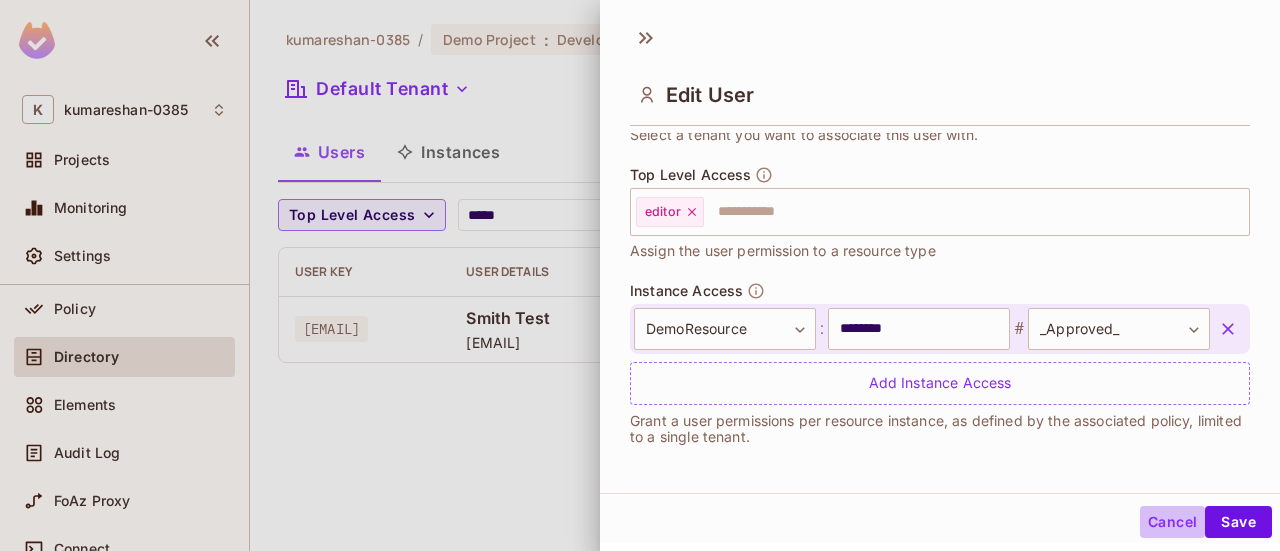 click on "Cancel" at bounding box center (1172, 522) 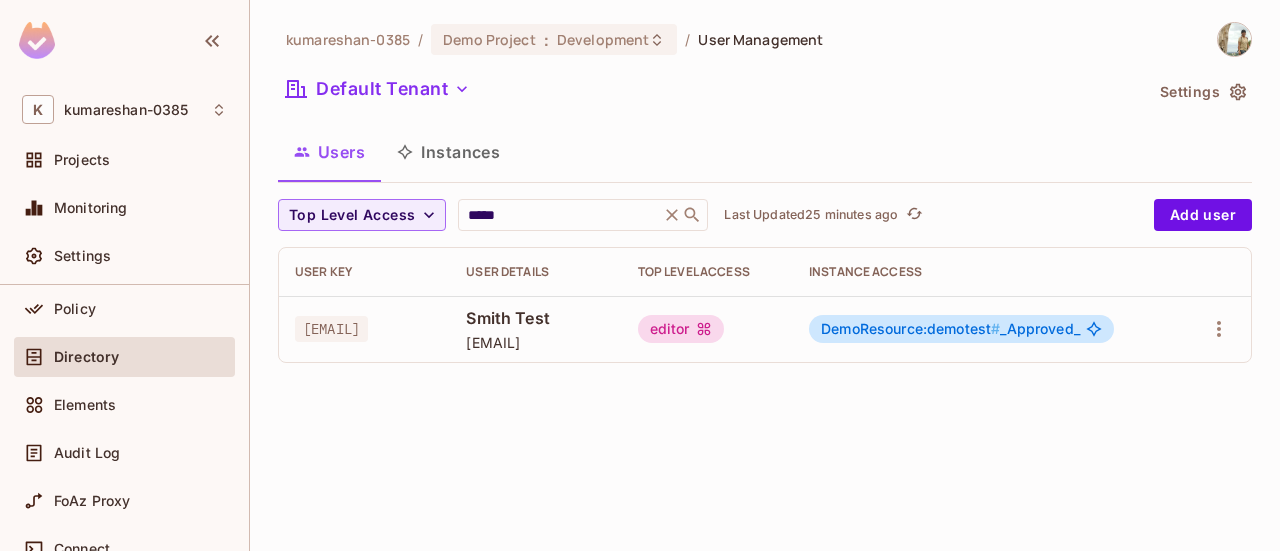 drag, startPoint x: 672, startPoint y: 343, endPoint x: 513, endPoint y: 353, distance: 159.31415 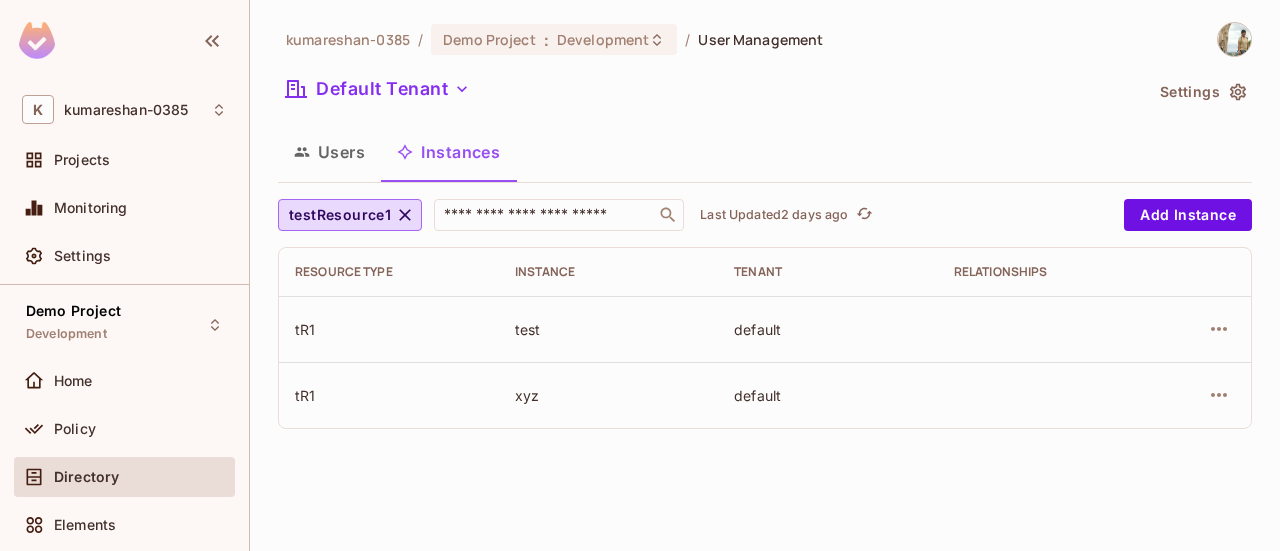 scroll, scrollTop: 0, scrollLeft: 0, axis: both 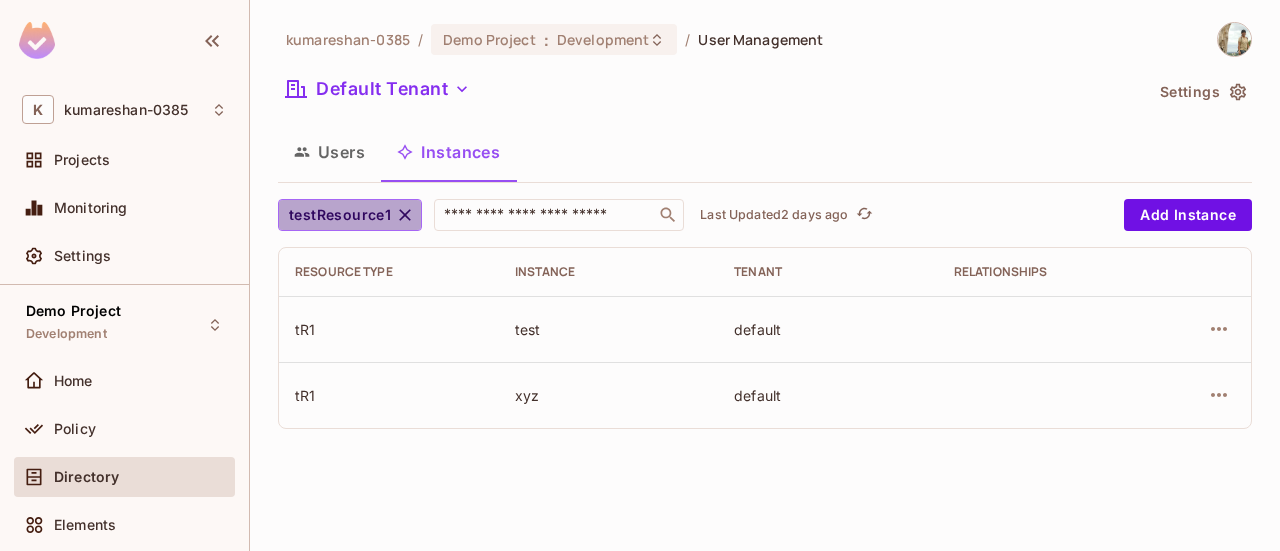click 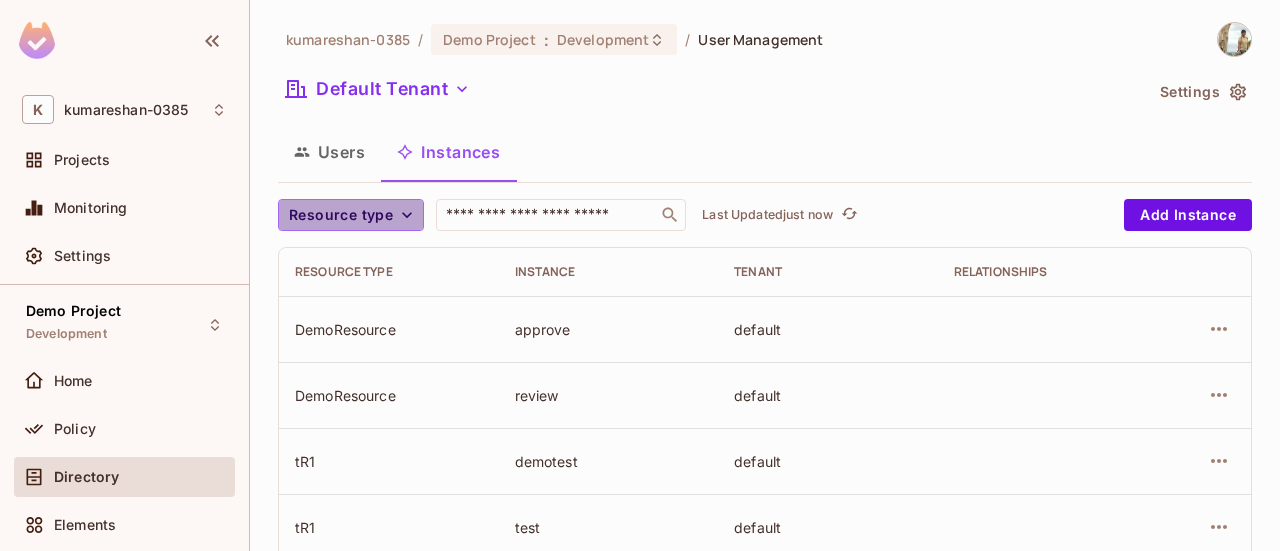 click 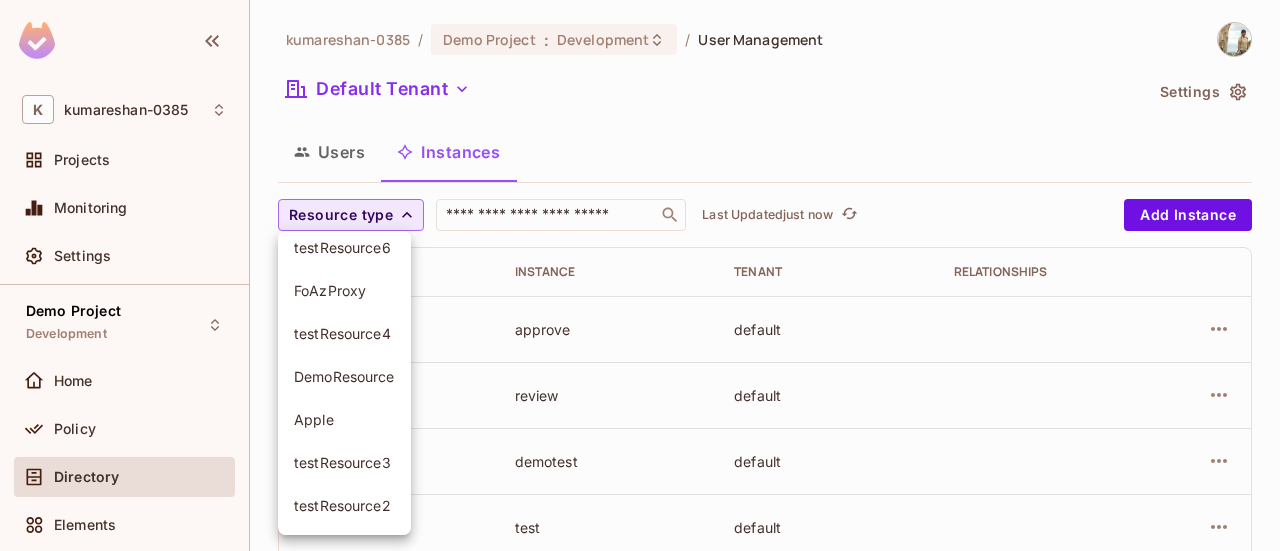 scroll, scrollTop: 227, scrollLeft: 0, axis: vertical 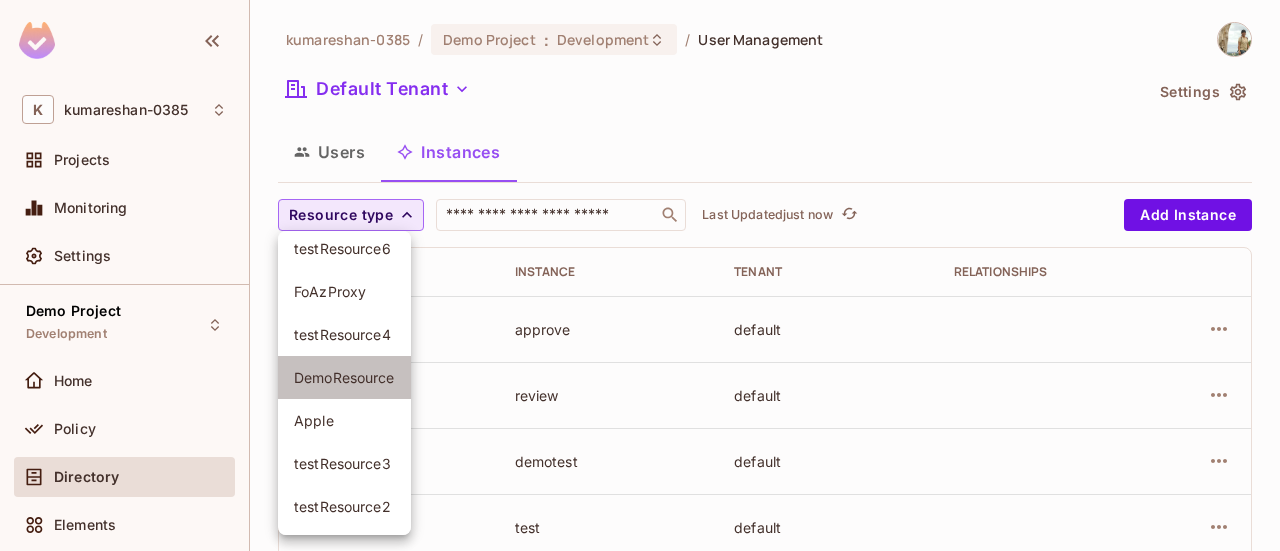 click on "DemoResource" at bounding box center (344, 377) 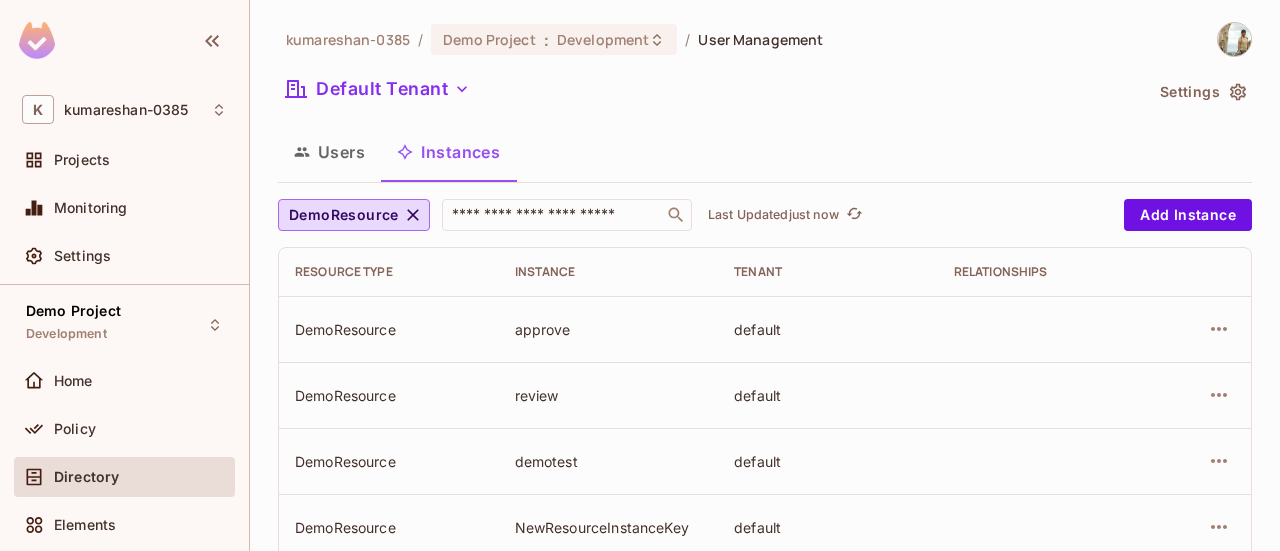 scroll, scrollTop: 52, scrollLeft: 0, axis: vertical 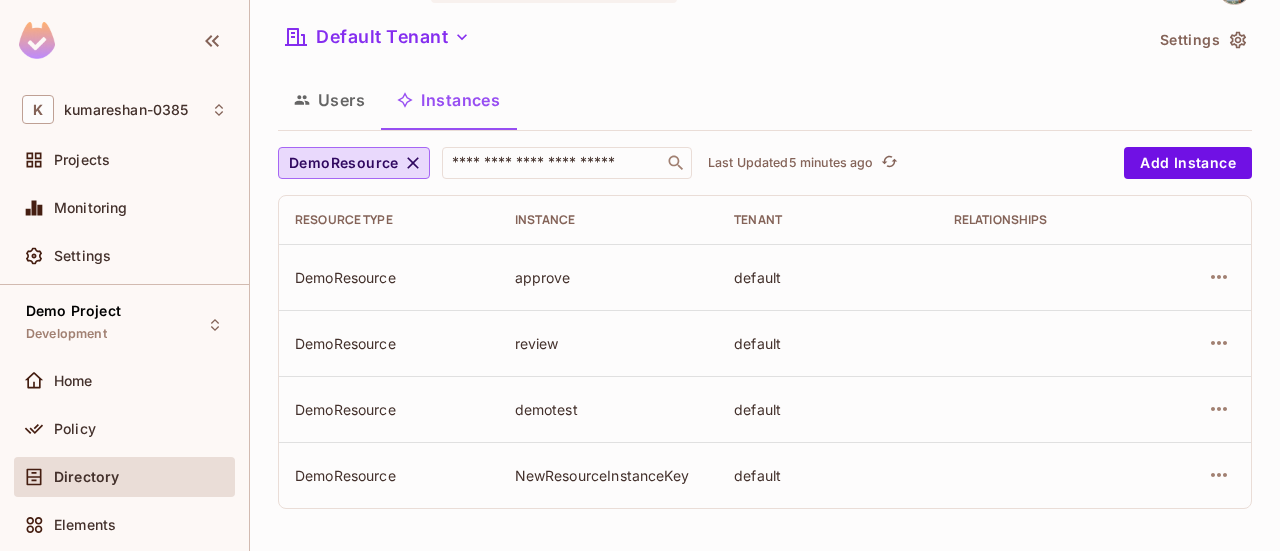 drag, startPoint x: 793, startPoint y: 118, endPoint x: 795, endPoint y: 131, distance: 13.152946 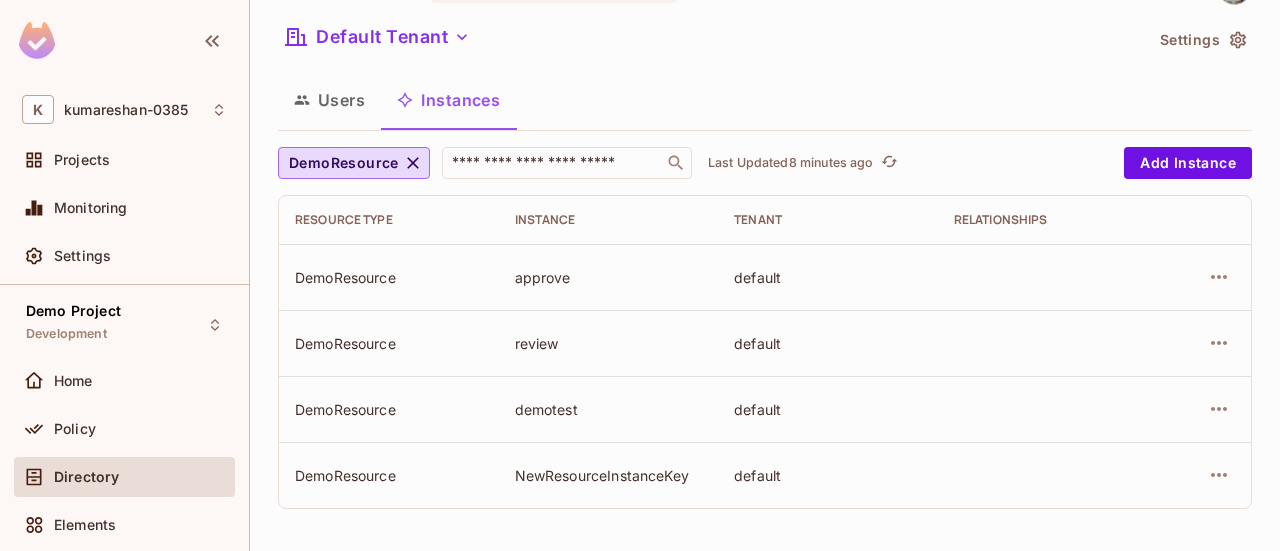 click on "K kumareshan-0385 Projects Monitoring Settings Demo Project Development Home Policy Directory Elements Audit Log FoAz Proxy Connect Upgrade Help & Updates kumareshan-0385 / Demo Project : Development / User Management Default Tenant Settings Users Instances DemoResource ​ Last Updated  8 minutes ago Add Instance Resource type Instance Tenant Relationships DemoResource approve default DemoResource review default DemoResource demotest default DemoResource NewResourceInstanceKey default" at bounding box center (640, 275) 